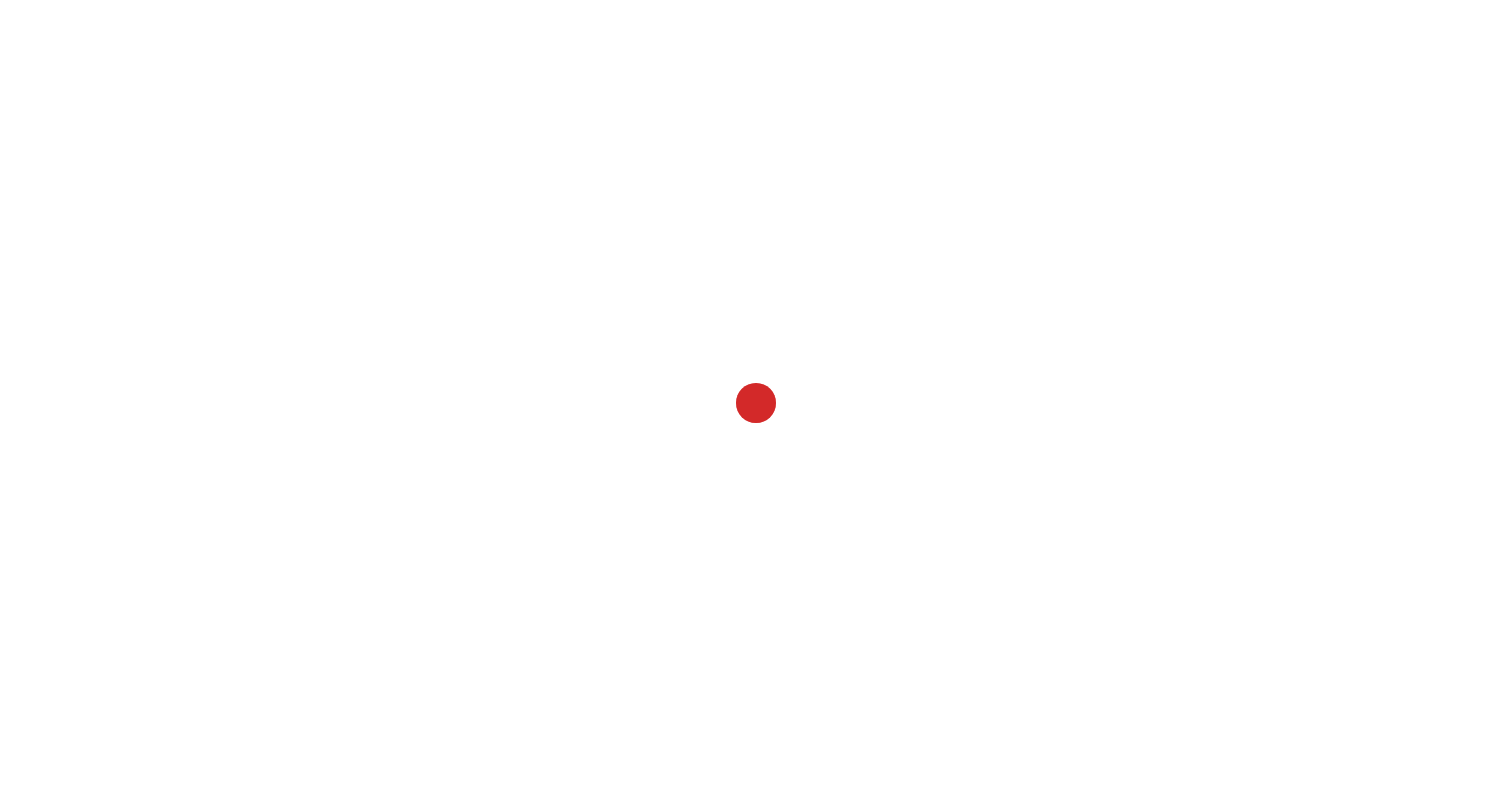 scroll, scrollTop: 0, scrollLeft: 0, axis: both 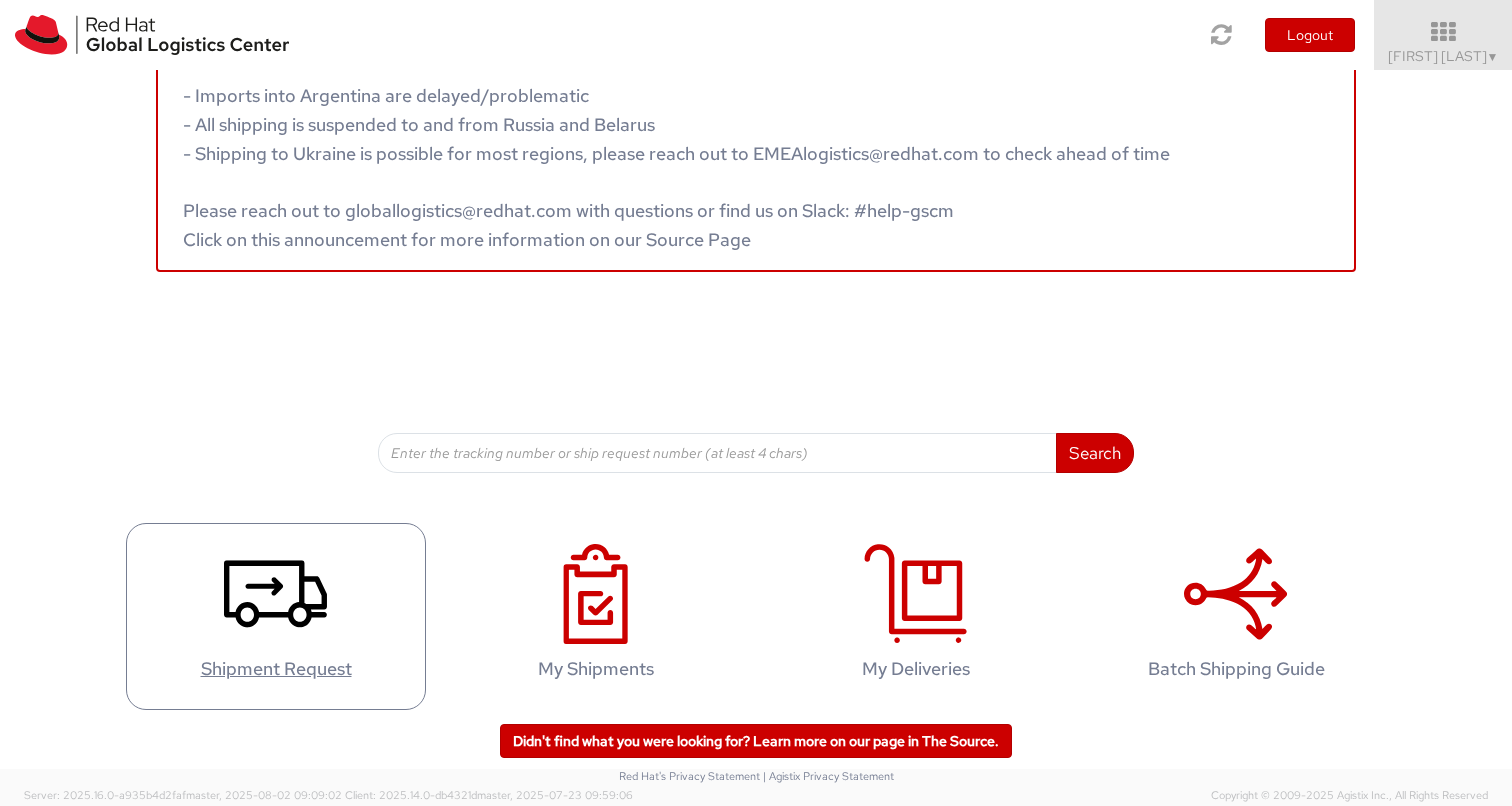 click 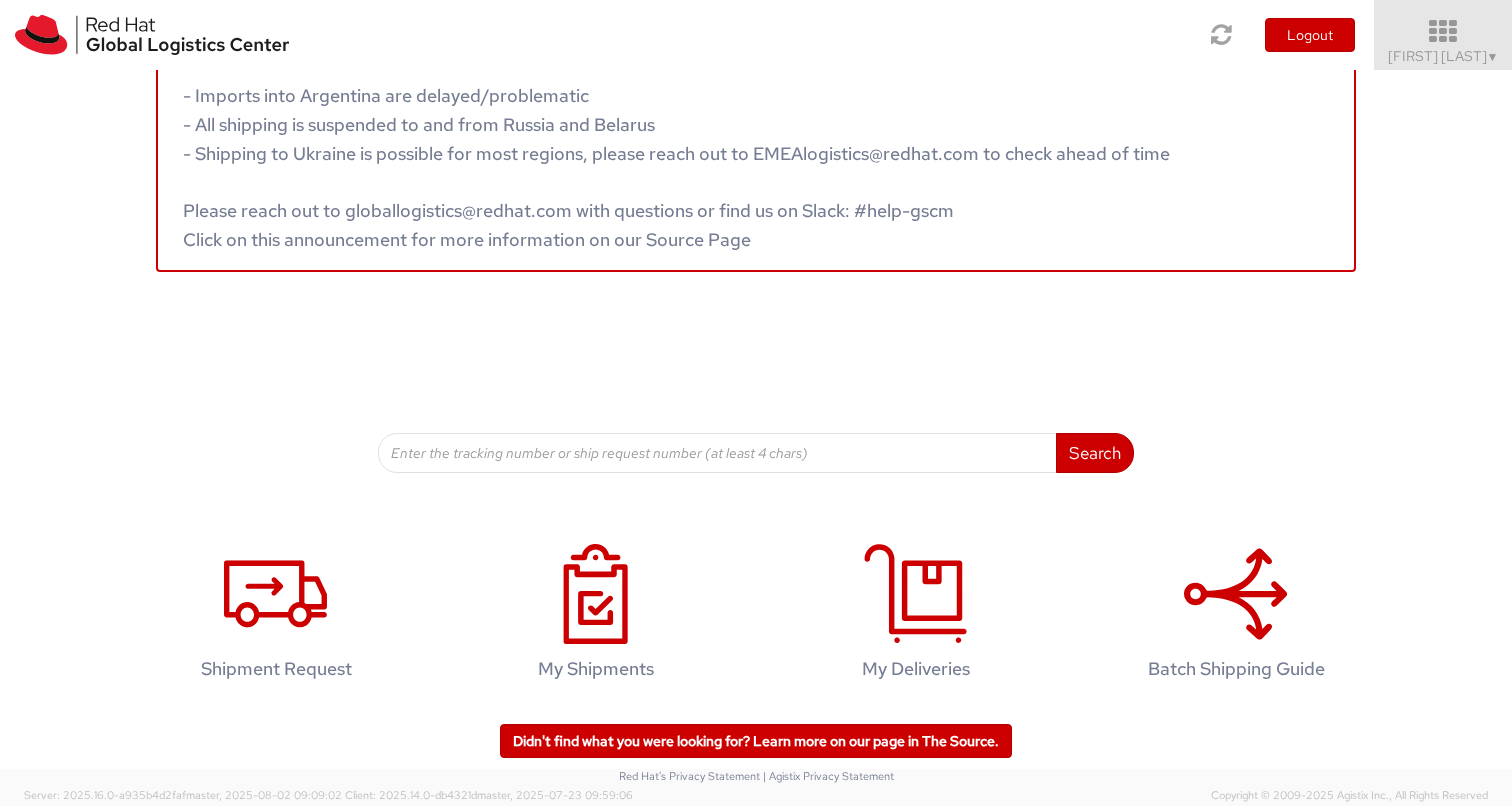 click on "[FIRST] [LAST]  ▼" at bounding box center [1443, 56] 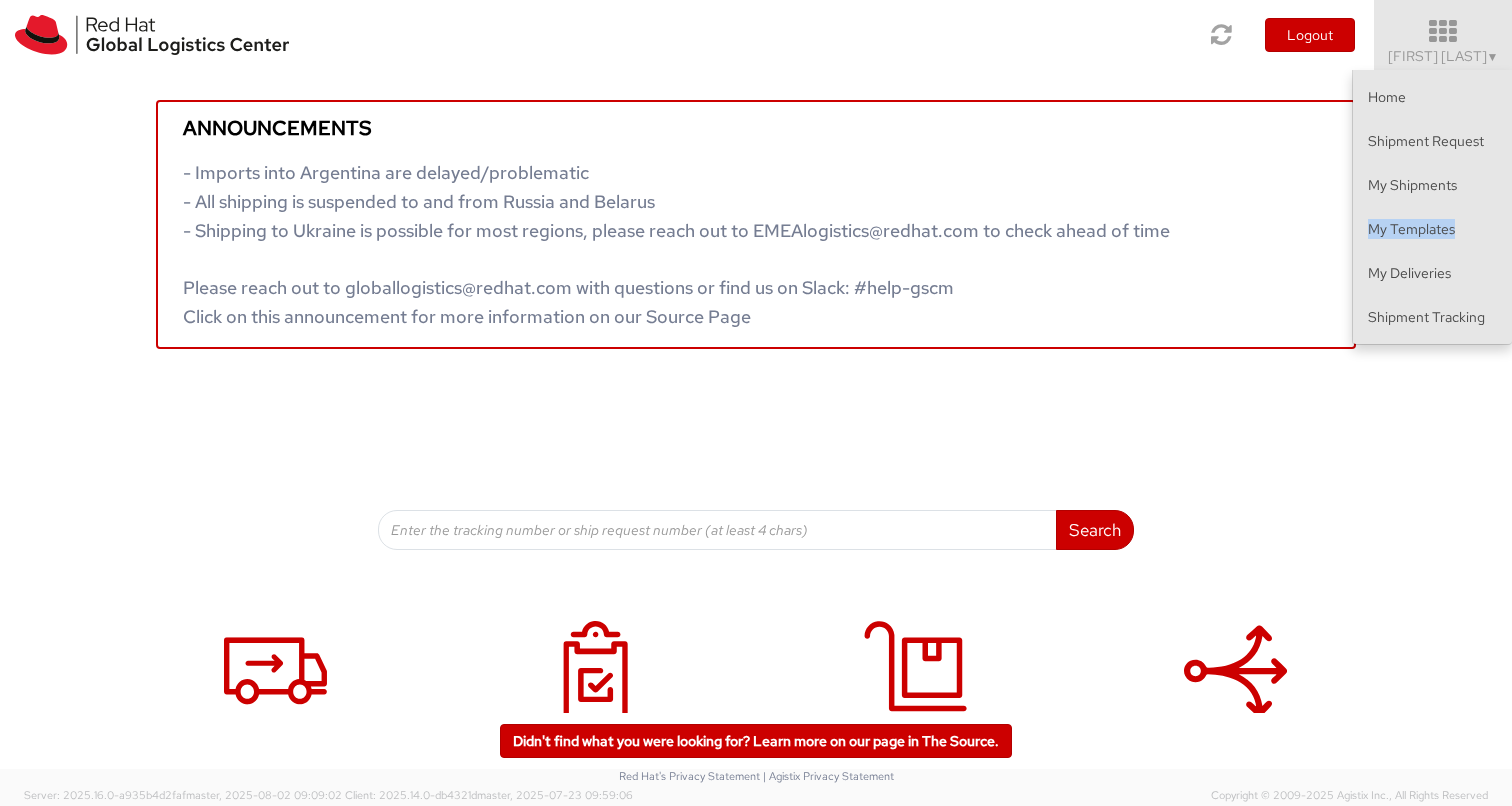 scroll, scrollTop: 0, scrollLeft: 0, axis: both 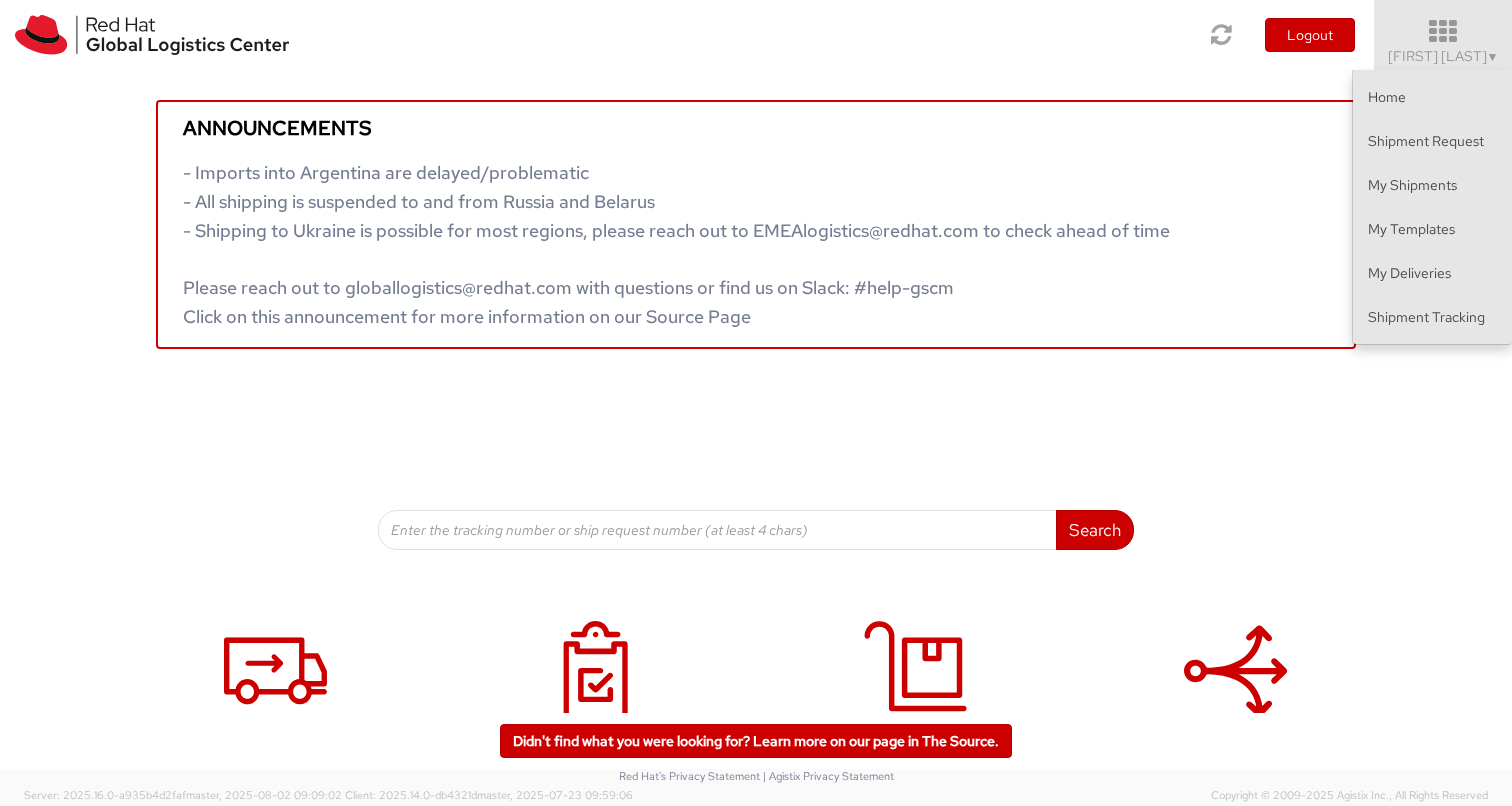 drag, startPoint x: 1390, startPoint y: 235, endPoint x: 829, endPoint y: 1, distance: 607.8462 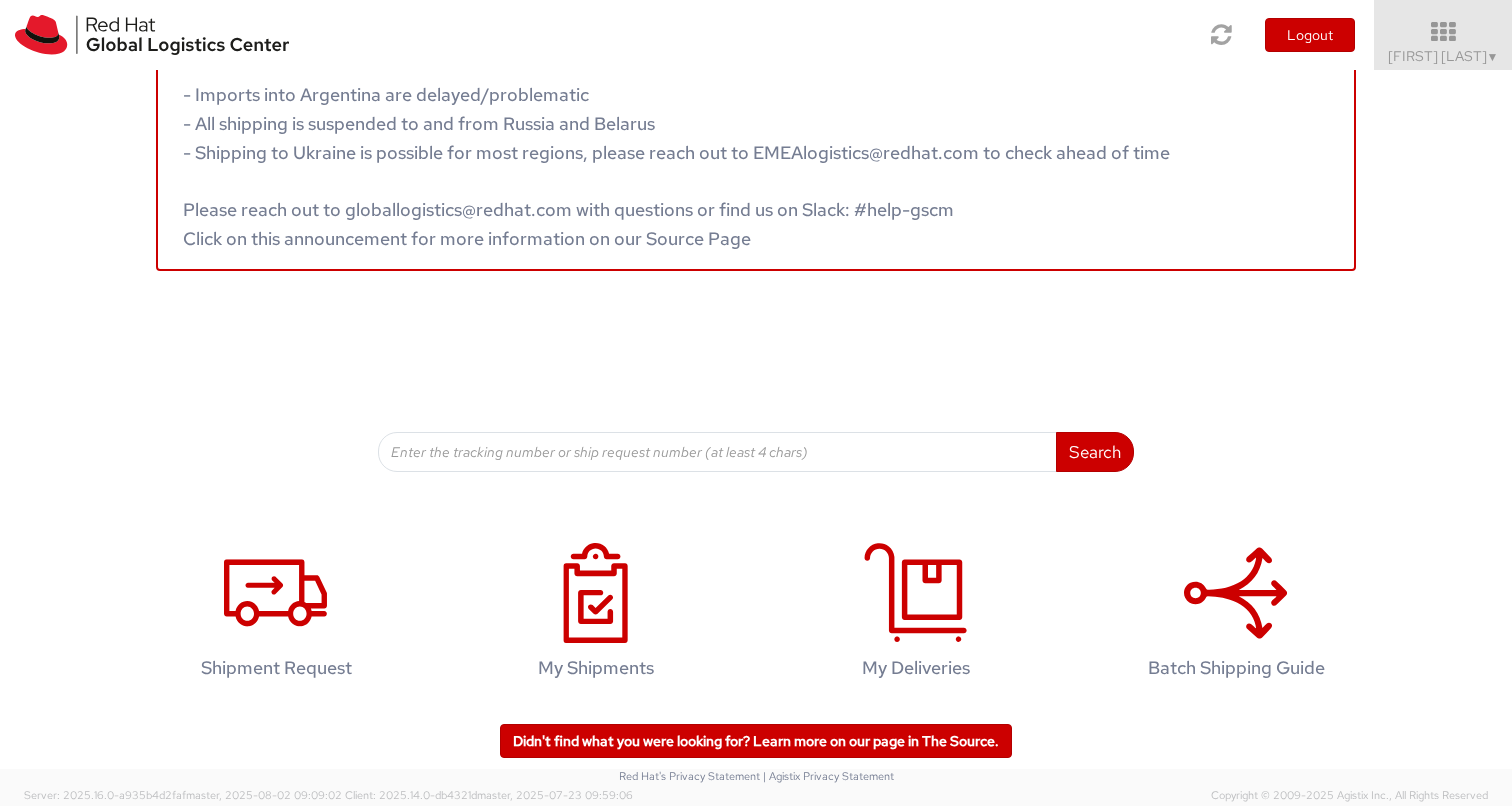 scroll, scrollTop: 77, scrollLeft: 0, axis: vertical 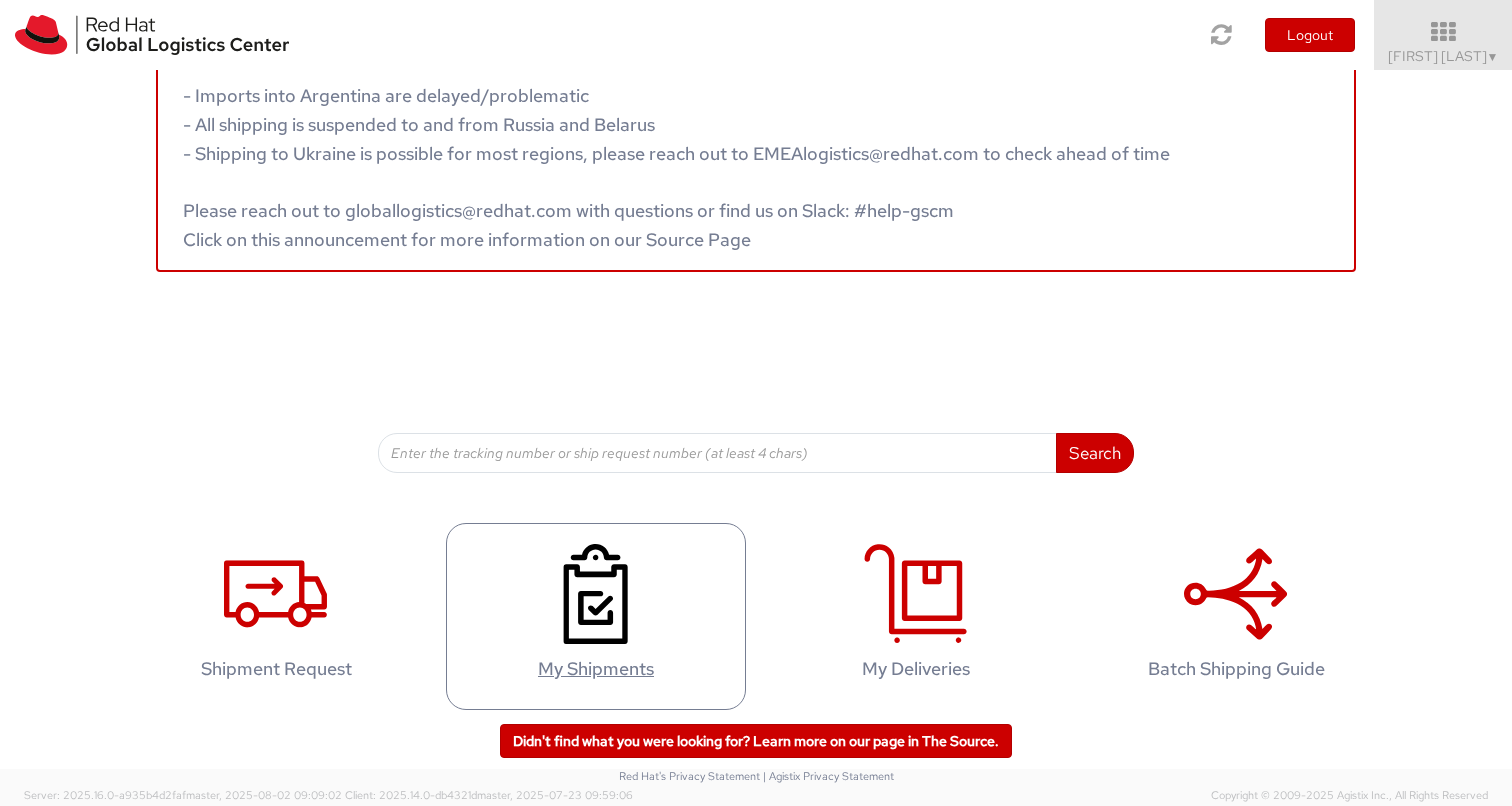 click 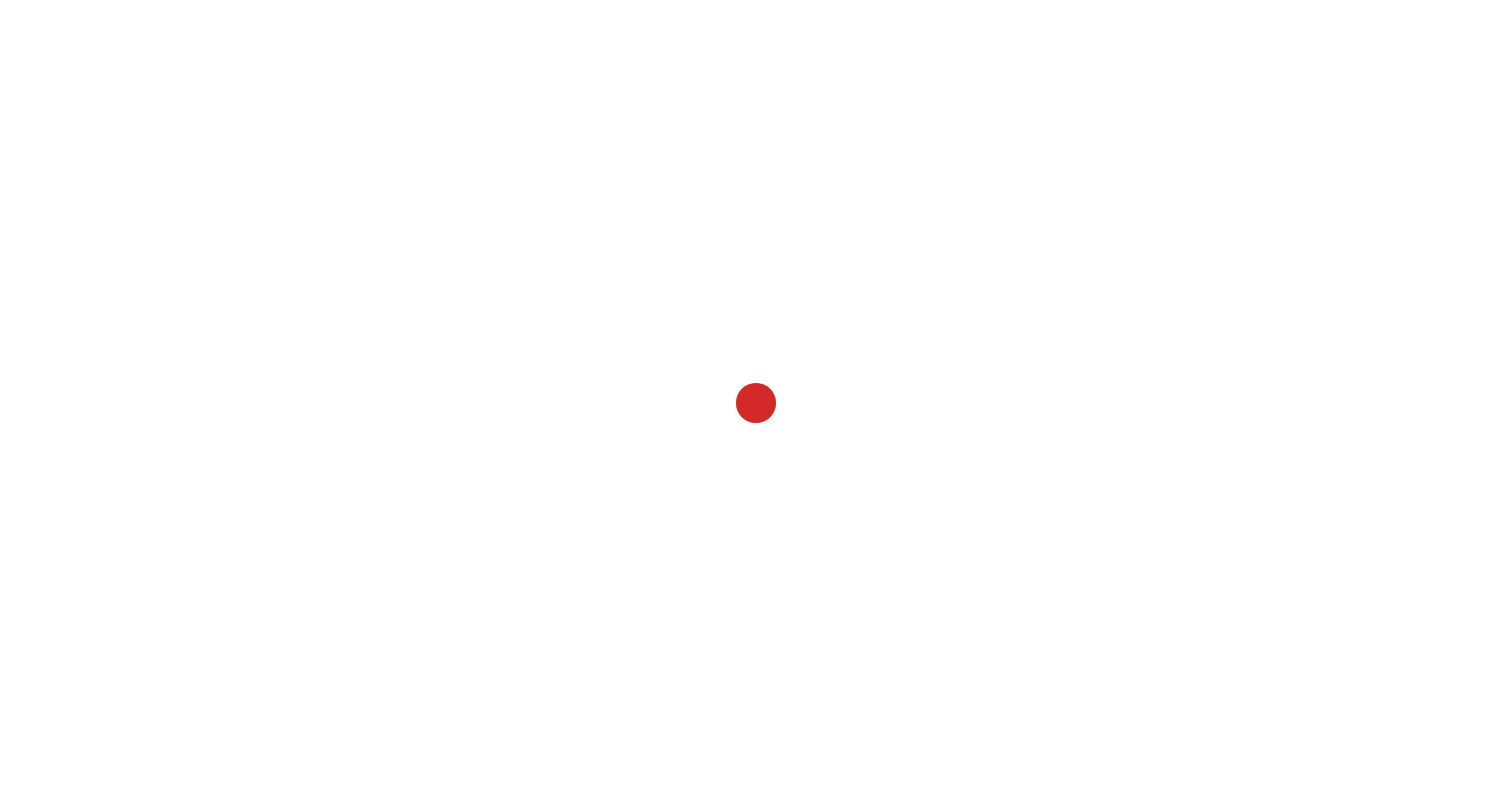 scroll, scrollTop: 0, scrollLeft: 0, axis: both 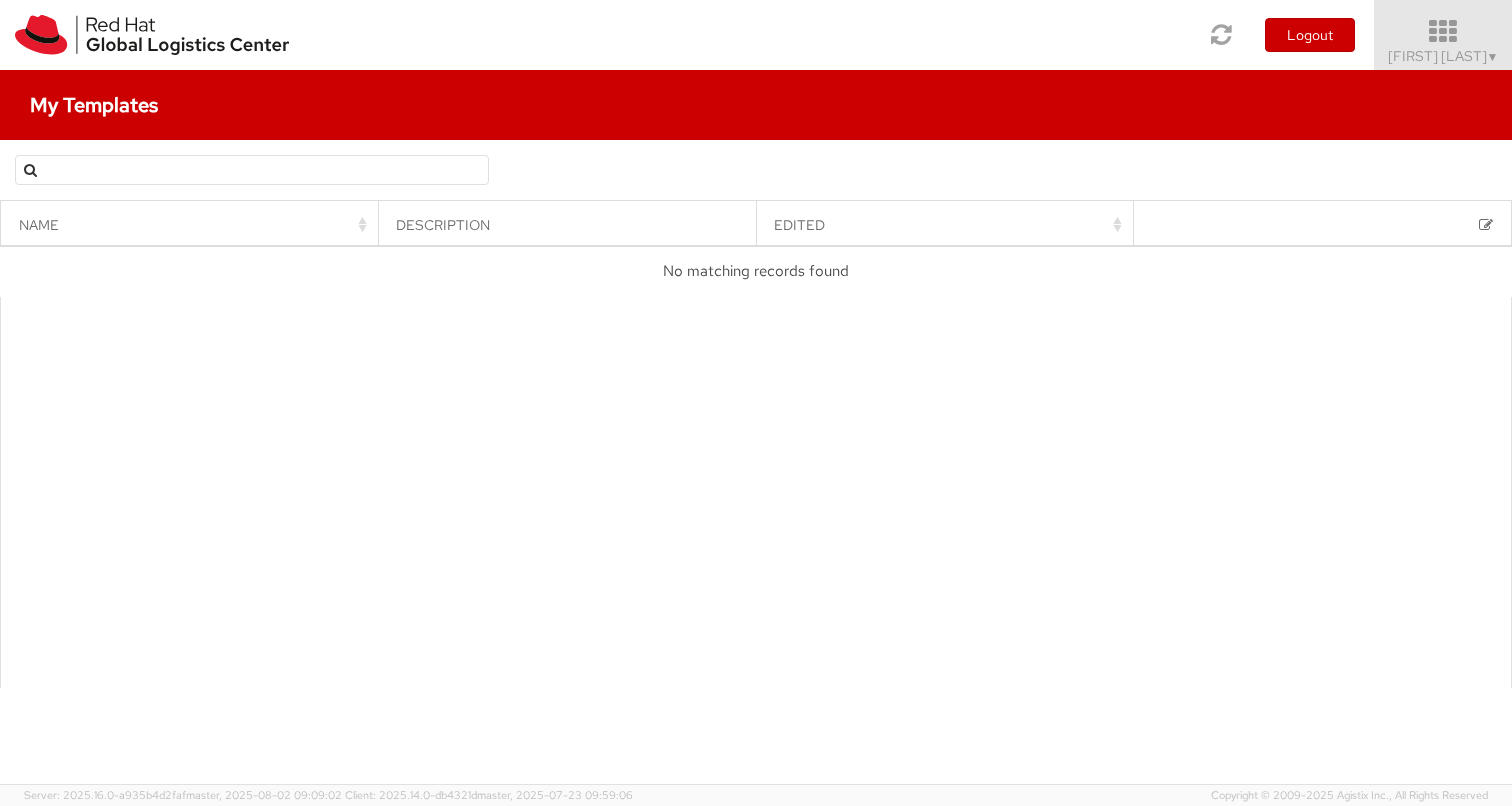 click on "[FIRST] [LAST]  ▼" at bounding box center (1443, 56) 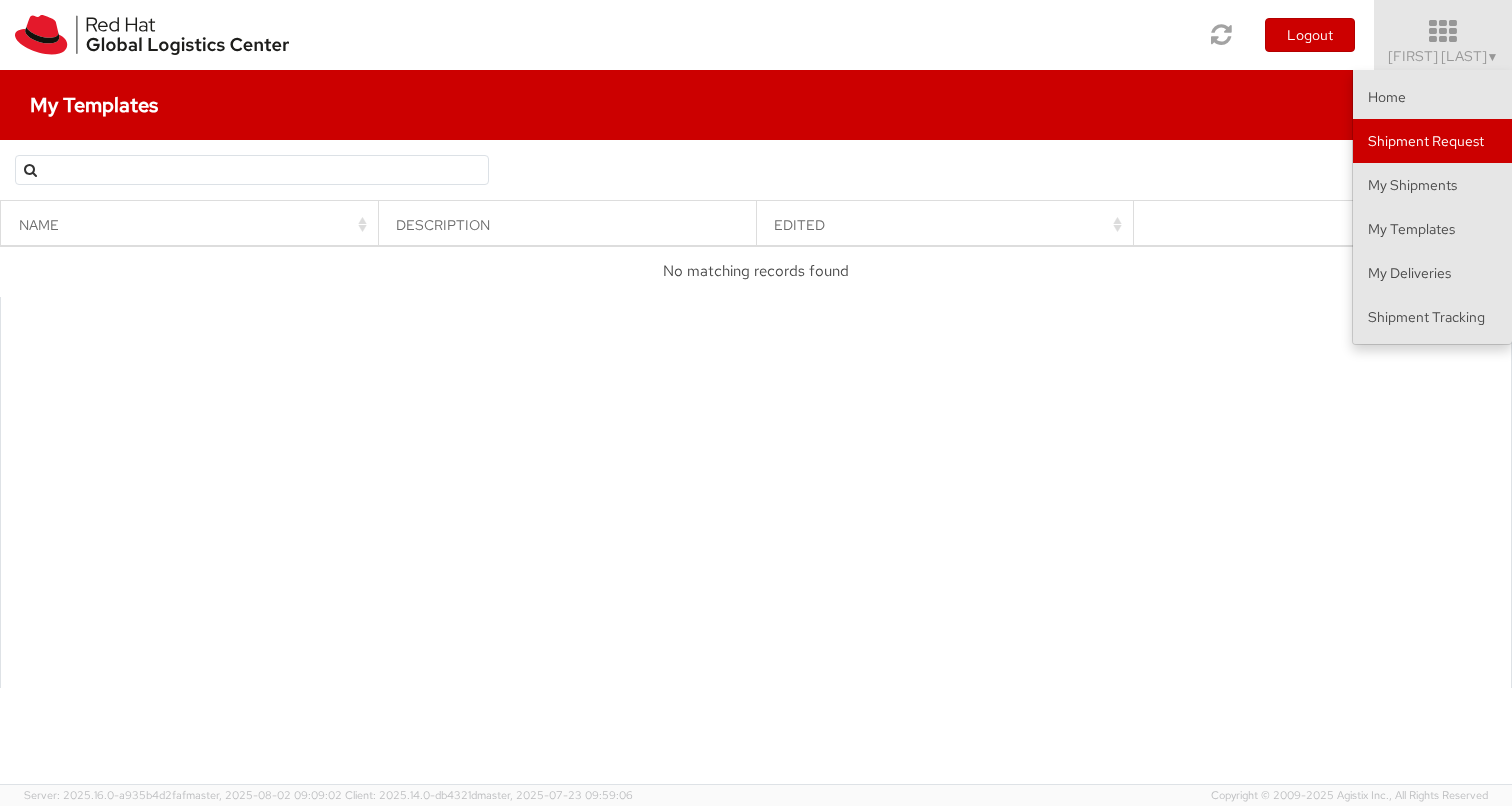 click on "Shipment Request" at bounding box center [1432, 141] 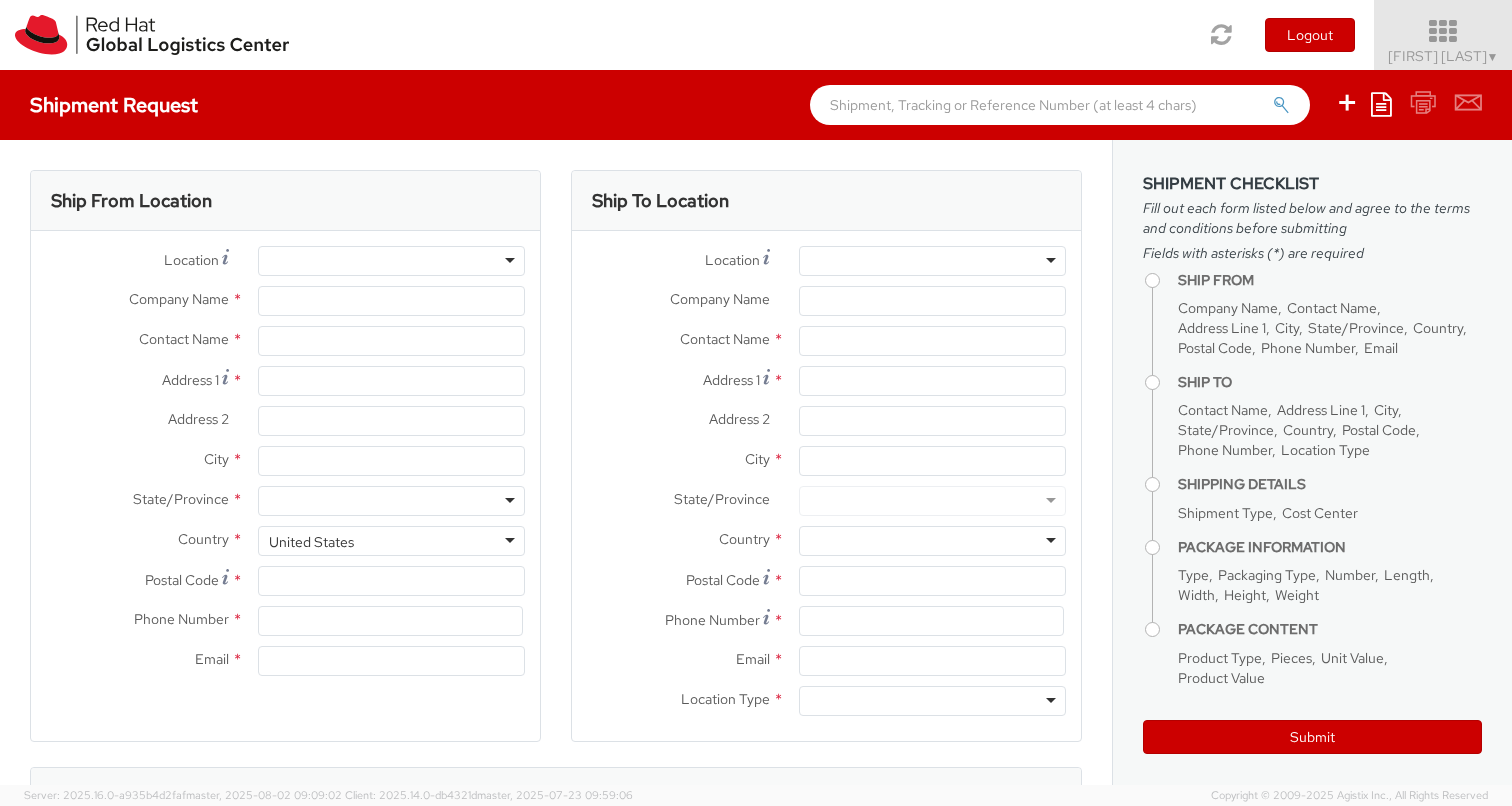 select 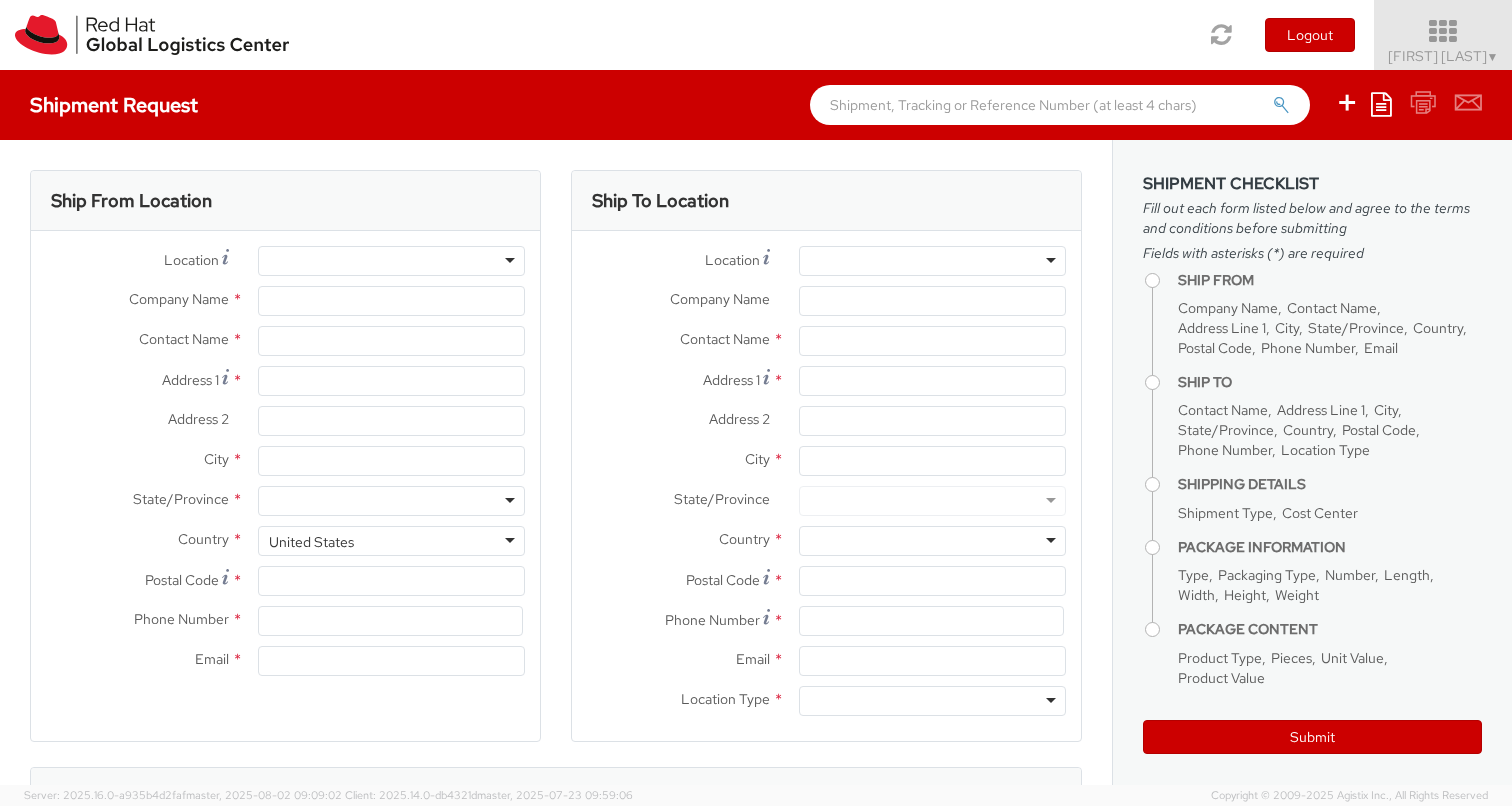 select 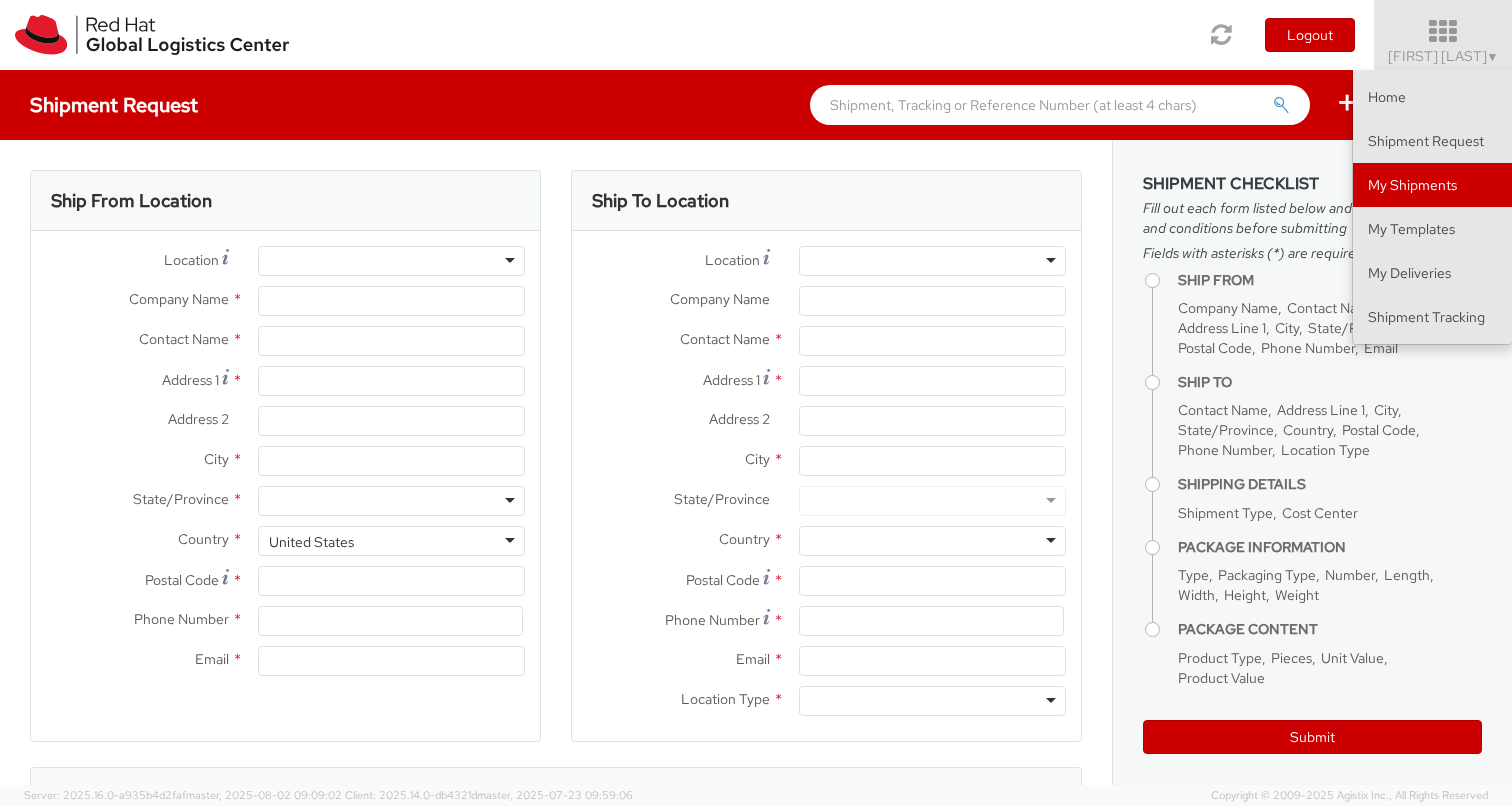 type on "Red Hat Czech s.r.o." 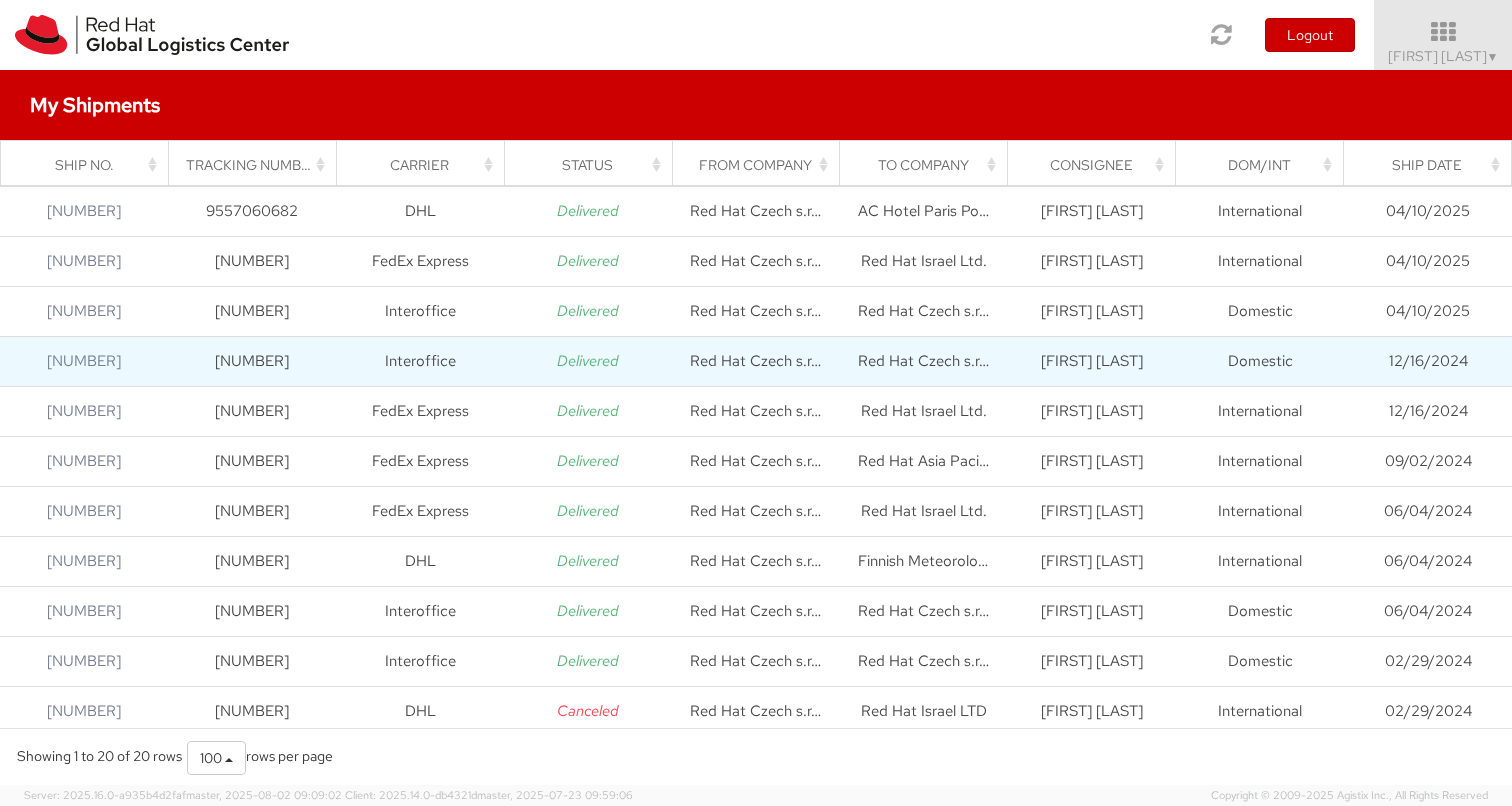 scroll, scrollTop: 0, scrollLeft: 0, axis: both 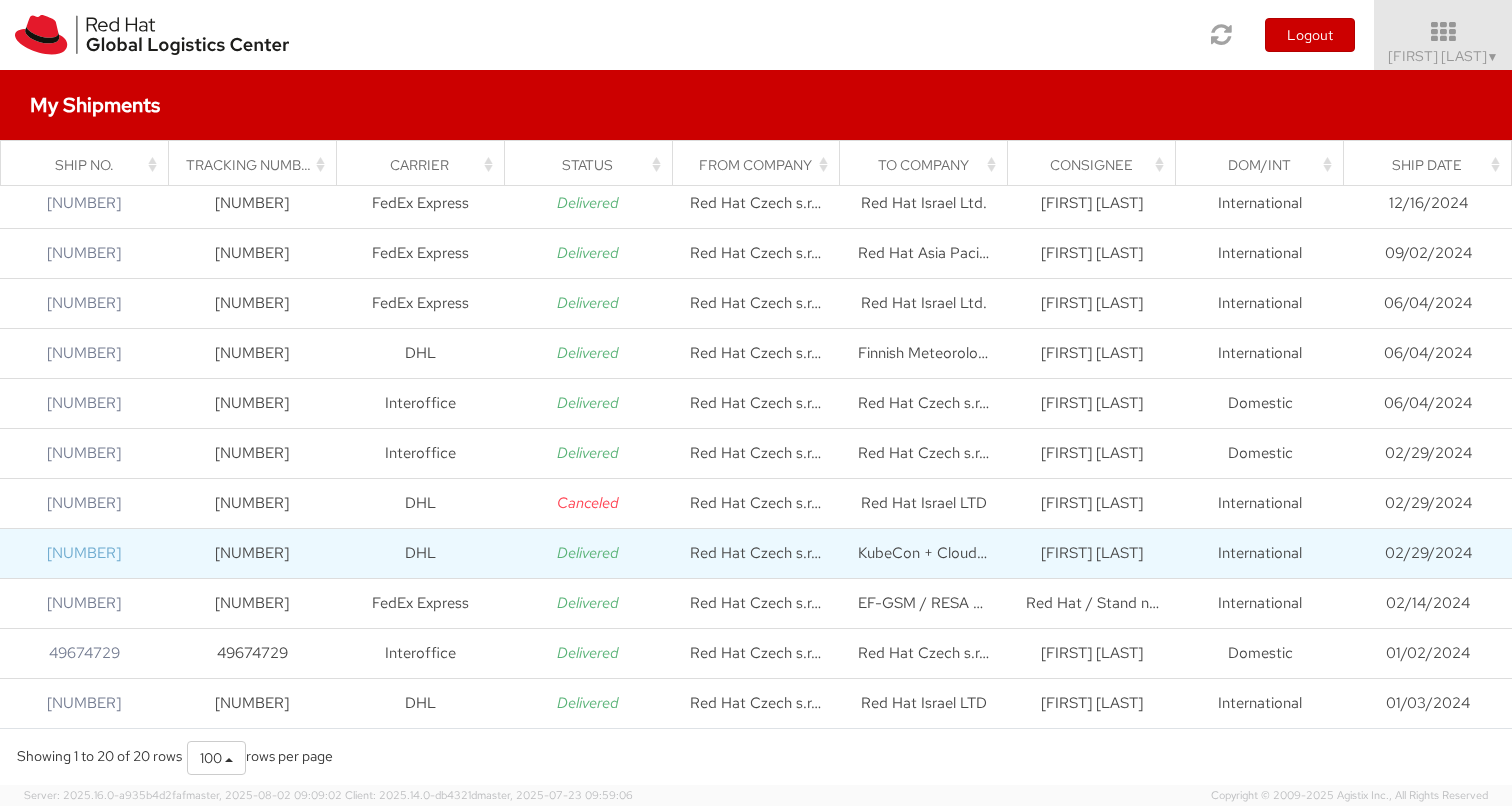click on "50370515" at bounding box center [84, 553] 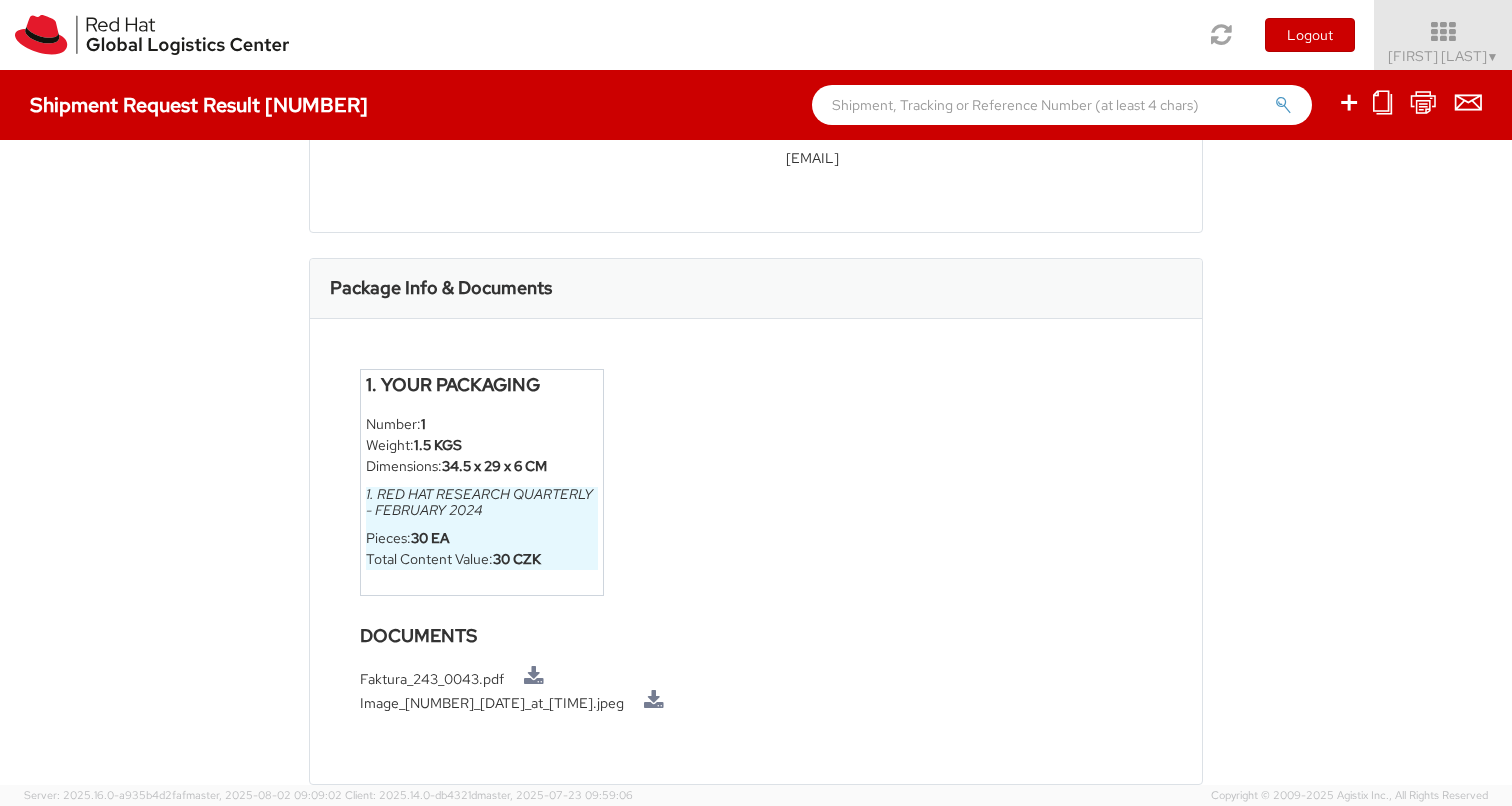 scroll, scrollTop: 1184, scrollLeft: 0, axis: vertical 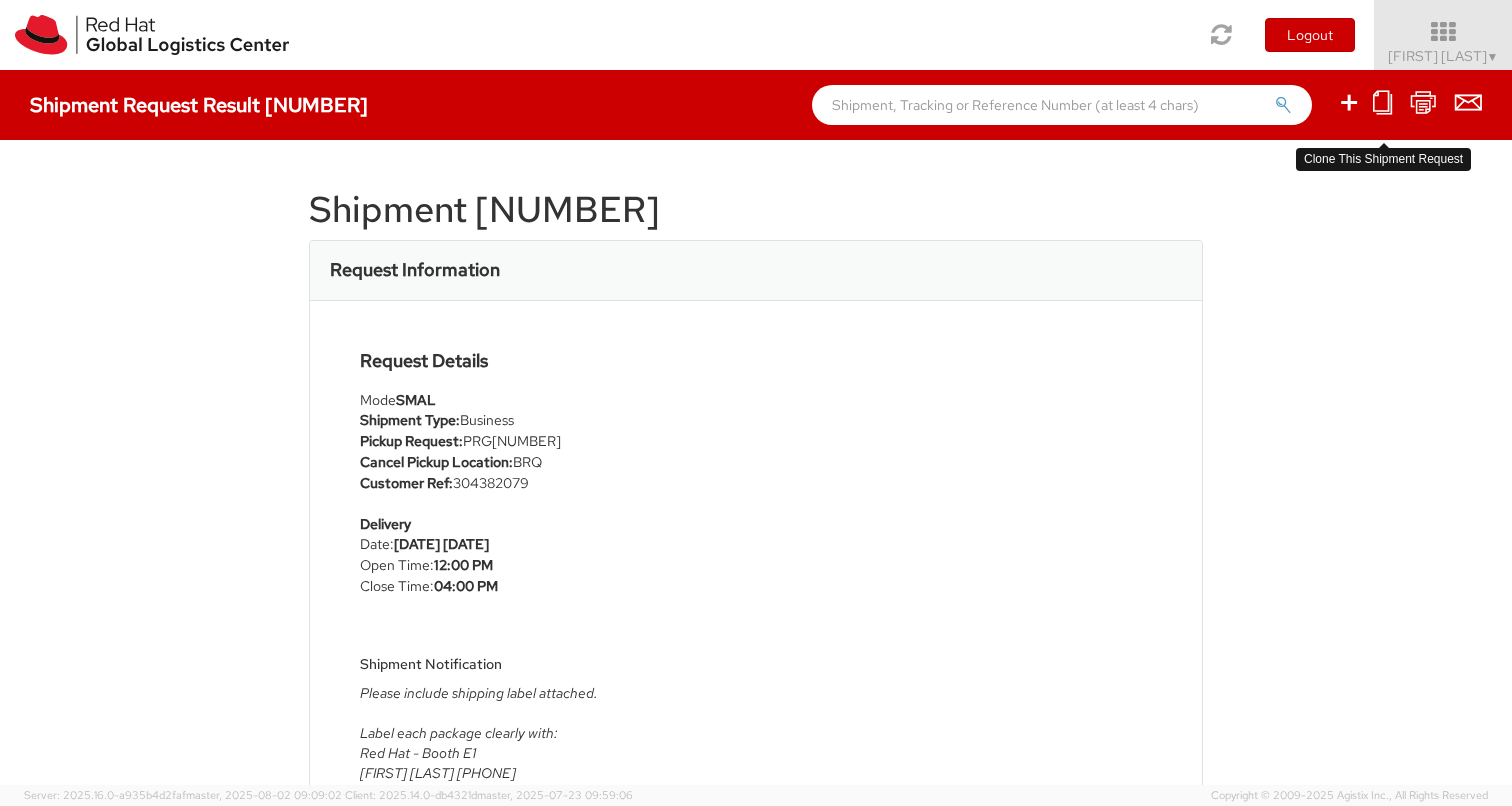 click at bounding box center [1382, 102] 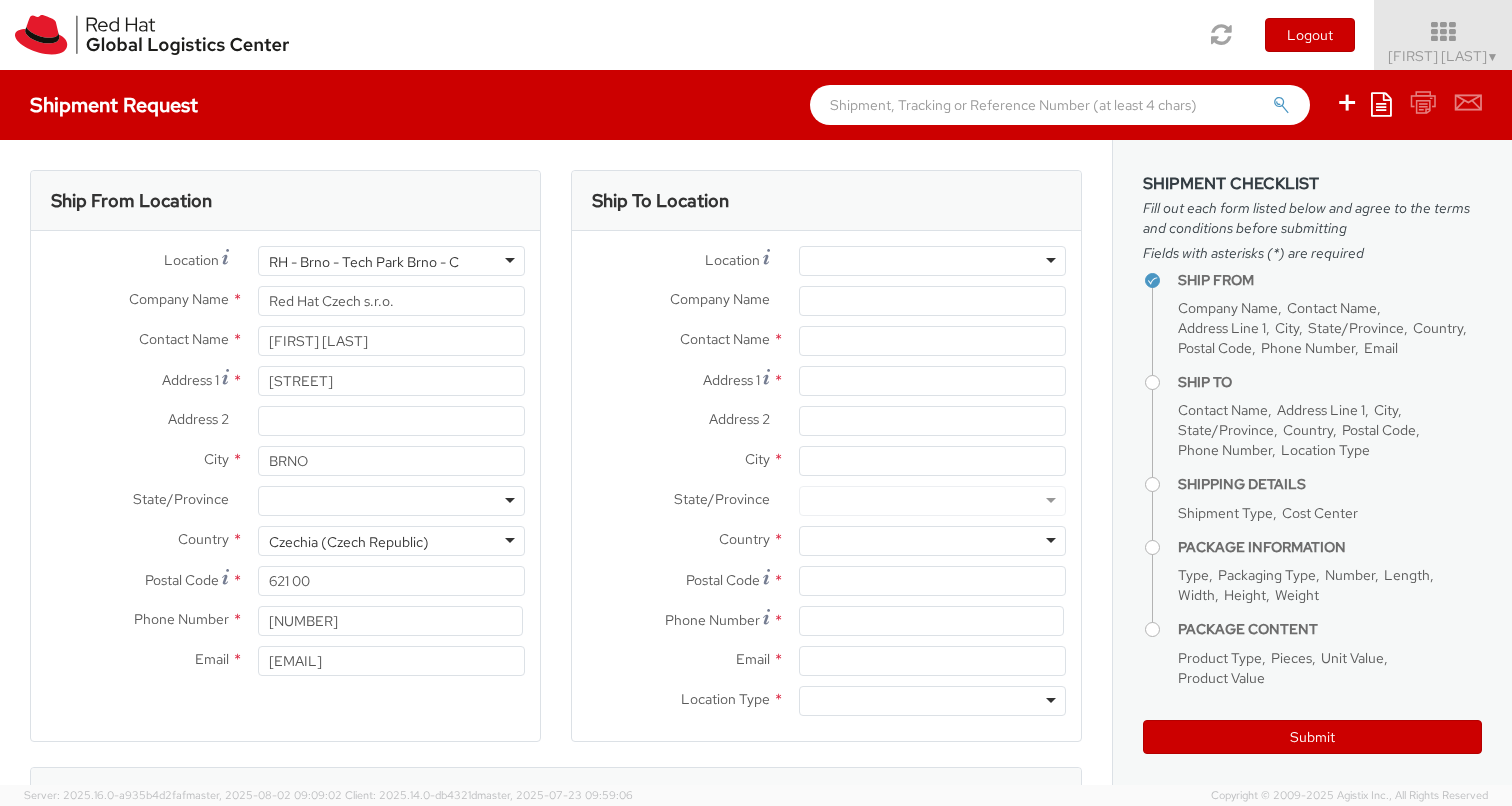select on "CM" 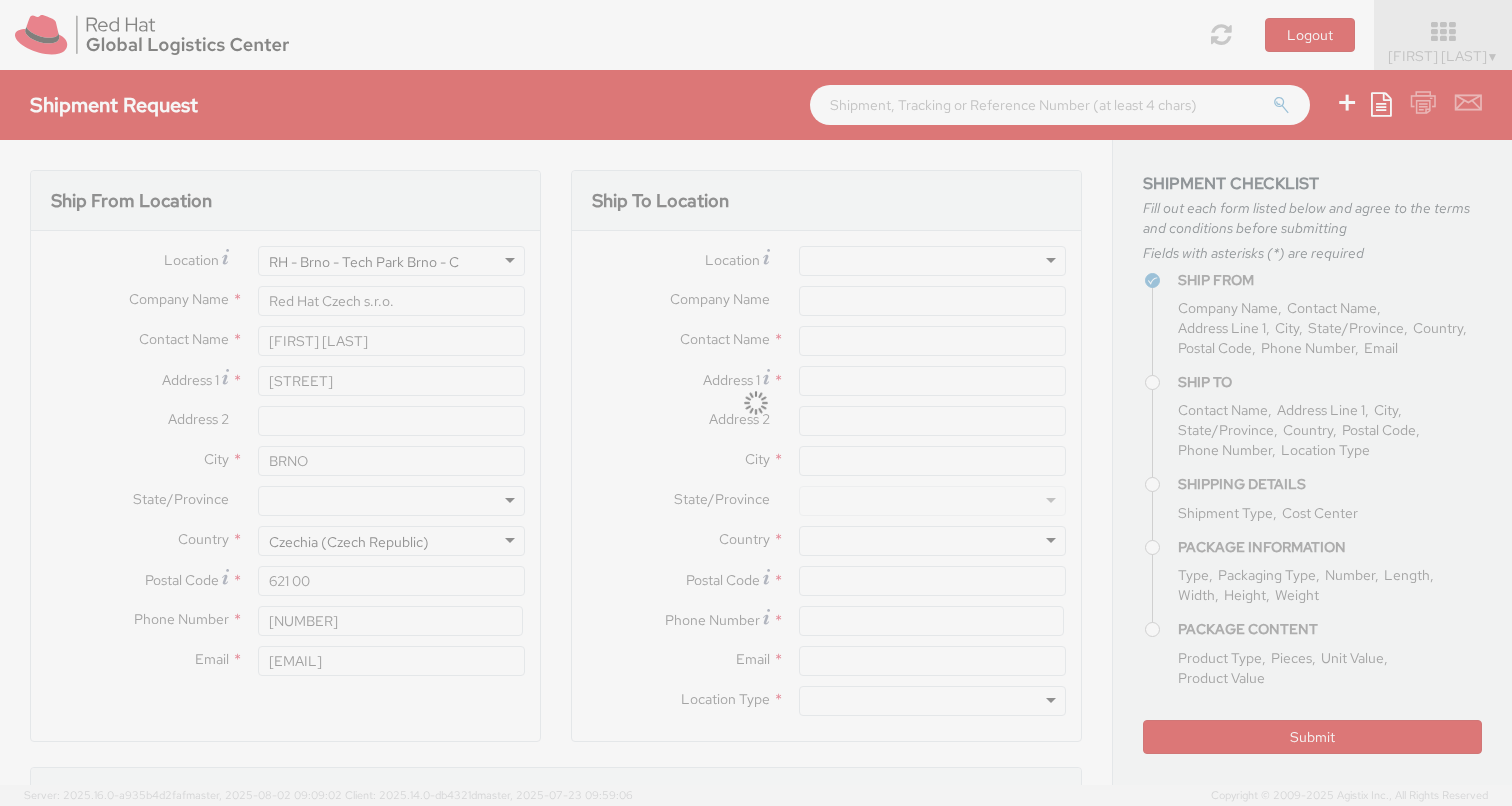 type on "Katerina Klatilova" 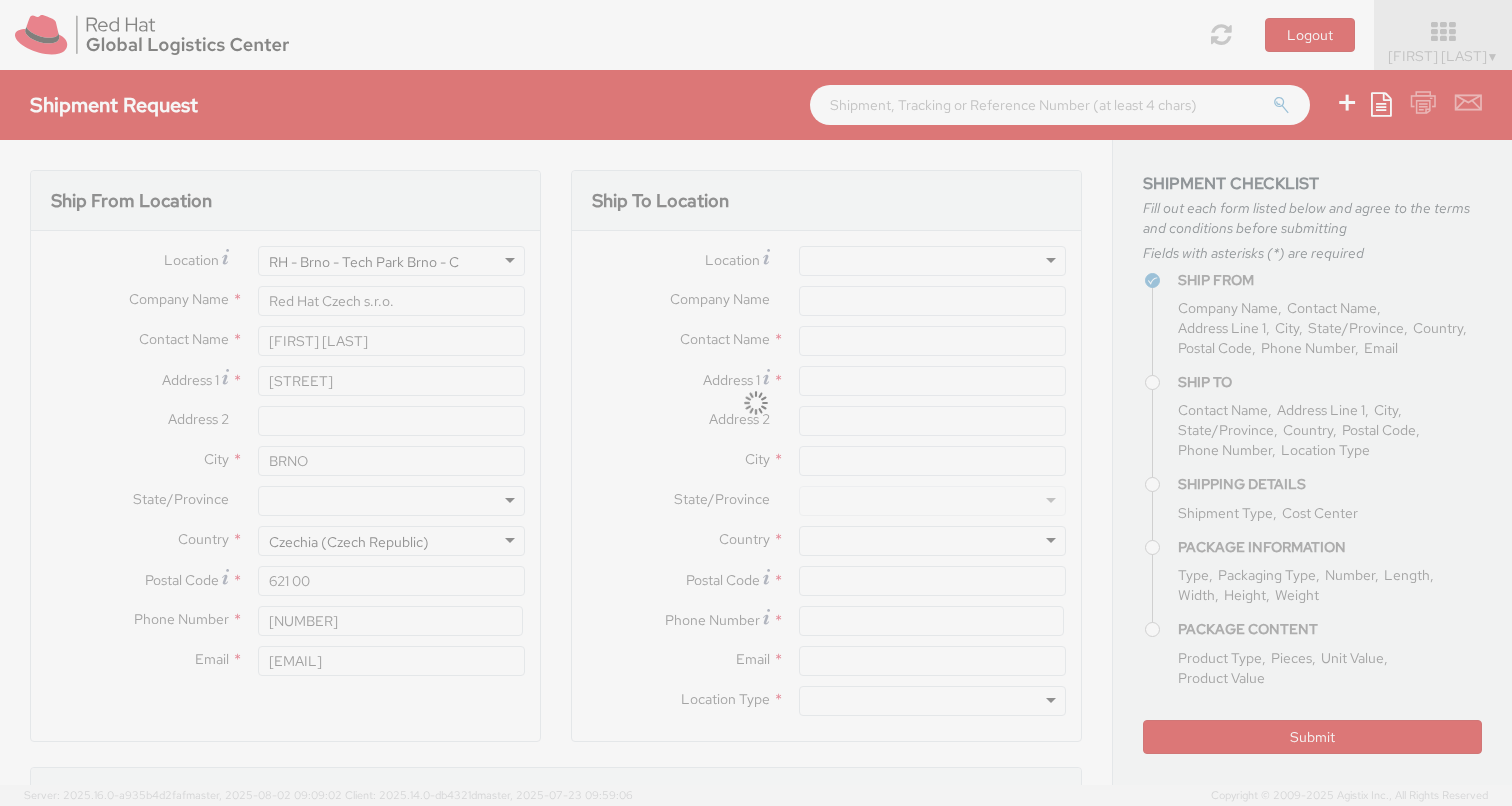 type on "KubeCon + CloudNativeCon Europe 2024 - Red Hat #E1" 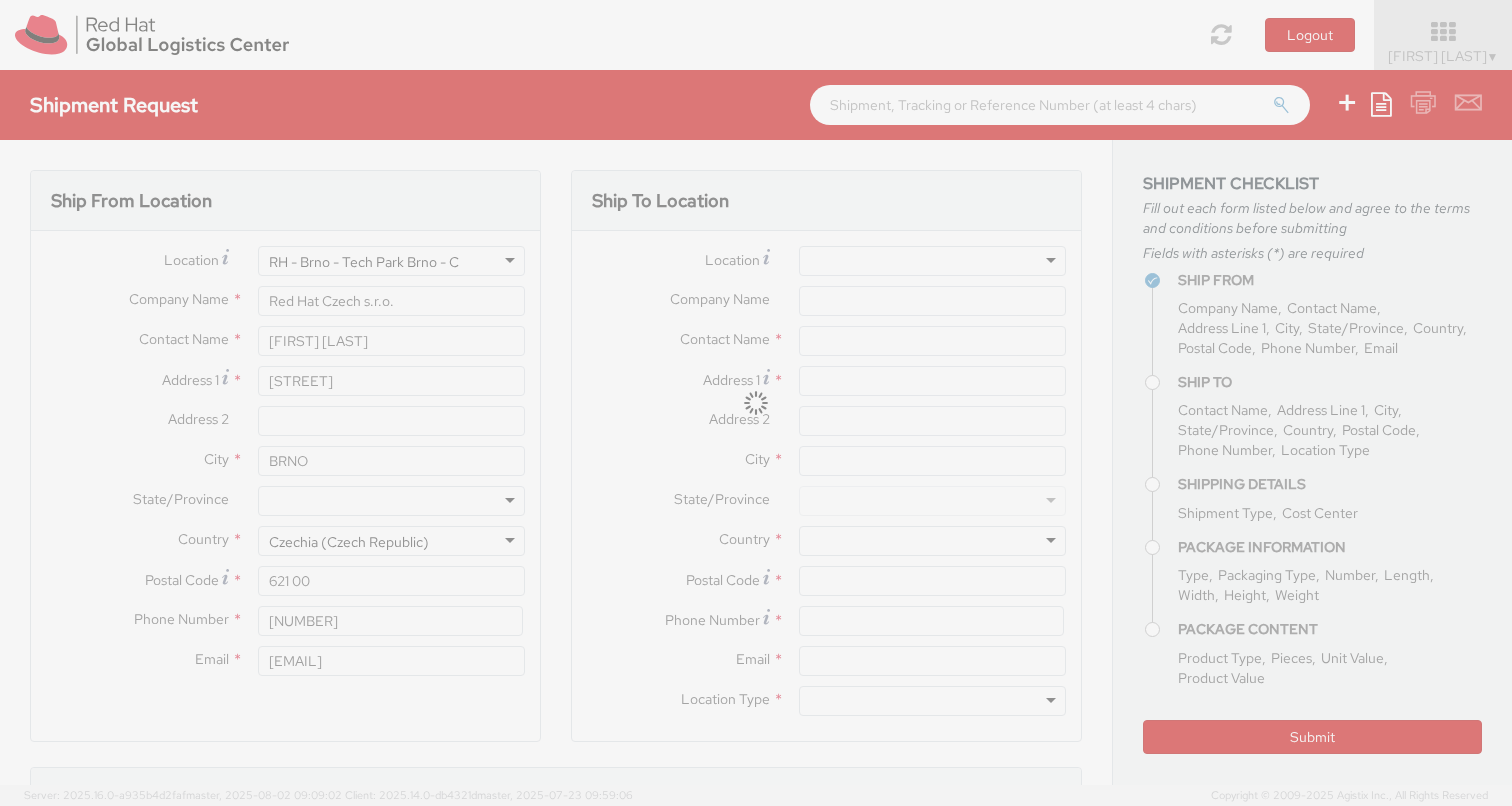 type on "Natalie Pazmiño" 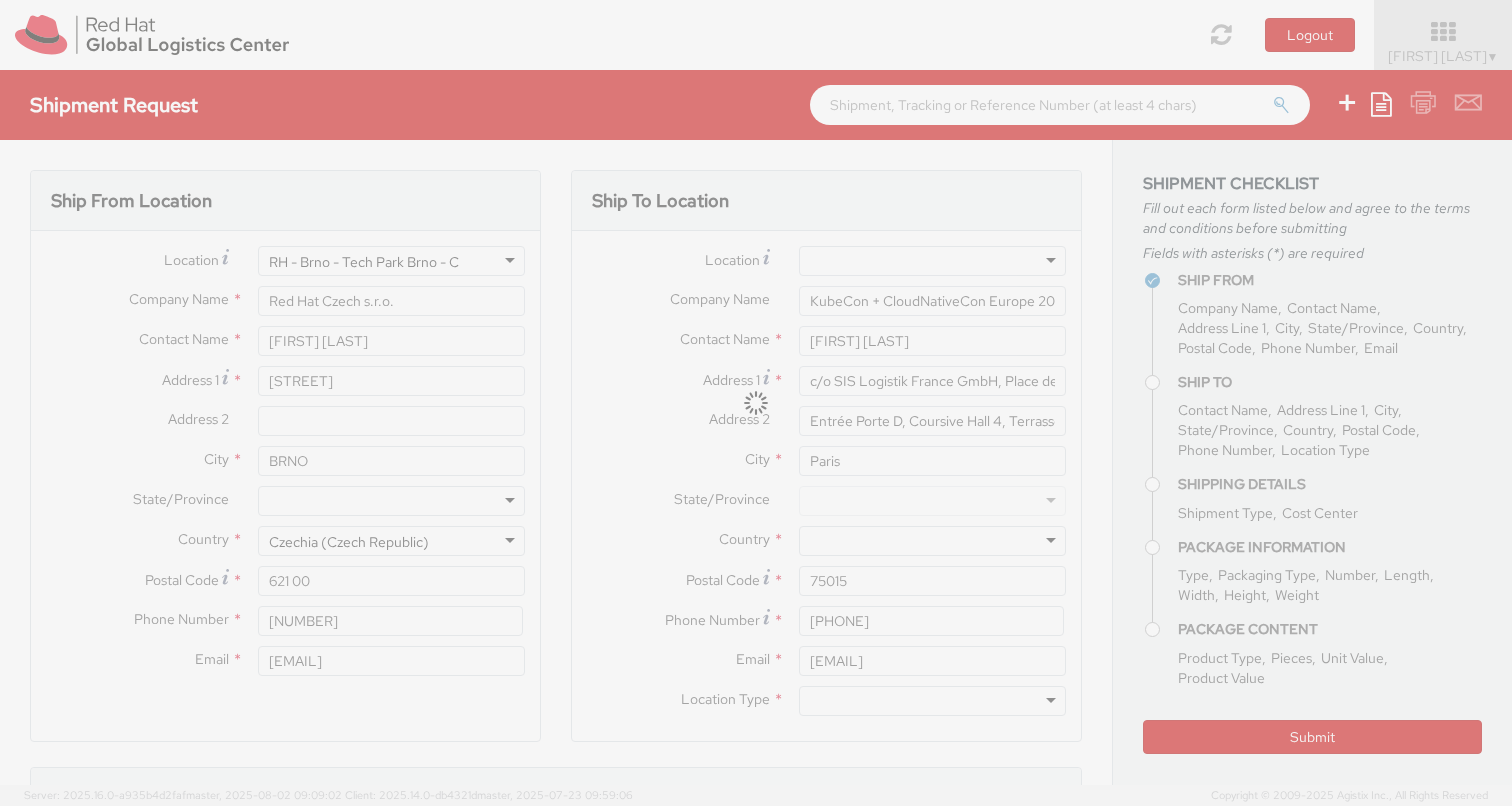 select on "715" 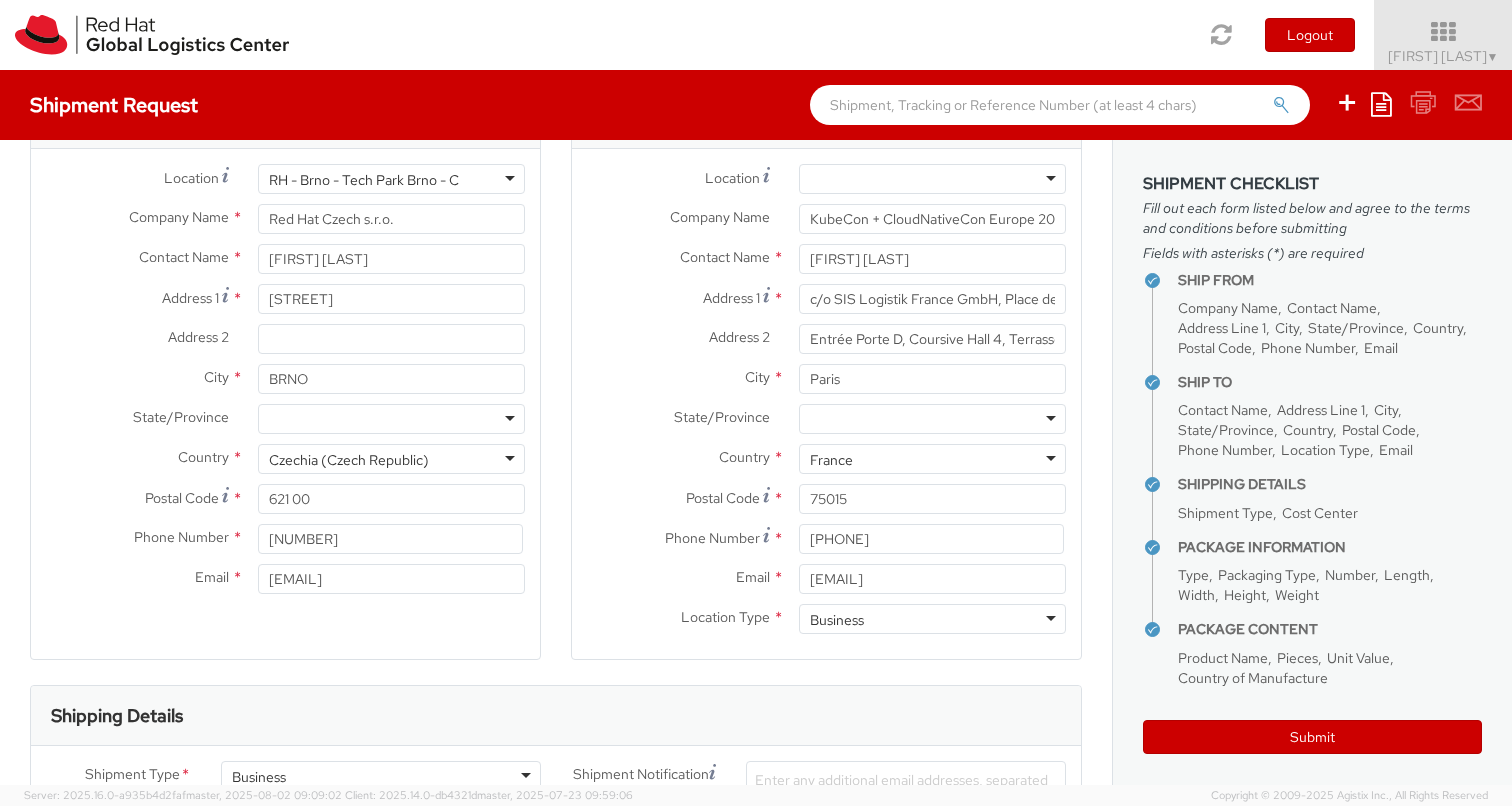 scroll, scrollTop: 80, scrollLeft: 0, axis: vertical 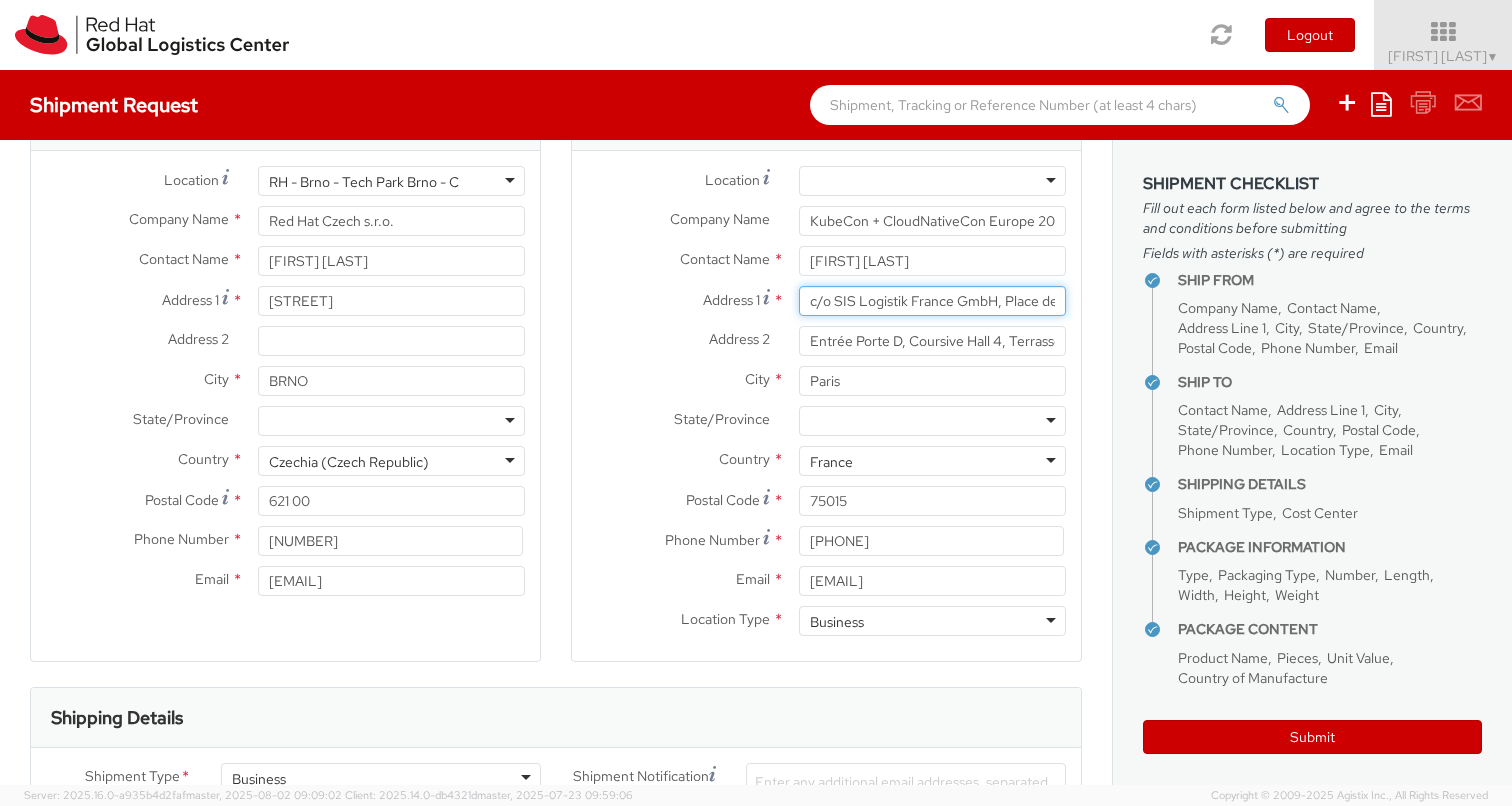 click on "c/o SIS Logistik France GmbH, Place des Insurgés de Varsovie," at bounding box center [932, 301] 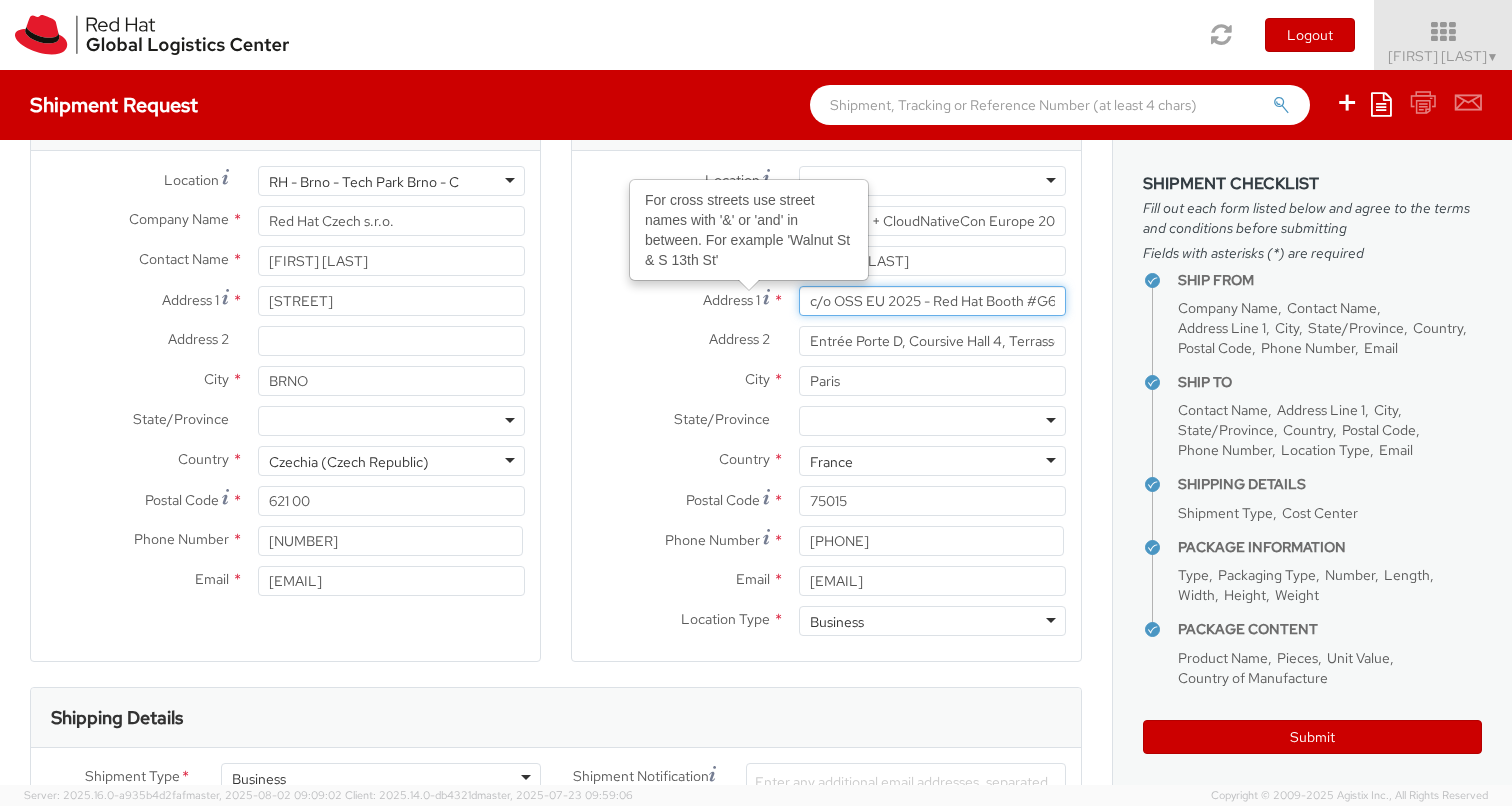 drag, startPoint x: 907, startPoint y: 304, endPoint x: 736, endPoint y: 293, distance: 171.35344 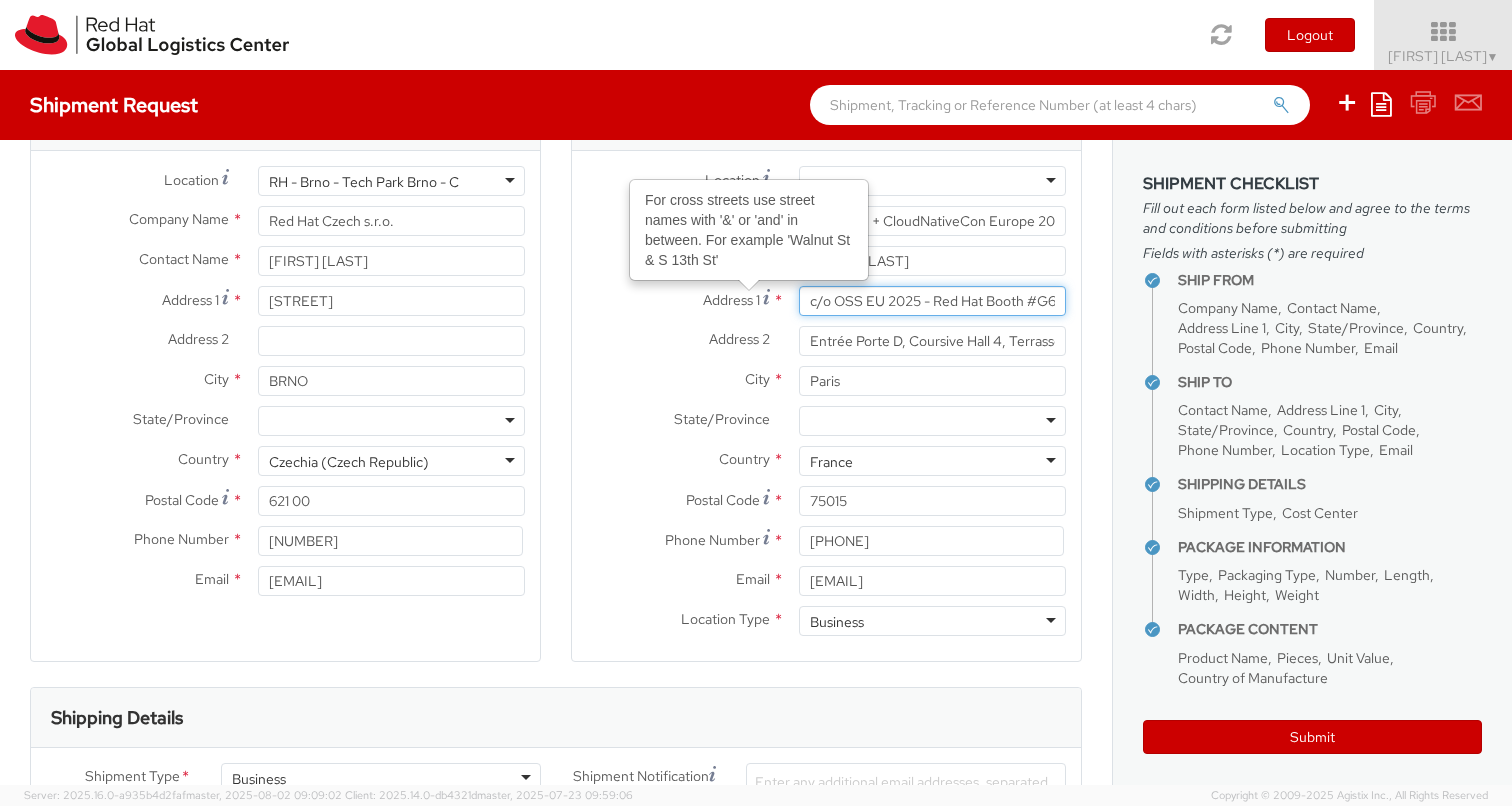click on "Address 1
For cross streets use street names with '&' or 'and' in between. For example 'Walnut St & S 13th St'
*       c/o OSS EU 2025 - Red Hat Booth #G6" at bounding box center (826, 301) 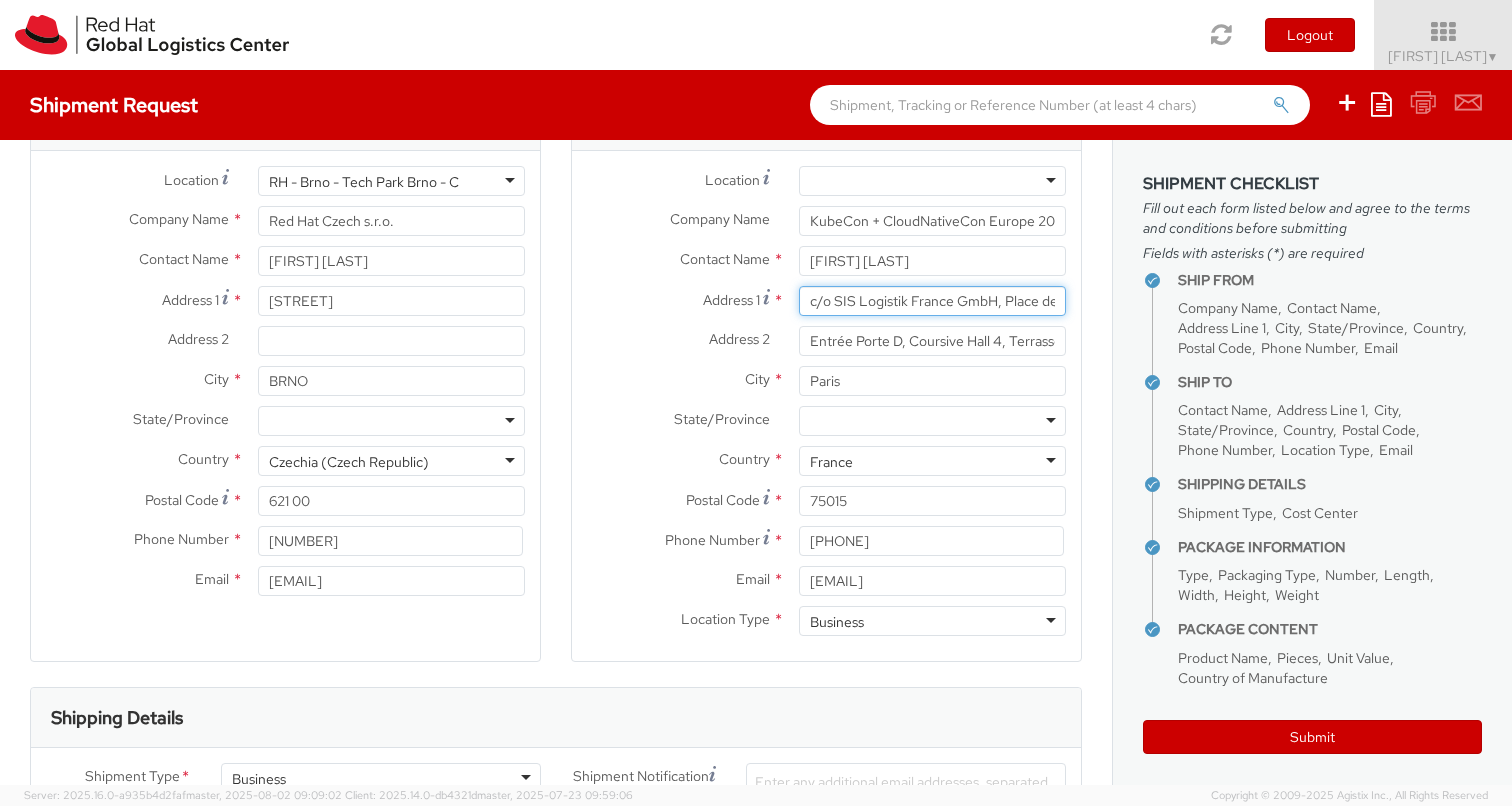 click on "c/o SIS Logistik France GmbH, Place des Insurgés de Varsovie," at bounding box center [932, 301] 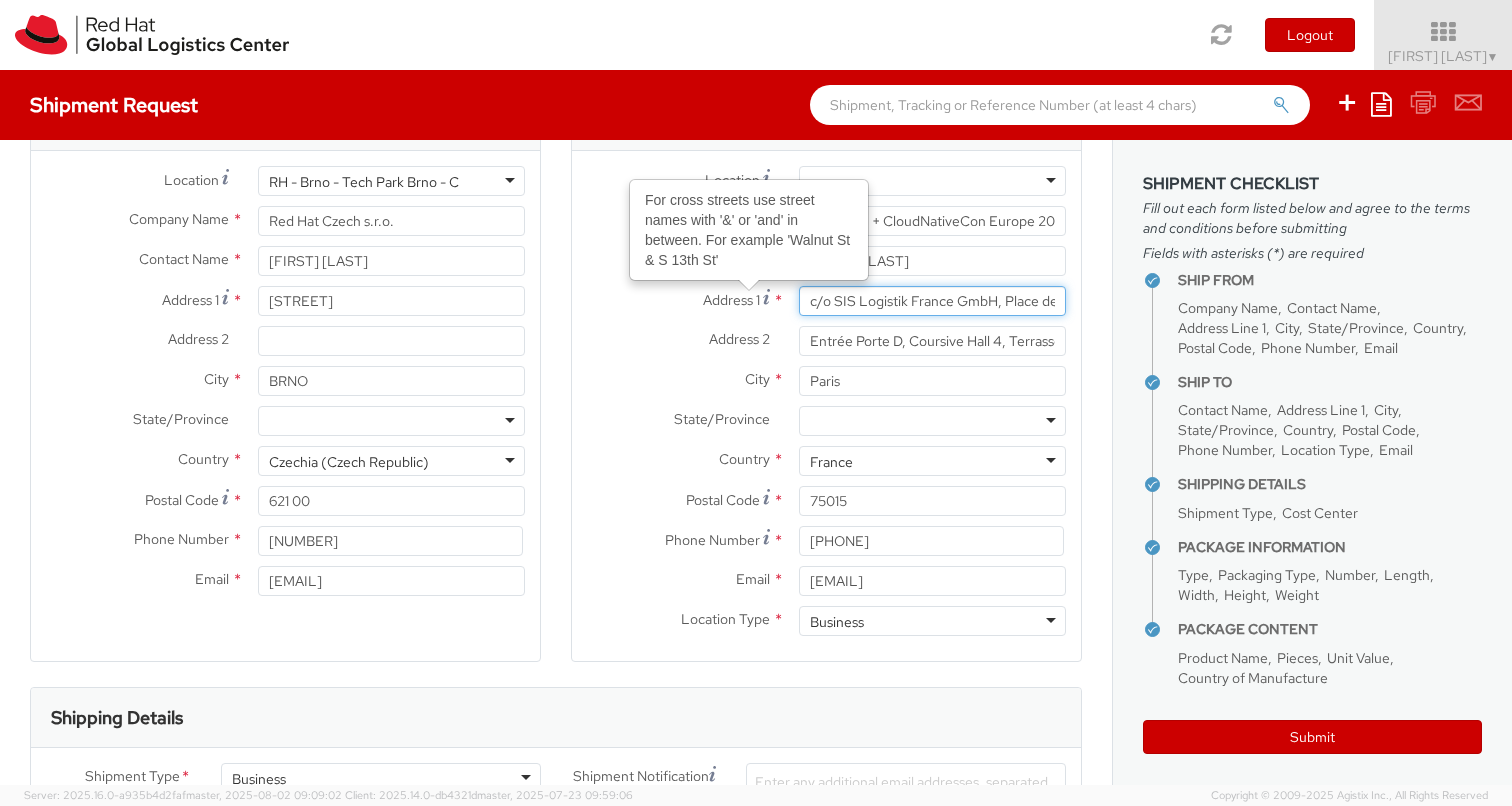 drag, startPoint x: 947, startPoint y: 307, endPoint x: 739, endPoint y: 304, distance: 208.02164 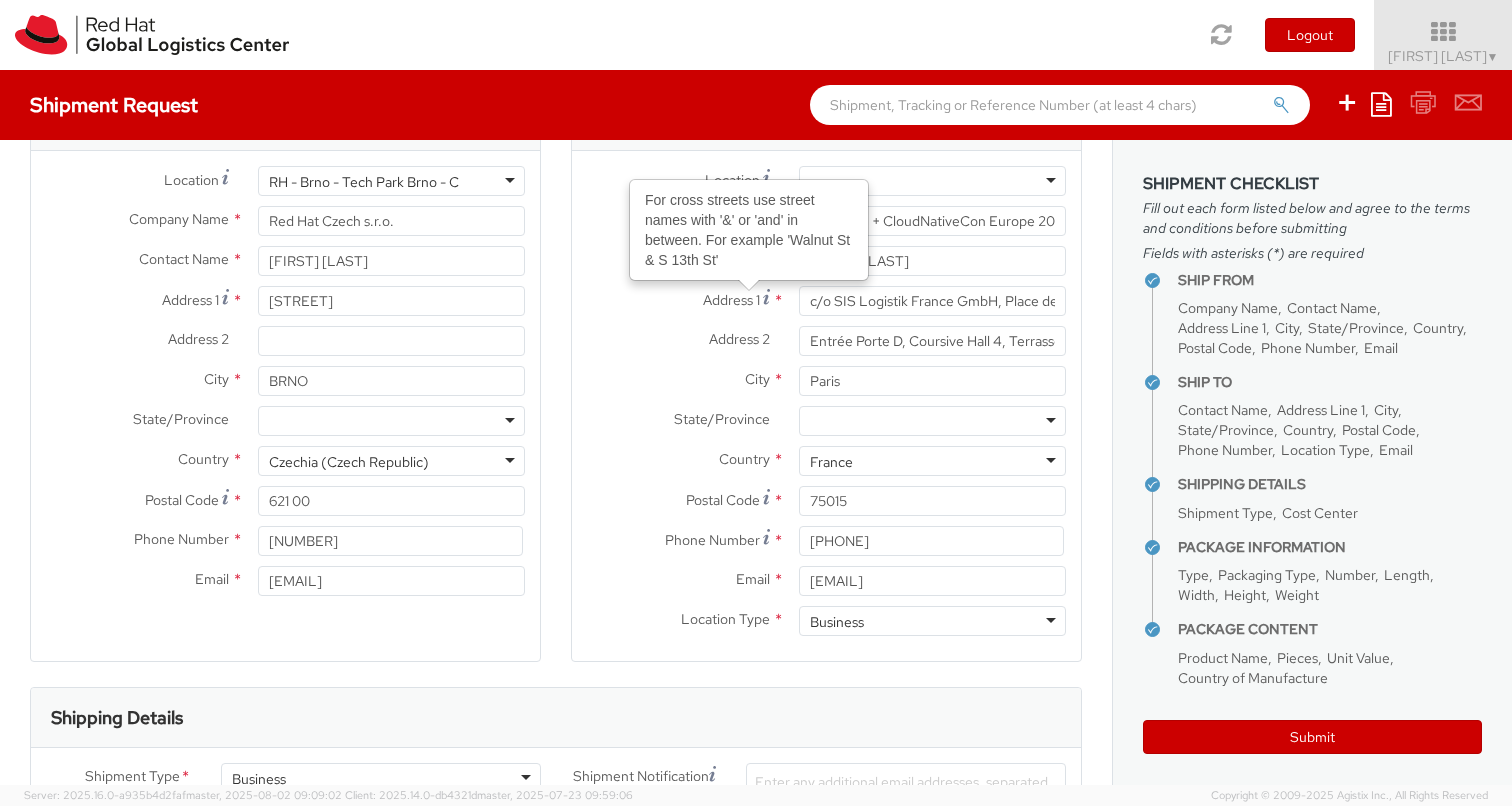 click on "Contact Name        *           Natalie Pazmiño" at bounding box center (826, 266) 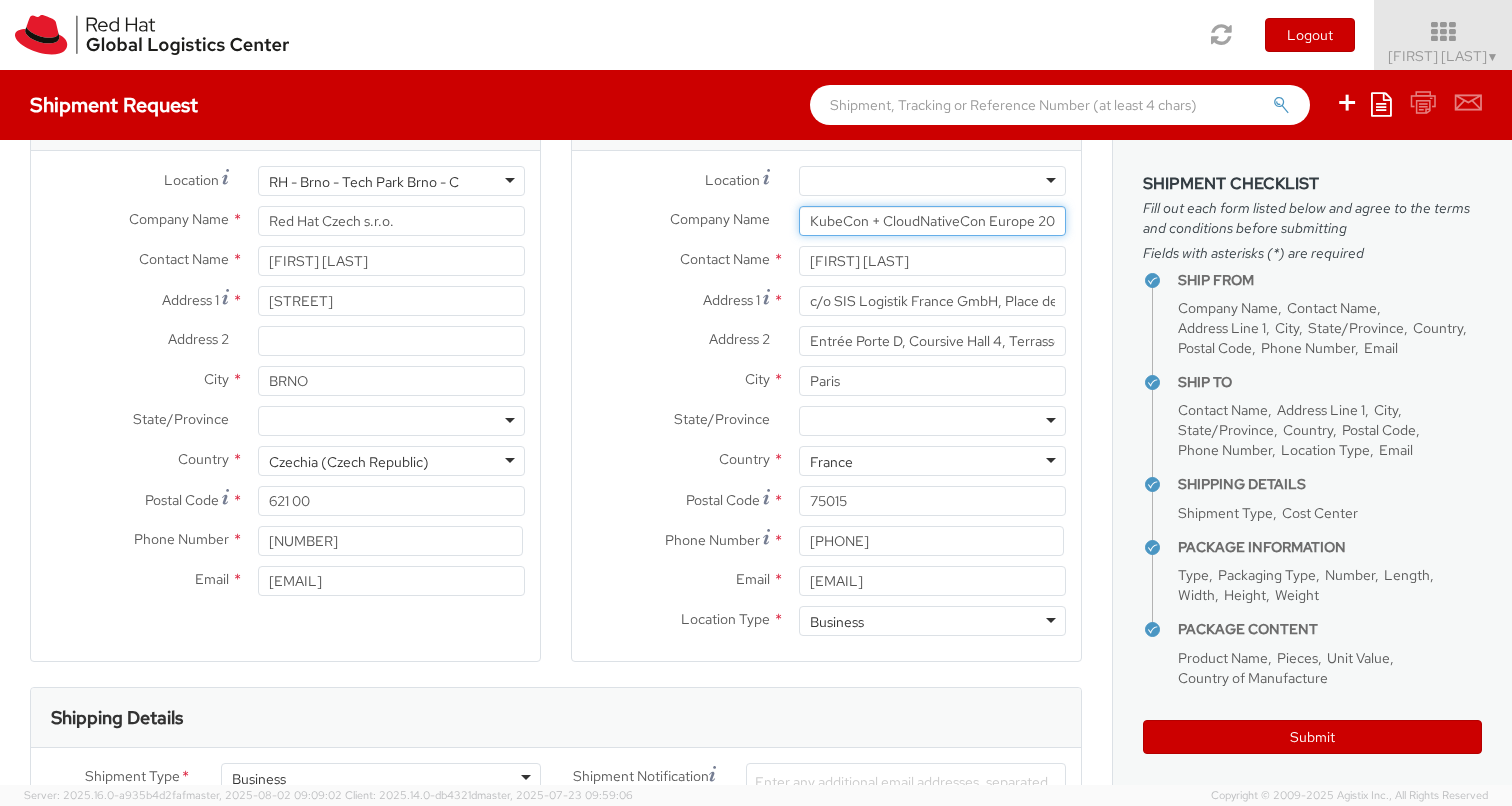 click on "KubeCon + CloudNativeCon Europe 2024 - Red Hat #E1" at bounding box center [932, 221] 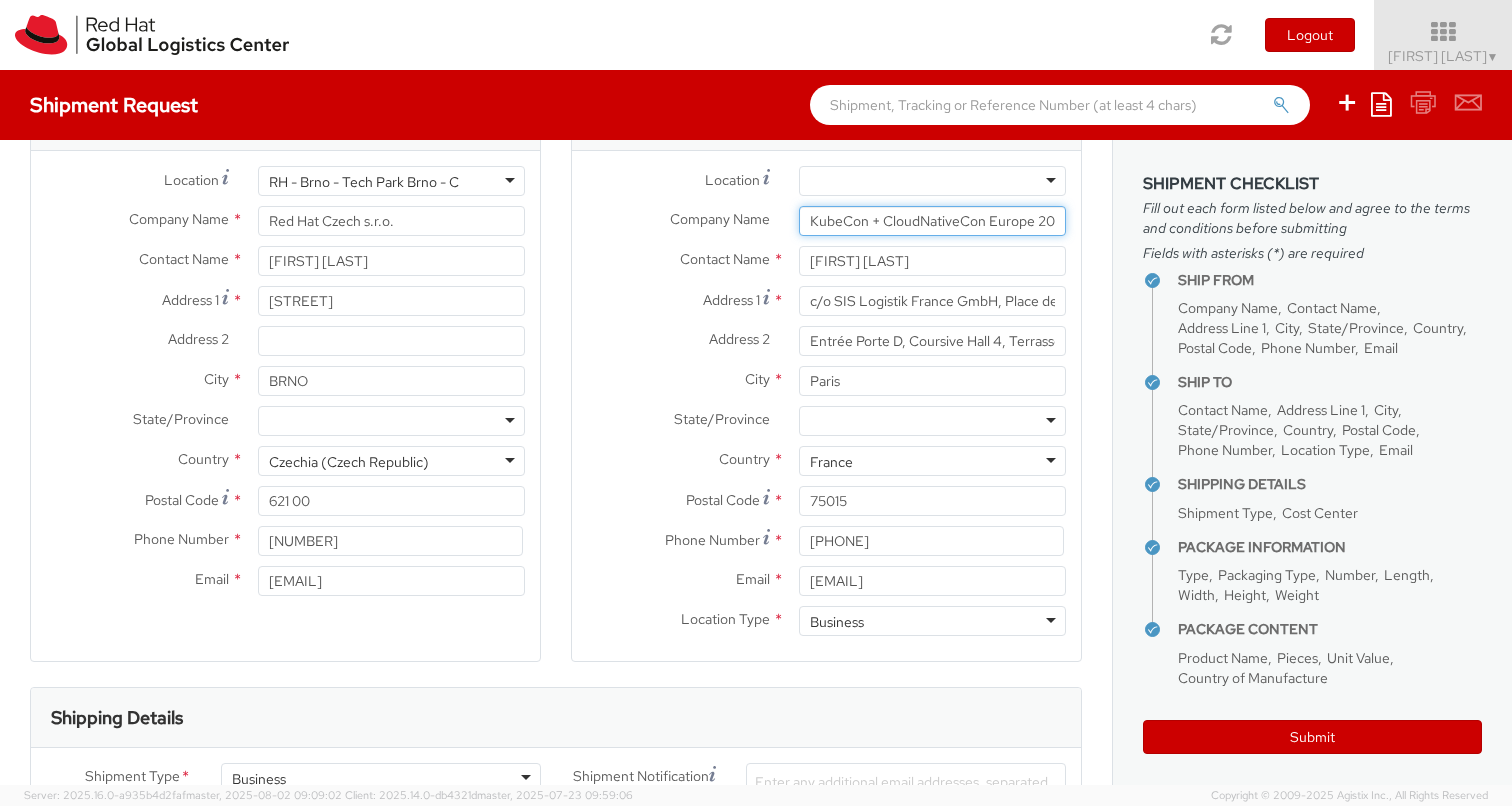 click on "KubeCon + CloudNativeCon Europe 2024 - Red Hat #E1" at bounding box center (932, 221) 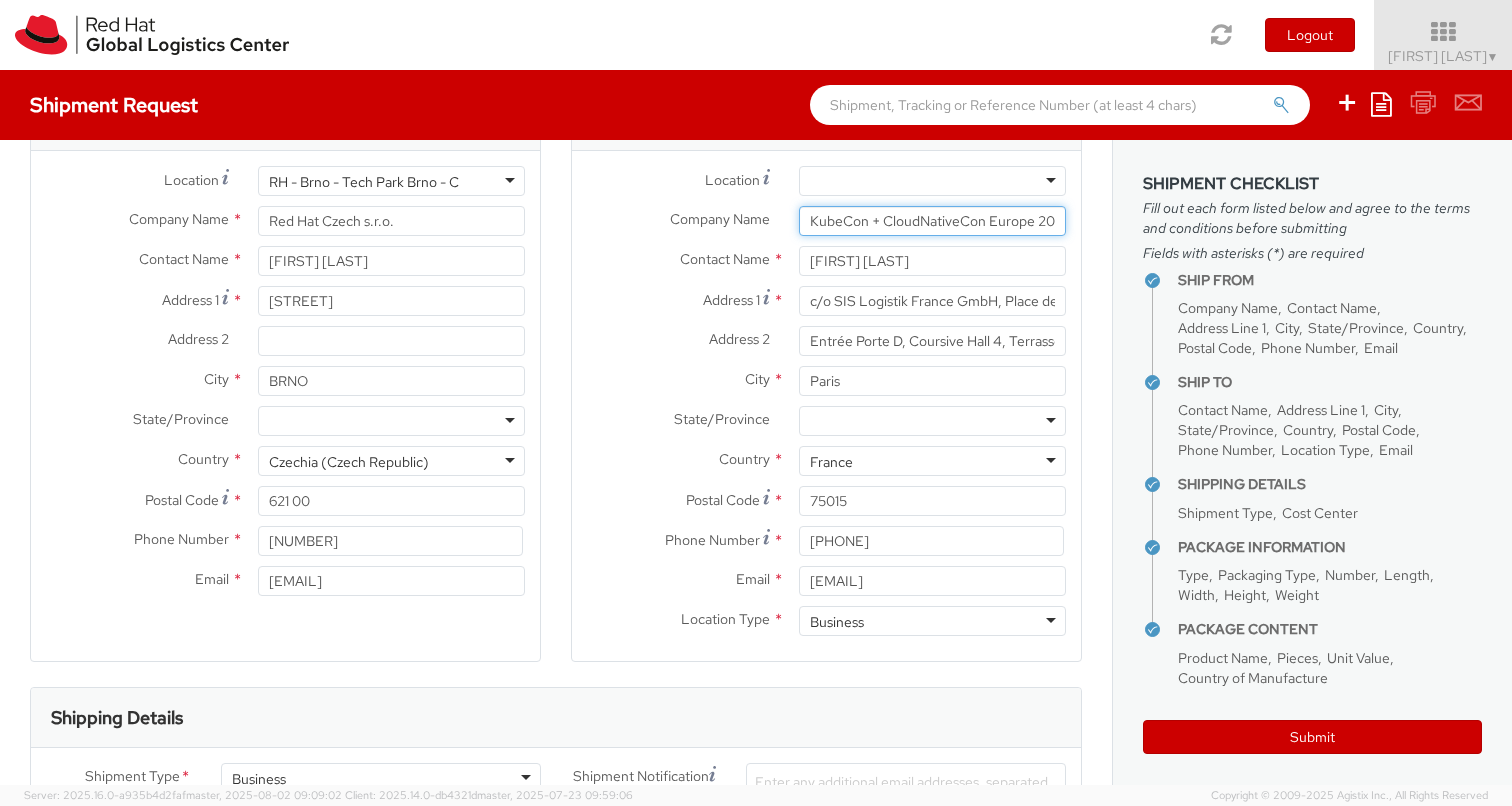 paste on "Schenker Logistics Nederland BV Fairs, Events & Special Logistics c/o OSS EU 2025 - Red Hat Booth #G6" 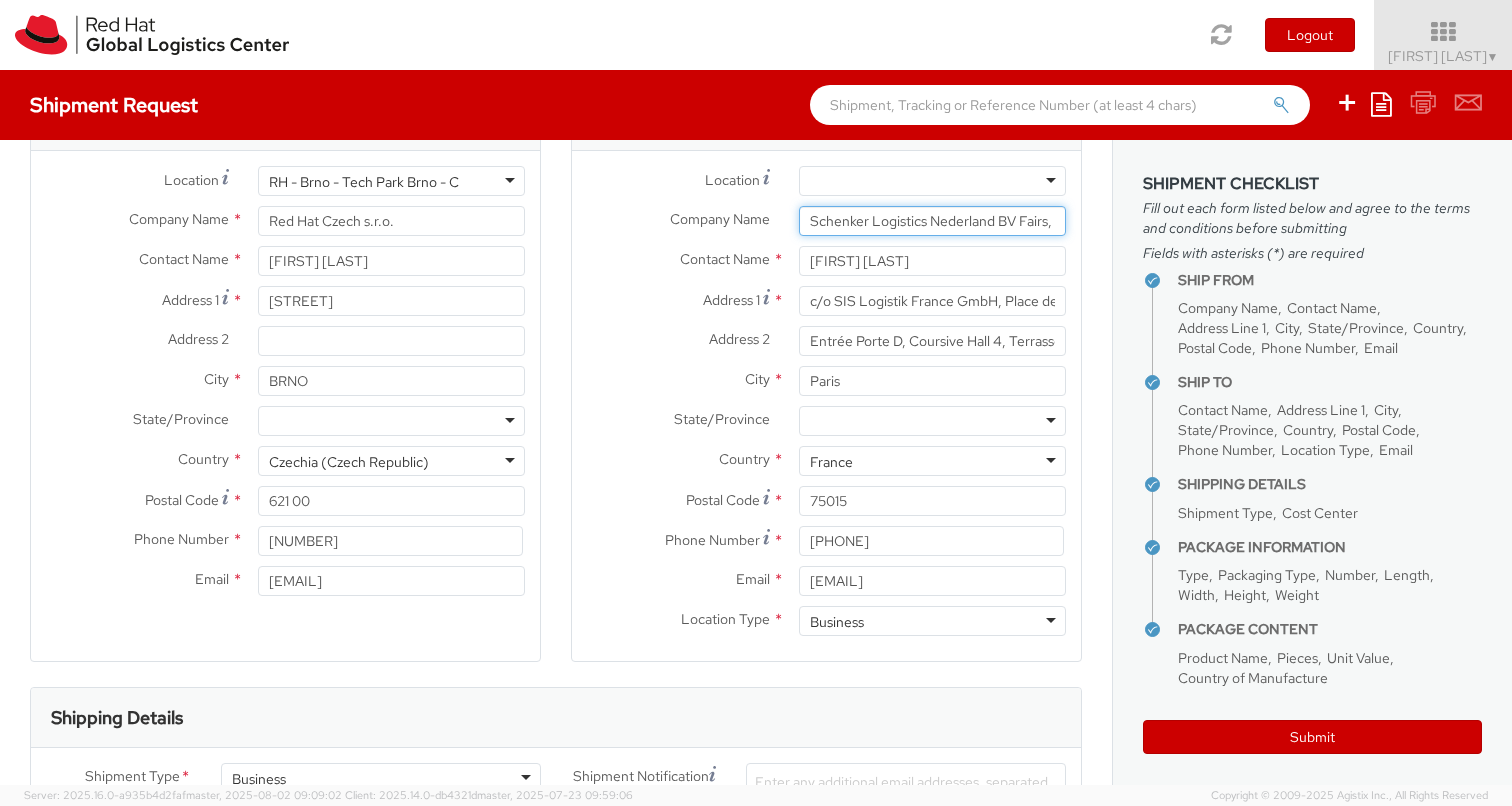 drag, startPoint x: 934, startPoint y: 210, endPoint x: 729, endPoint y: 216, distance: 205.08778 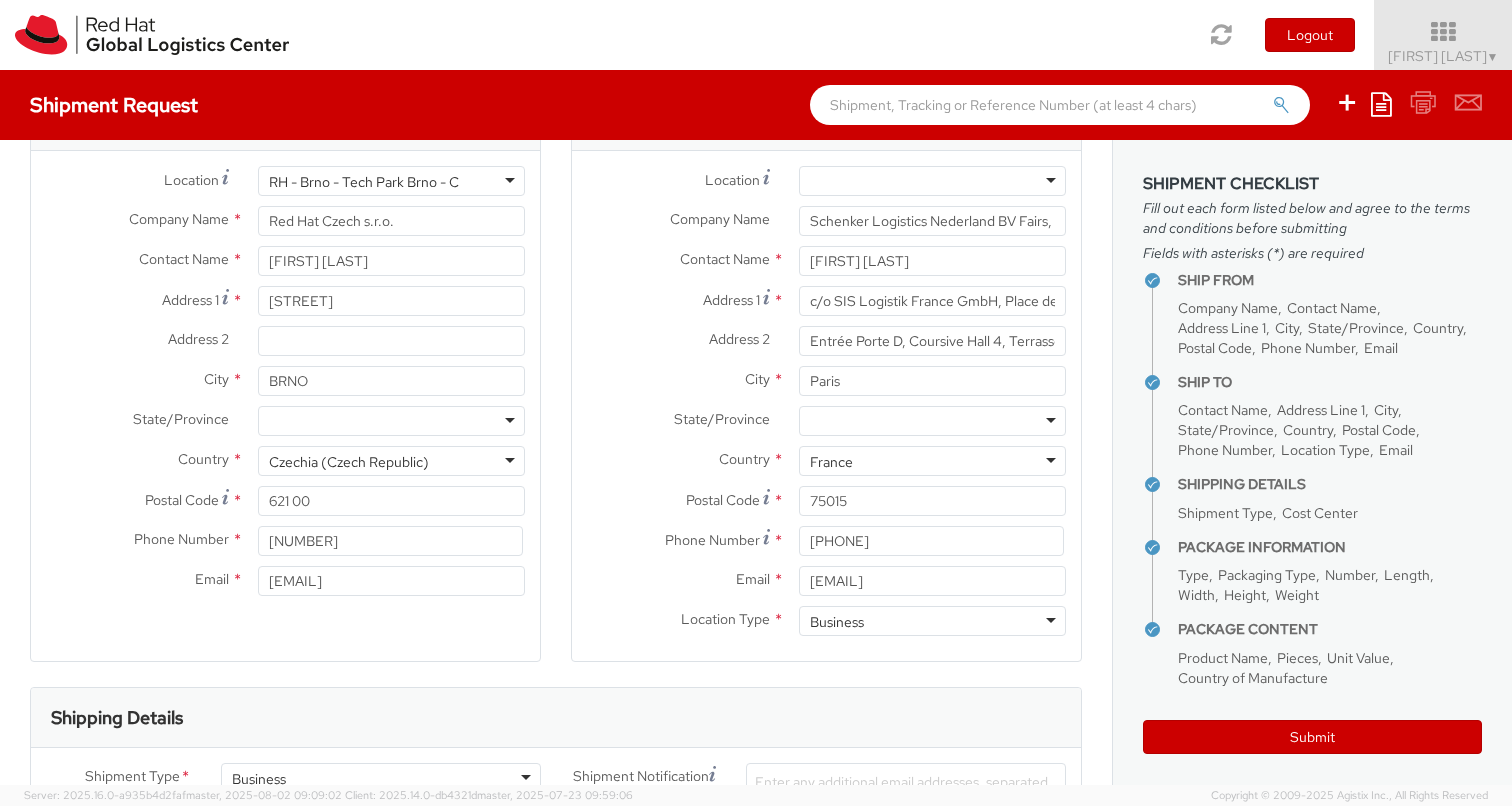 click at bounding box center [932, 181] 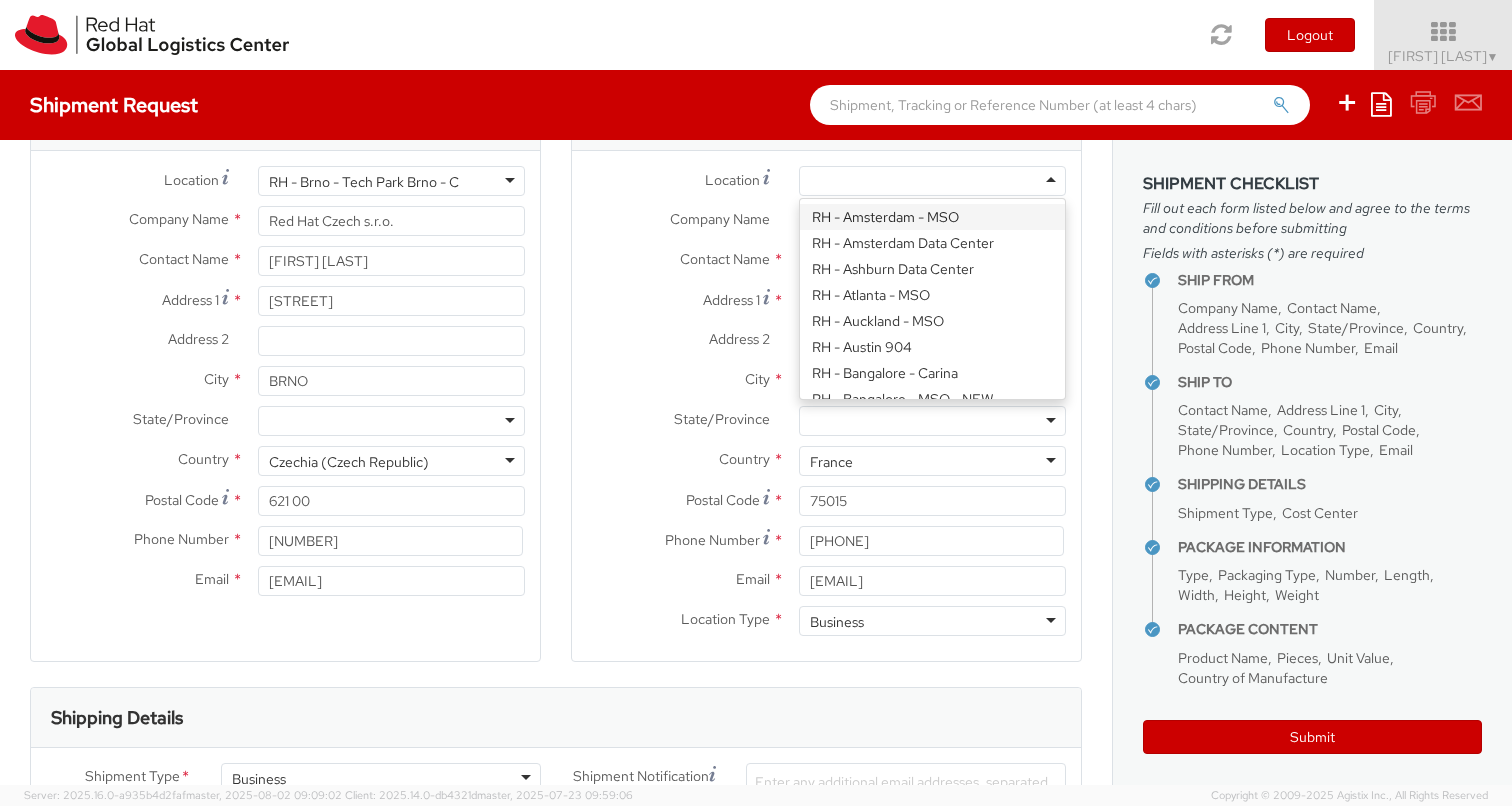 click on "Company Name        *       Schenker Logistics Nederland BV Fairs, Events & Special Logistics c/o OSS EU 2025 - Red Hat Booth #G6" at bounding box center (826, 226) 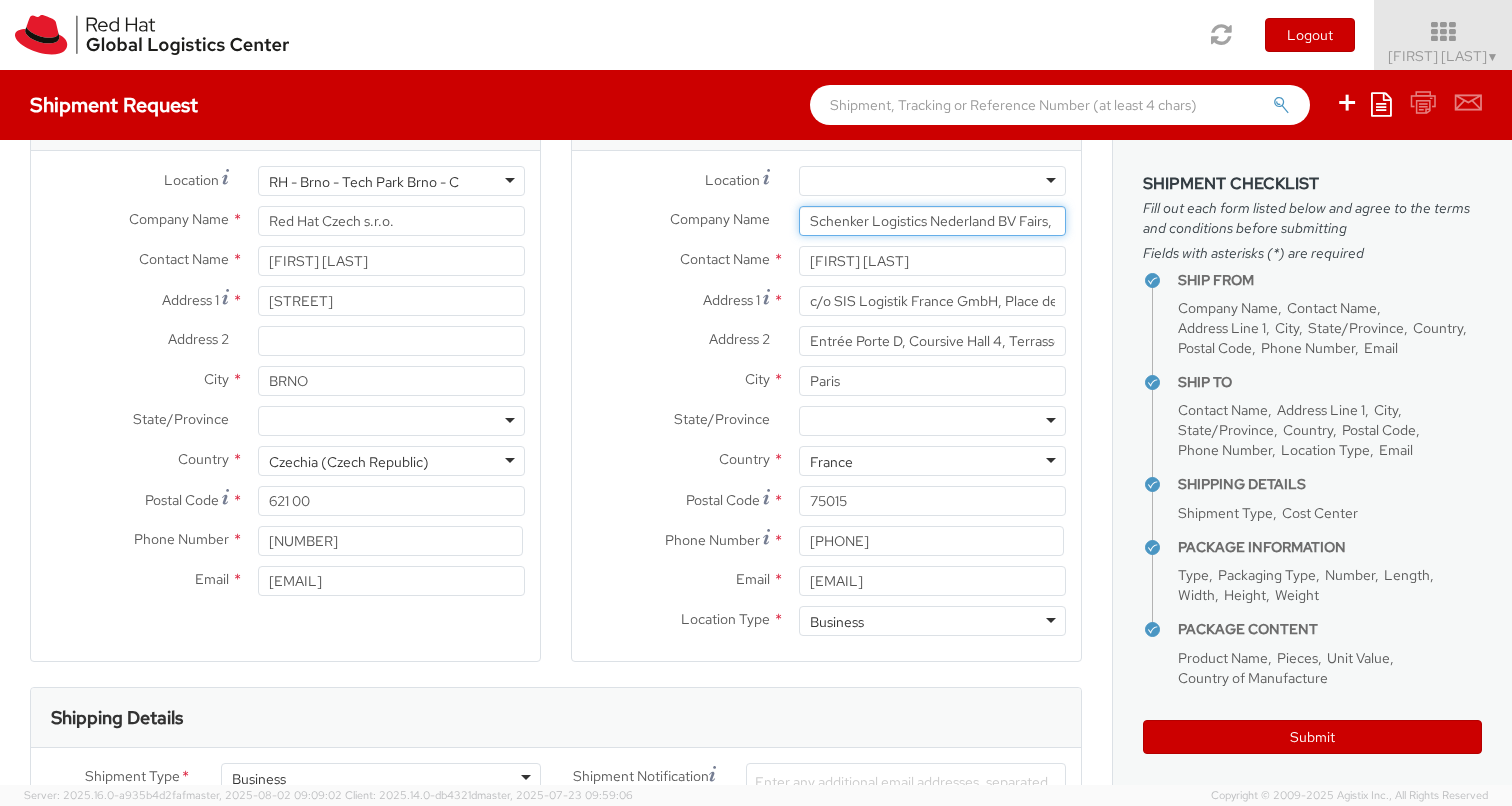 drag, startPoint x: 855, startPoint y: 223, endPoint x: 980, endPoint y: 223, distance: 125 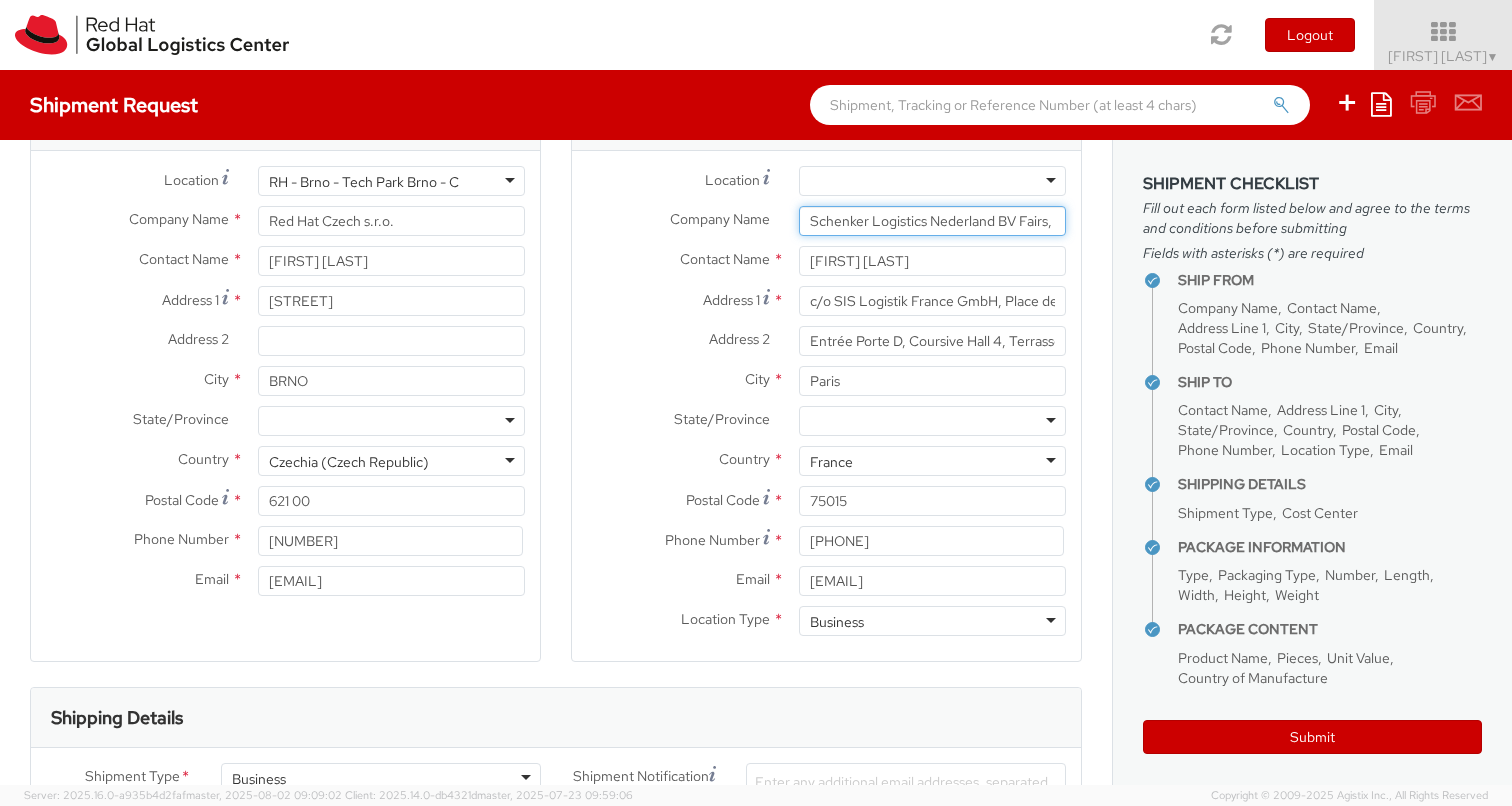 click on "Schenker Logistics Nederland BV Fairs, Events & Special Logistics c/o OSS EU 2025 - Red Hat Booth #G6" at bounding box center [932, 221] 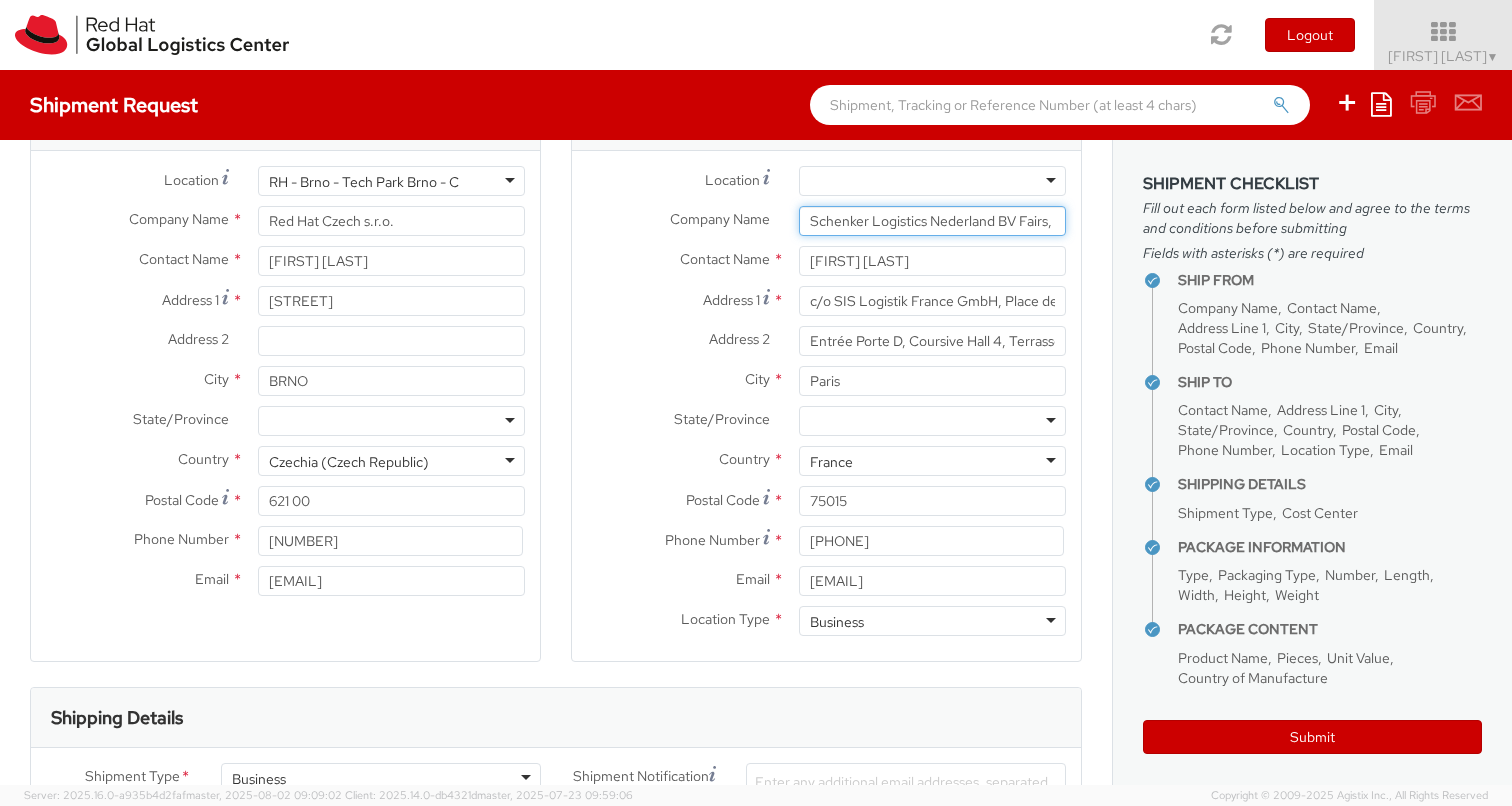 drag, startPoint x: 887, startPoint y: 222, endPoint x: 1079, endPoint y: 214, distance: 192.1666 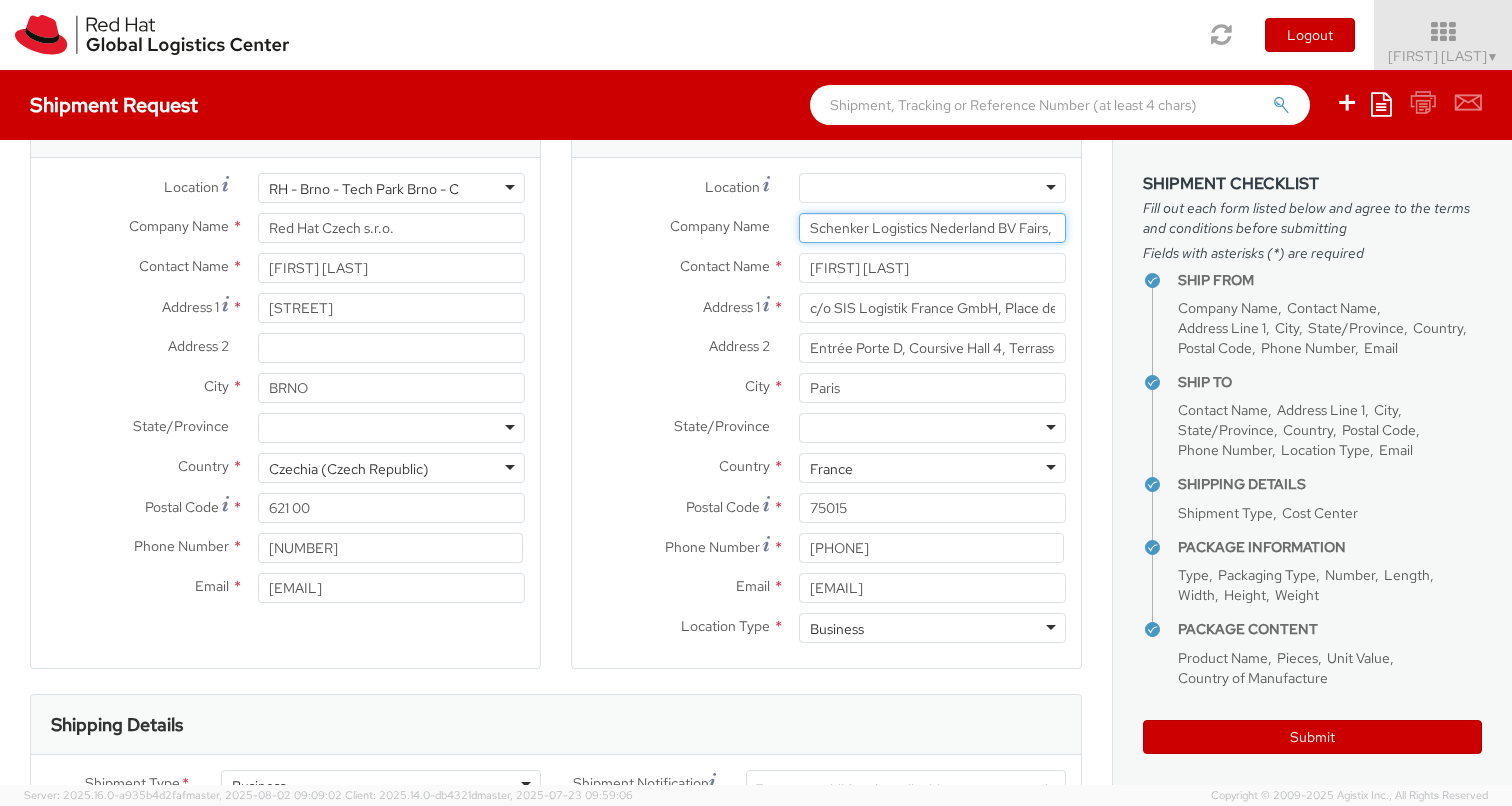 scroll, scrollTop: 83, scrollLeft: 0, axis: vertical 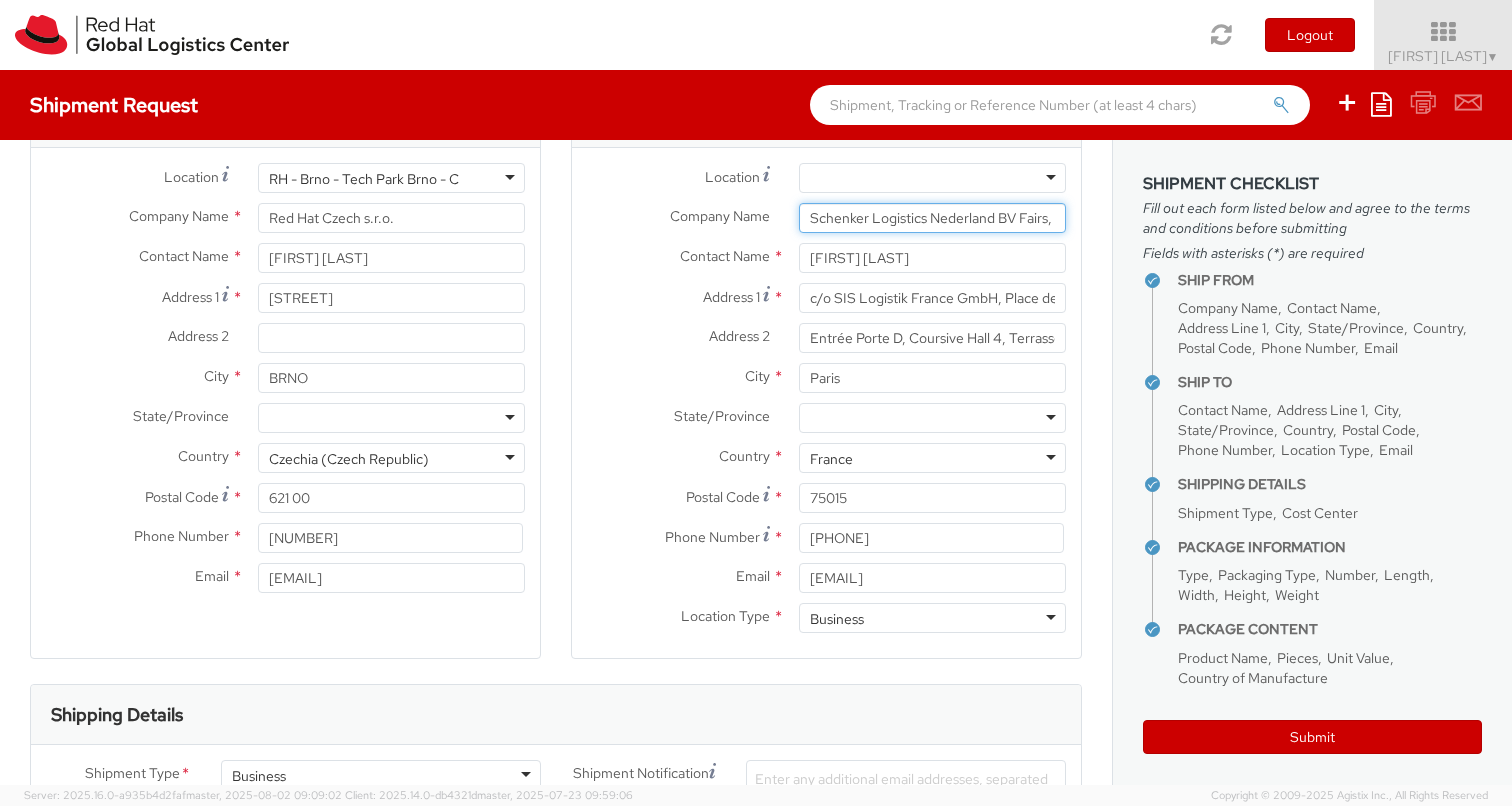 click on "Schenker Logistics Nederland BV Fairs, Events & Special Logistics c/o OSS EU 2025 - Red Hat Booth #G6" at bounding box center (932, 218) 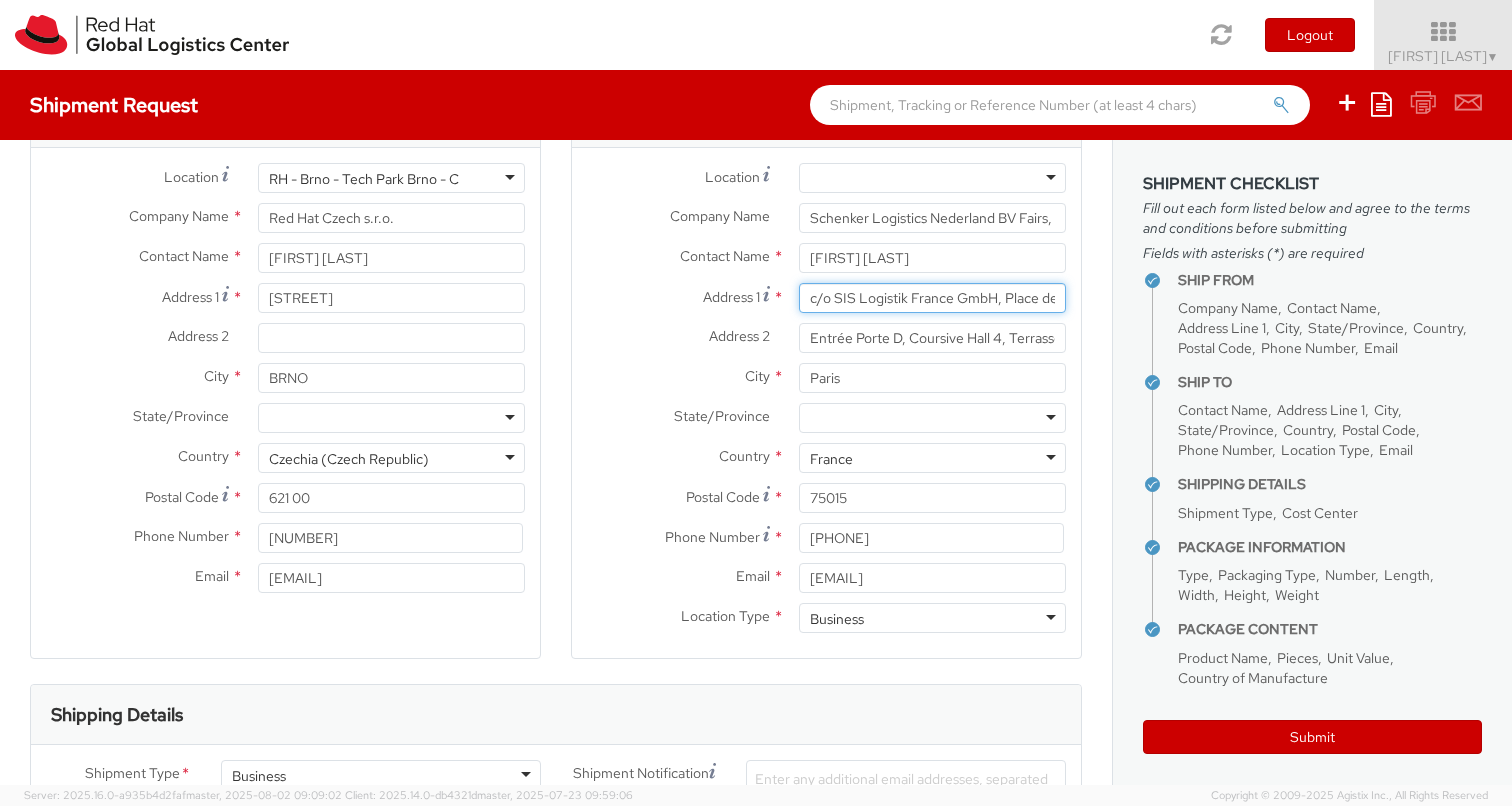 click on "c/o SIS Logistik France GmbH, Place des Insurgés de Varsovie," at bounding box center [932, 298] 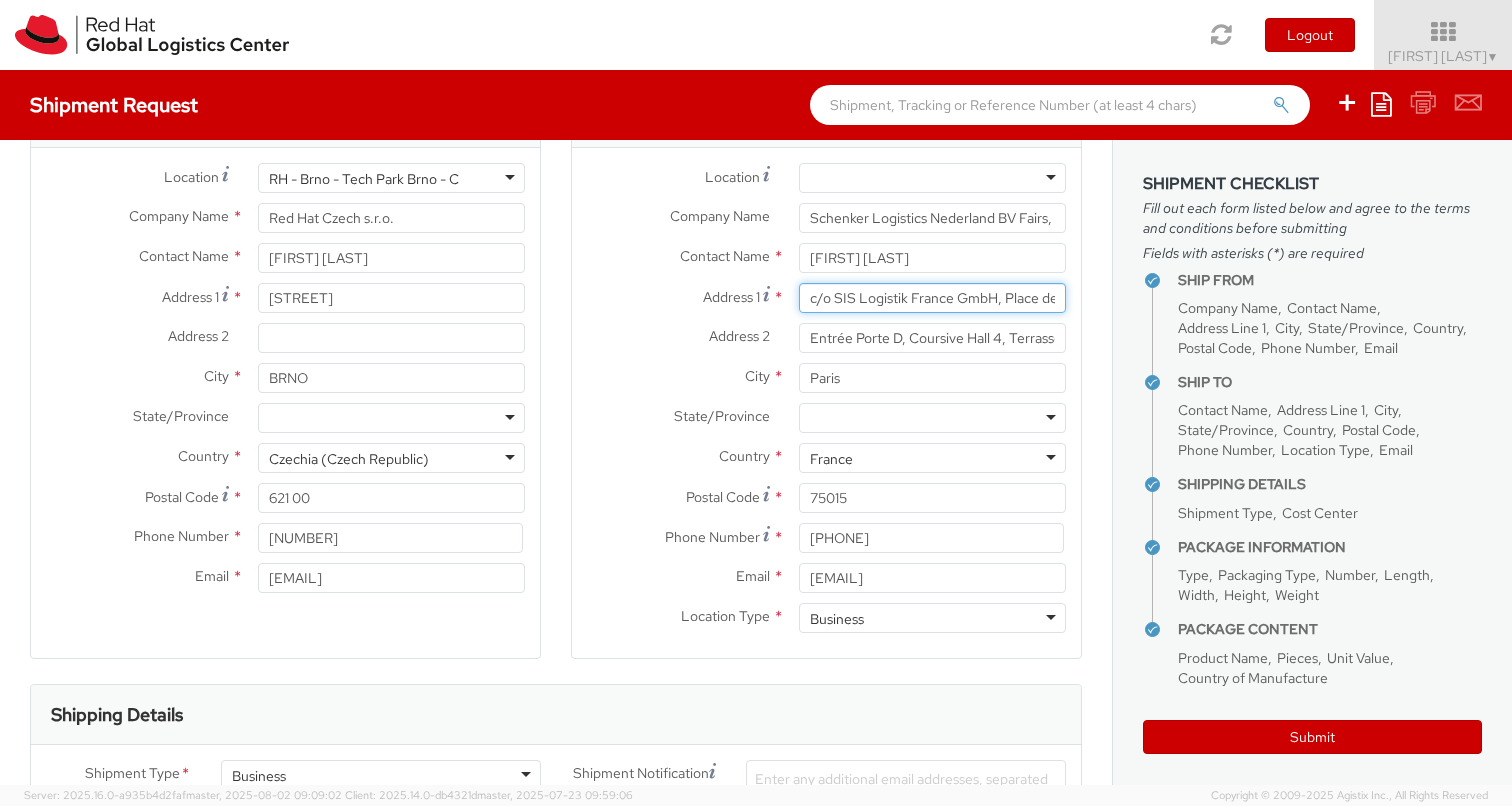 click on "c/o SIS Logistik France GmbH, Place des Insurgés de Varsovie," at bounding box center (932, 298) 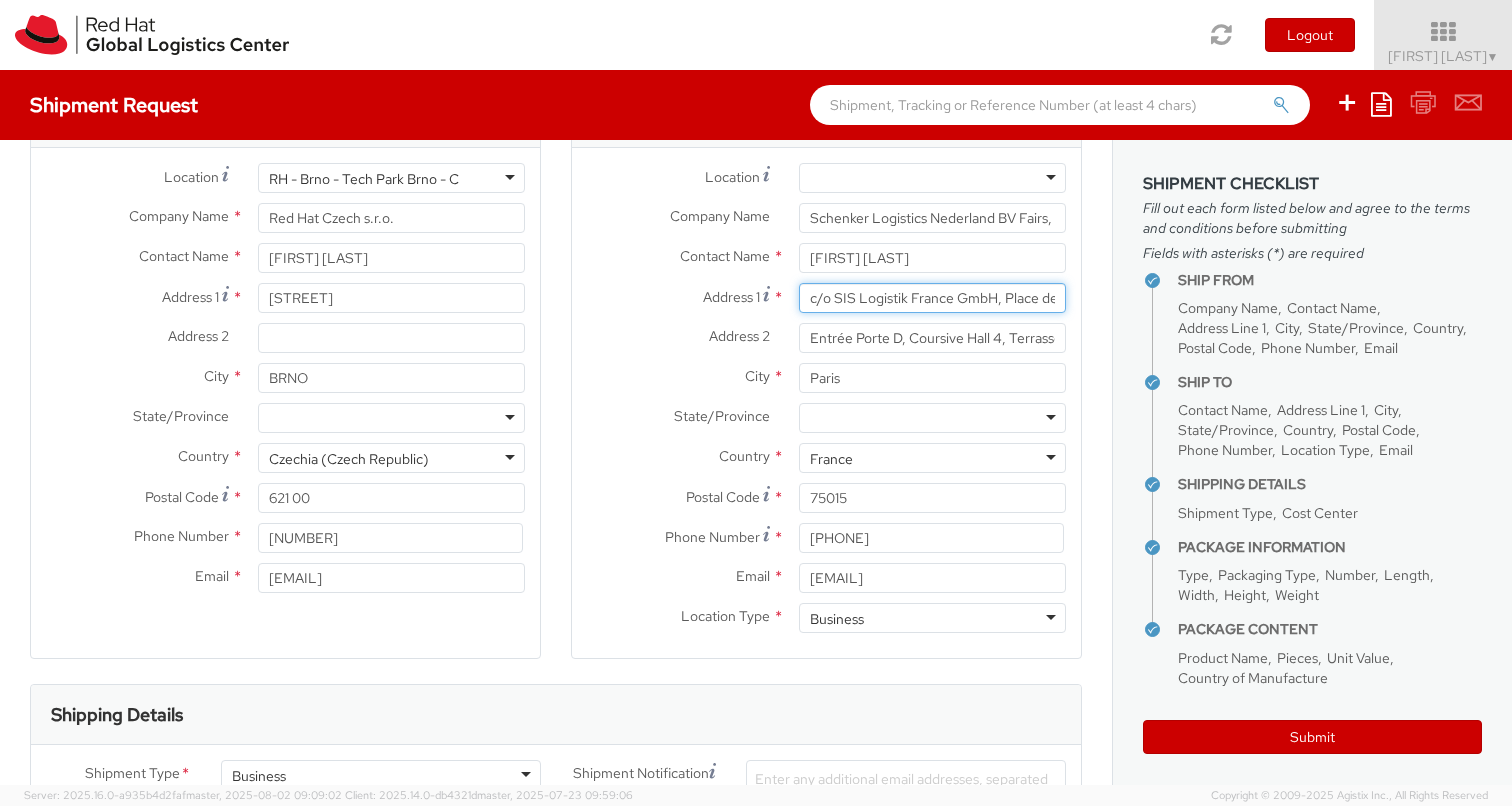 click on "c/o SIS Logistik France GmbH, Place des Insurgés de Varsovie," at bounding box center [932, 298] 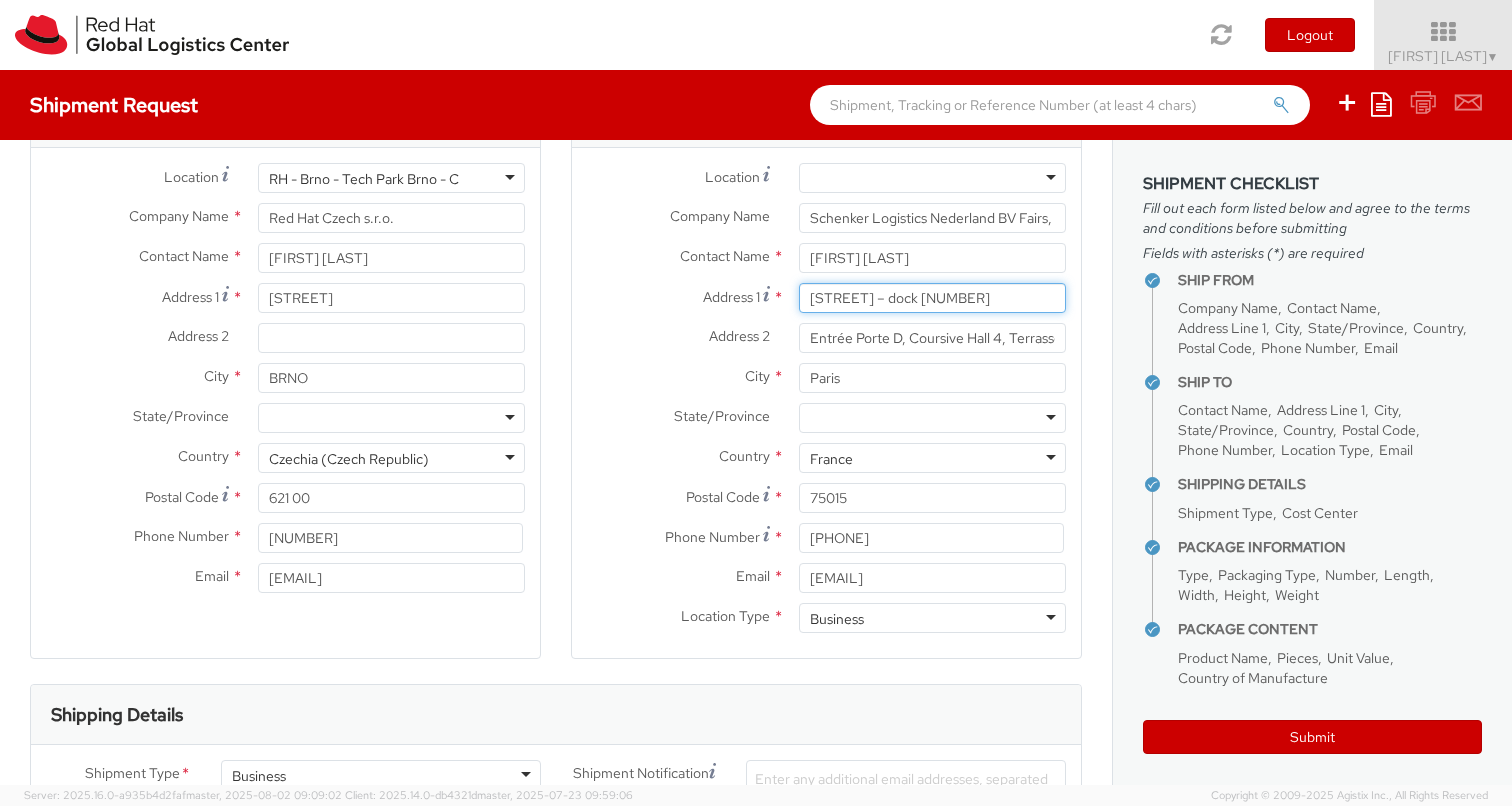 type on "Ankerweg 18 – dock 103" 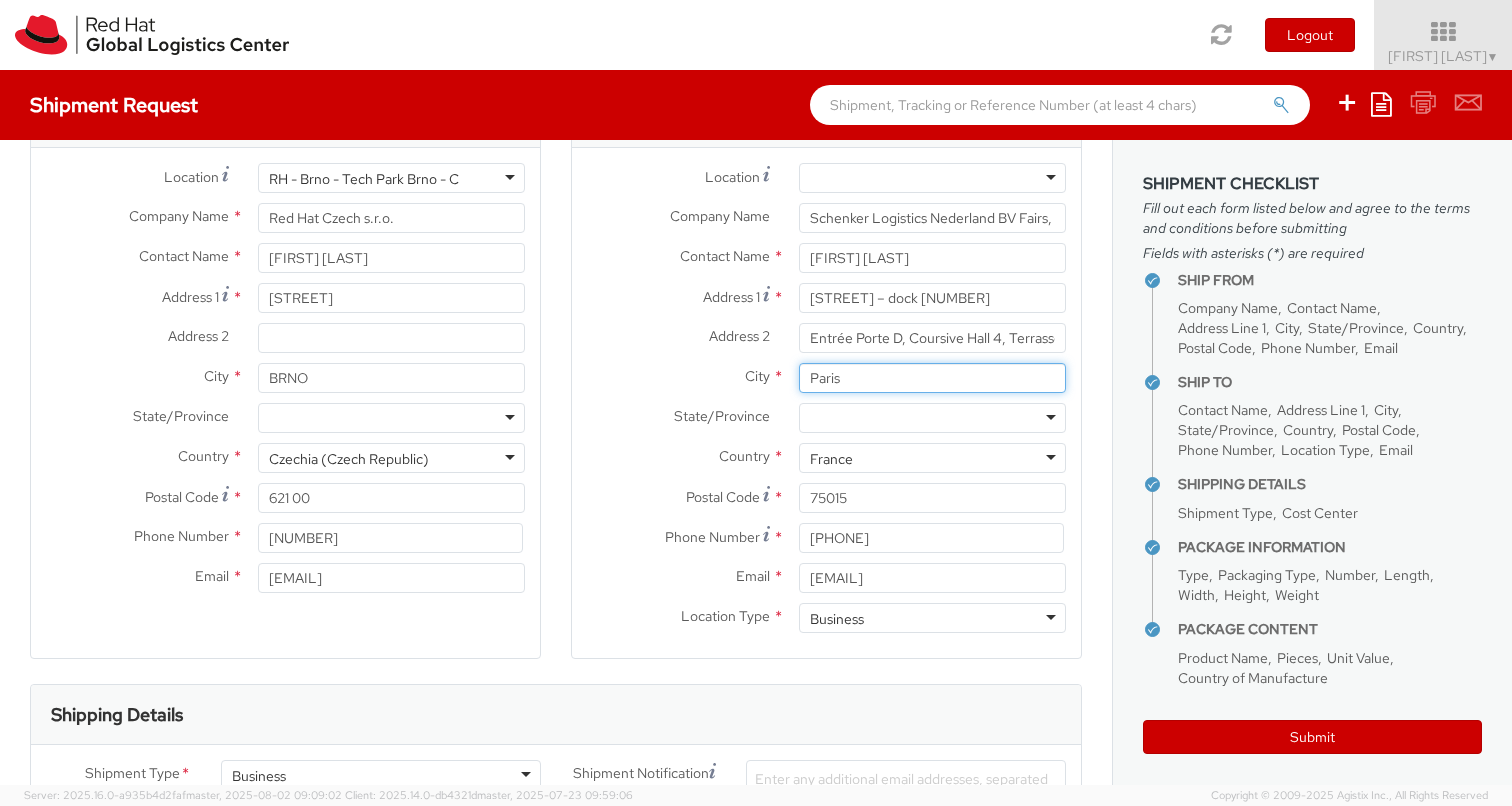 click on "Paris" at bounding box center [932, 378] 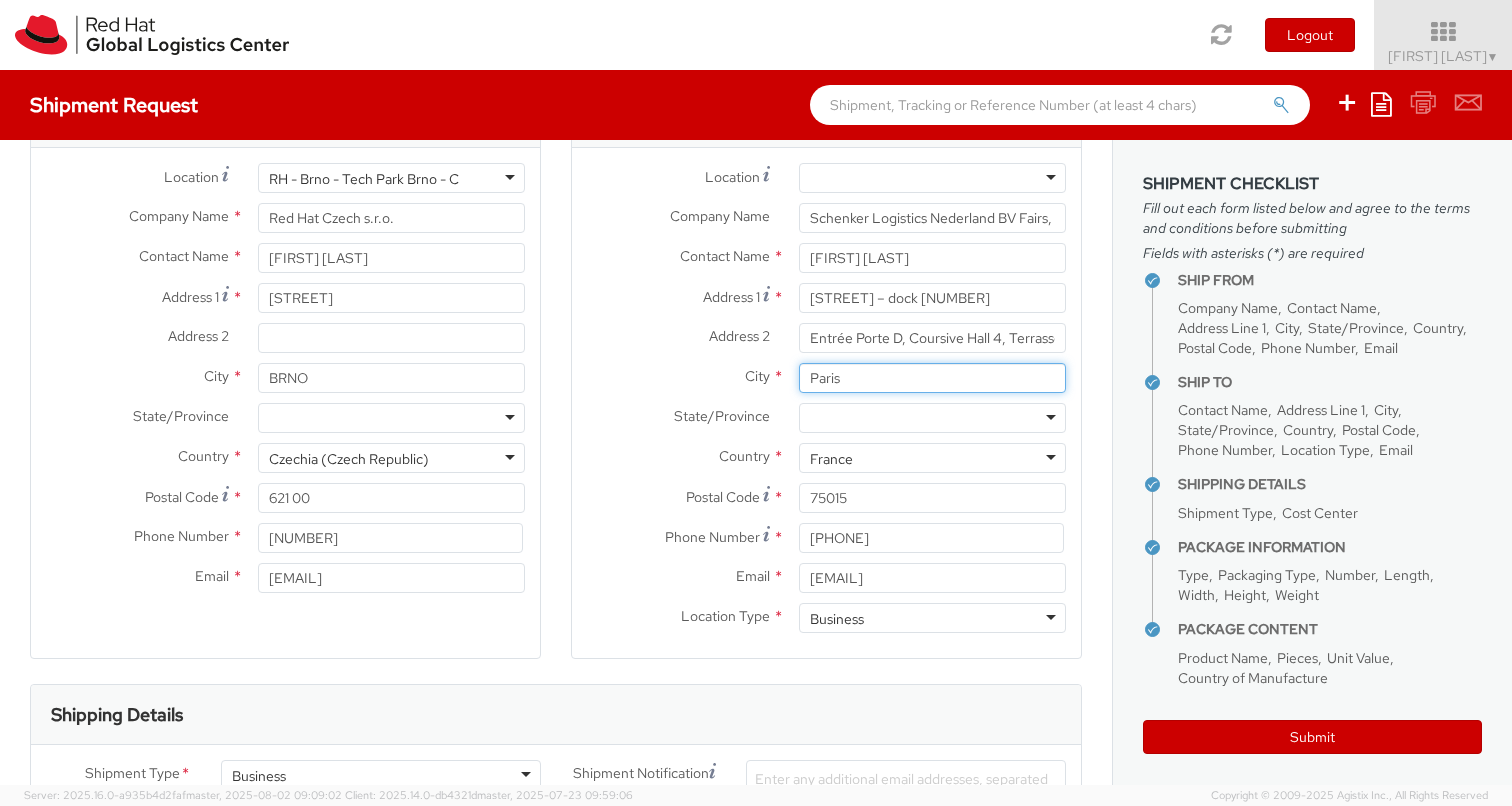 click on "Paris" at bounding box center [932, 378] 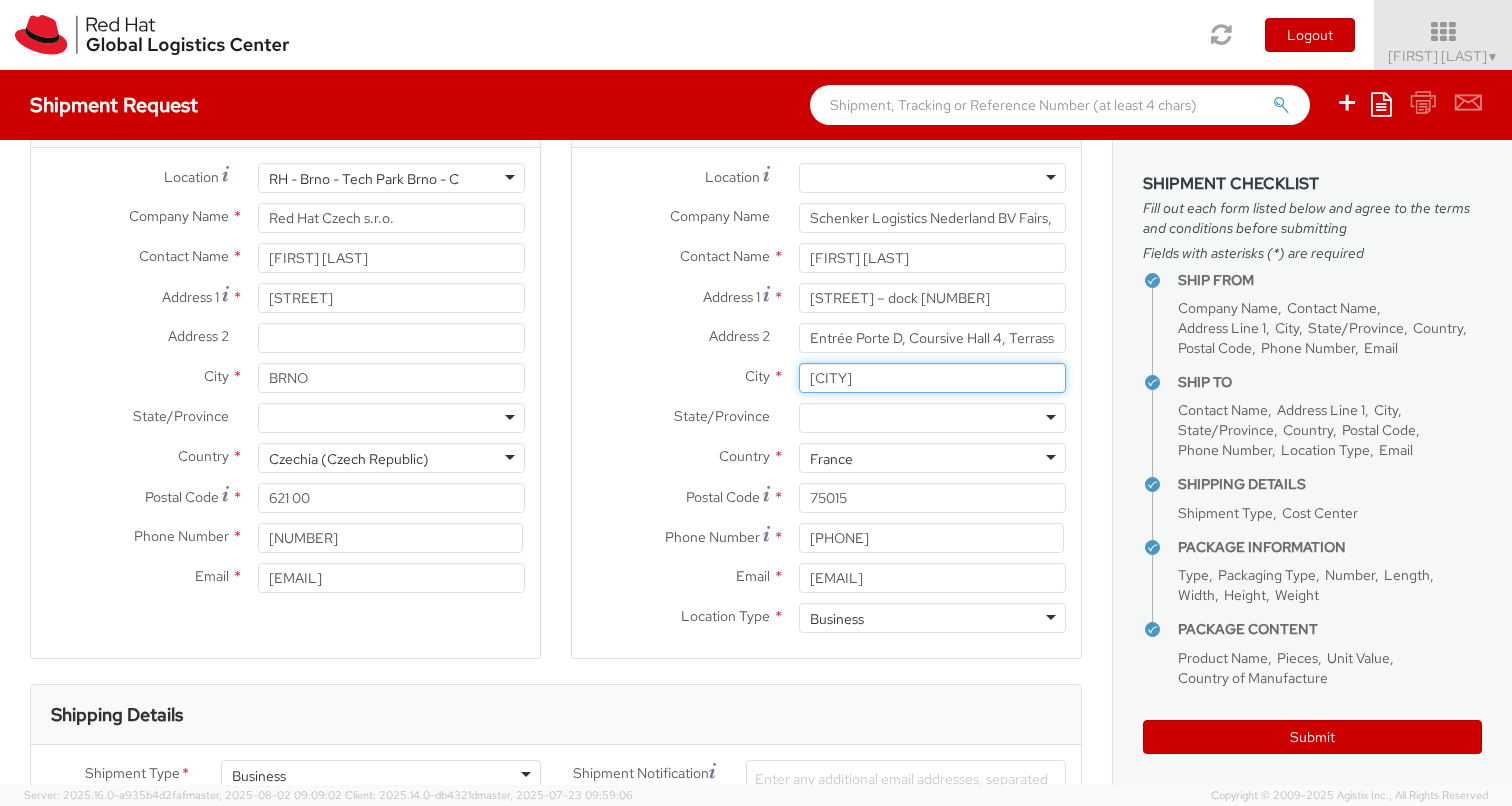 type on "Amsterdam" 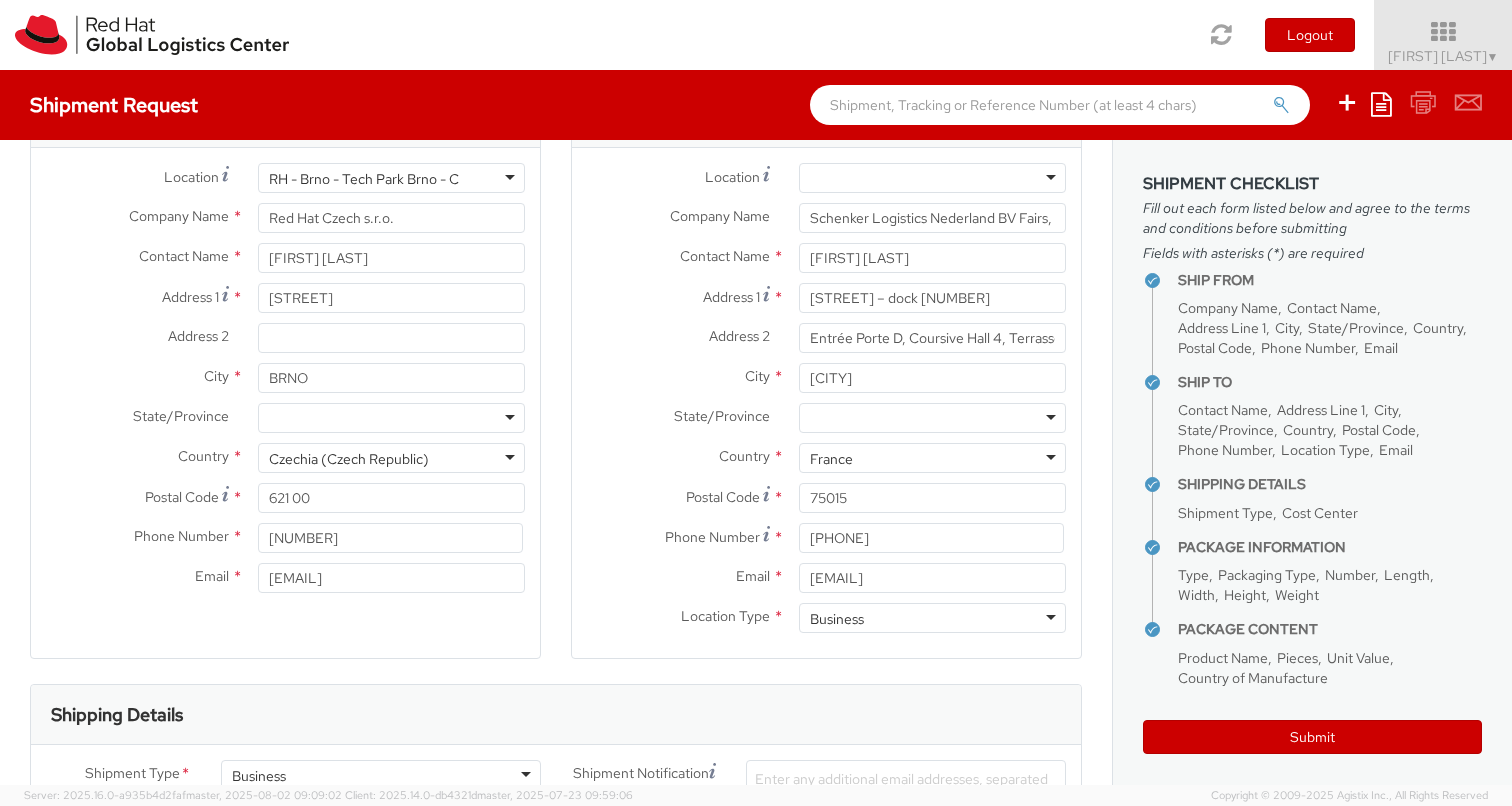 click on "France" at bounding box center (932, 458) 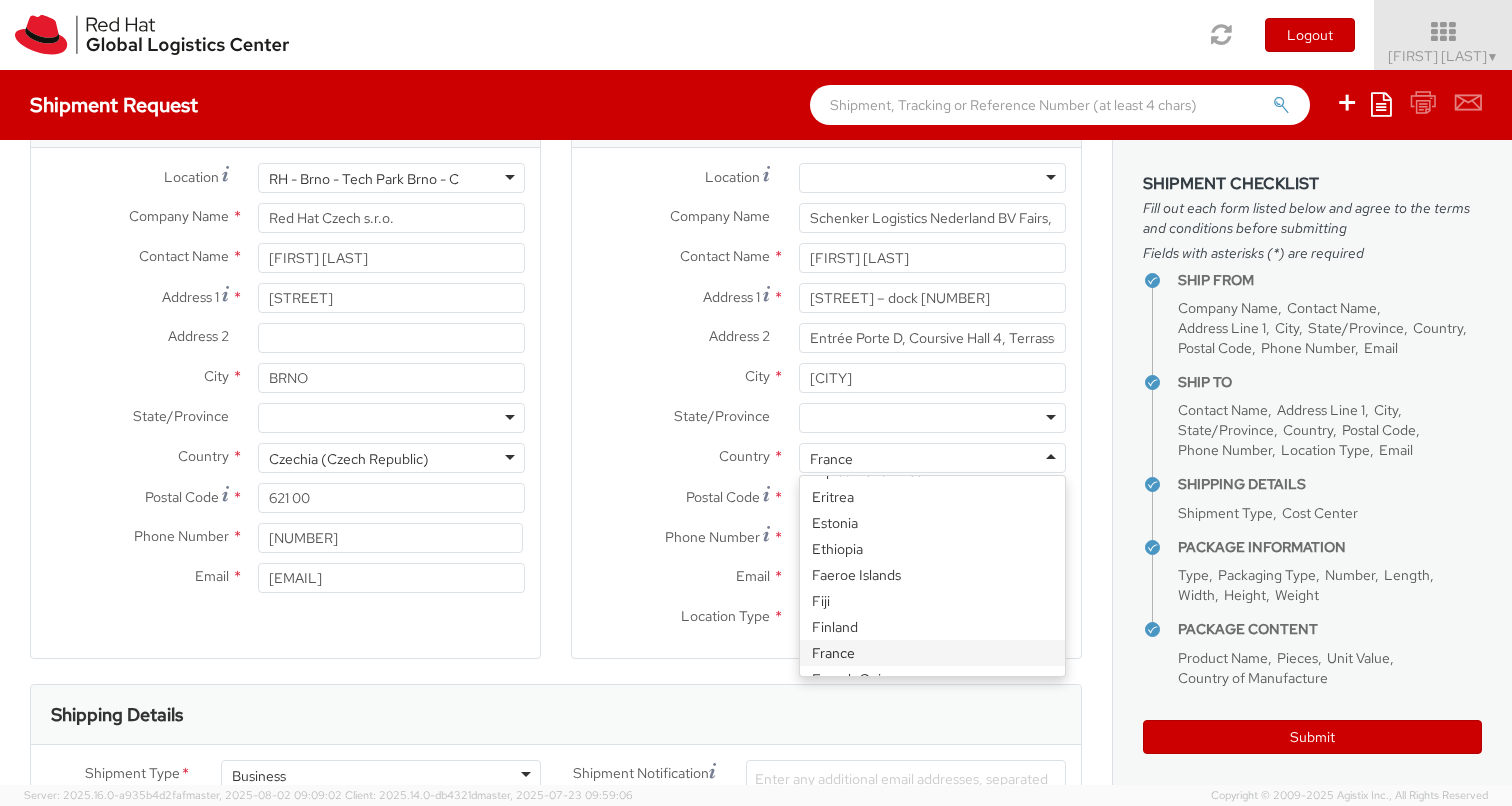 click on "France" at bounding box center [932, 458] 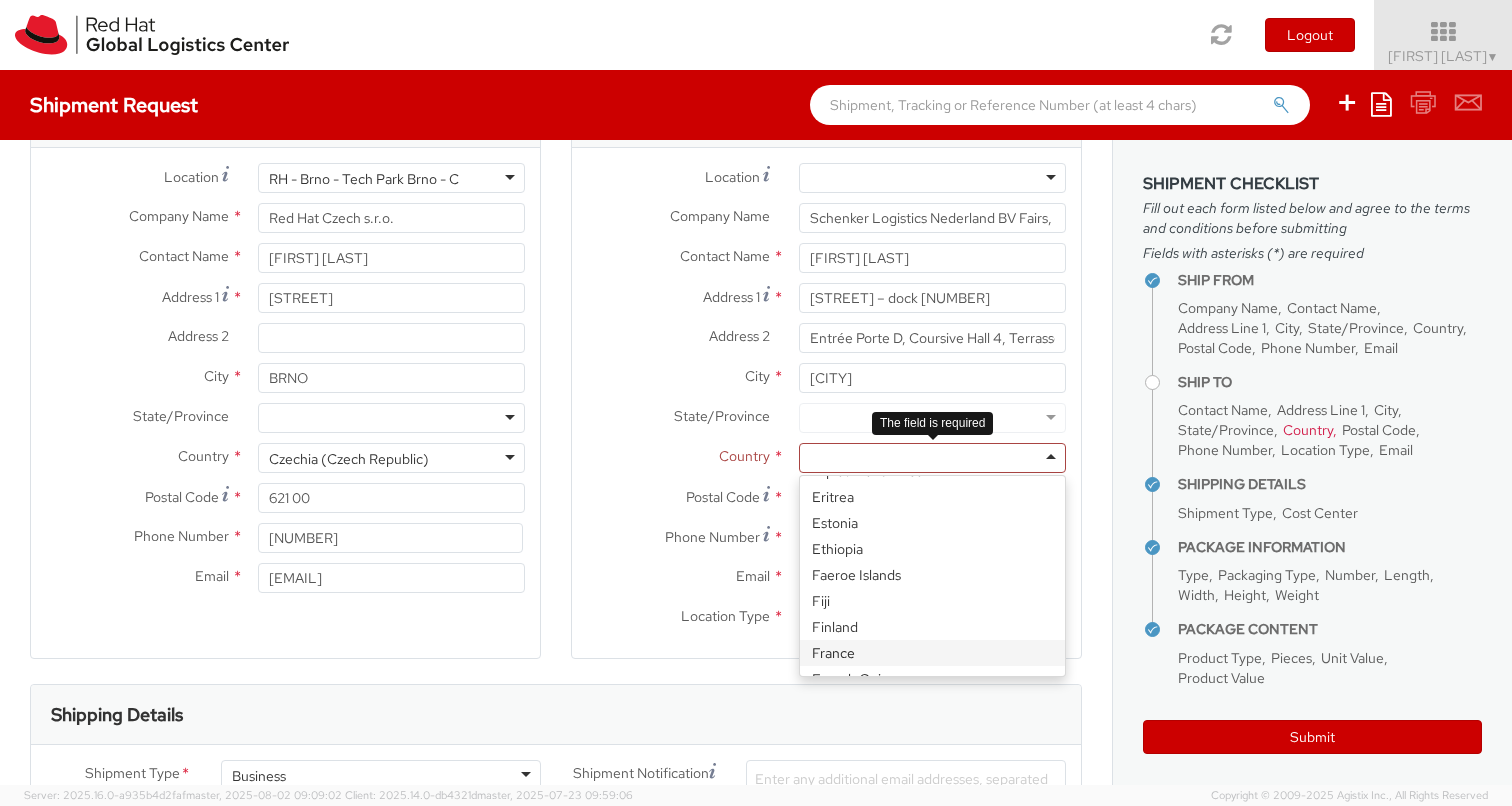 paste on "1041 AT Amsterdam The Netherlands" 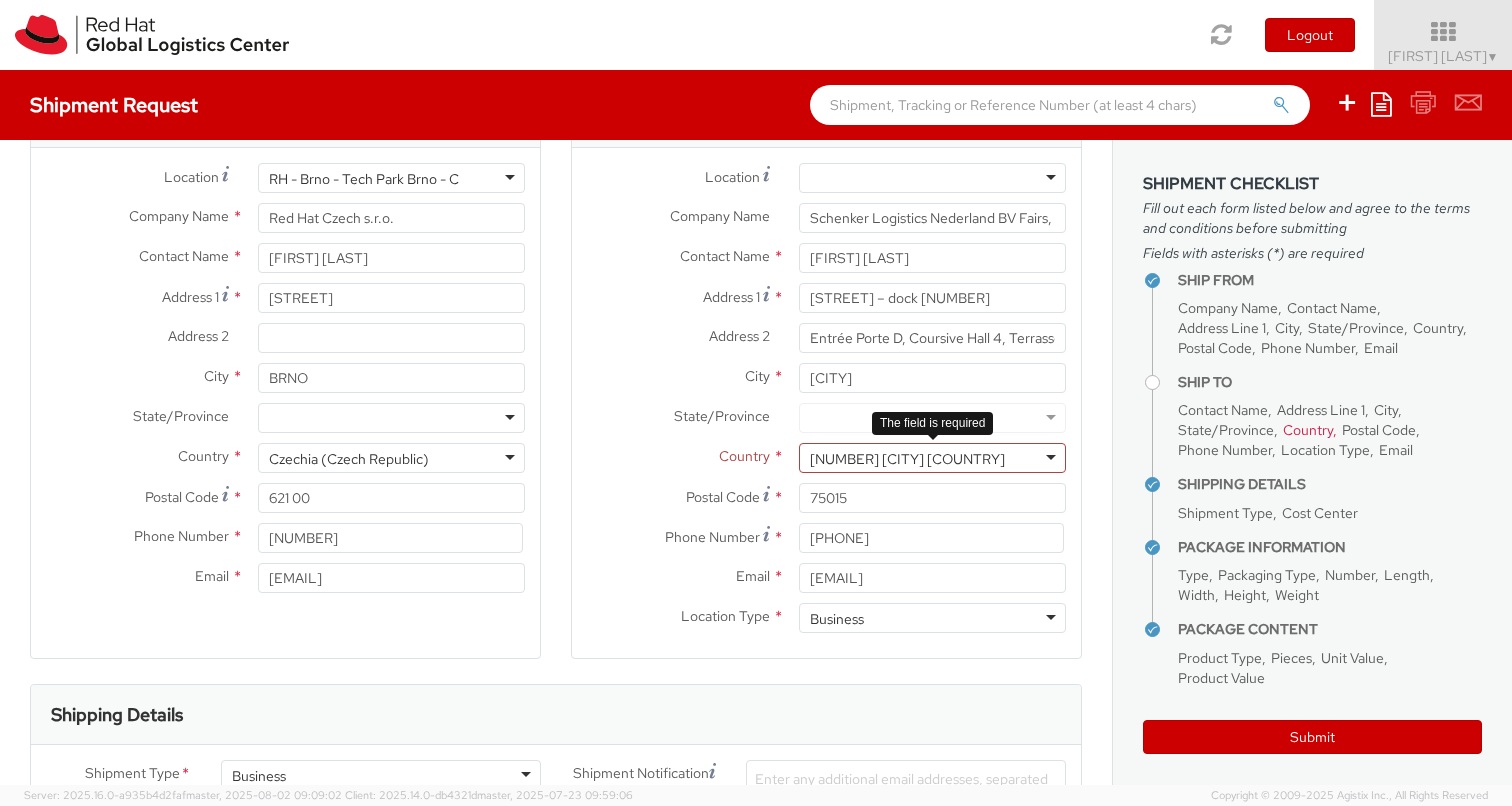 click at bounding box center [926, 459] 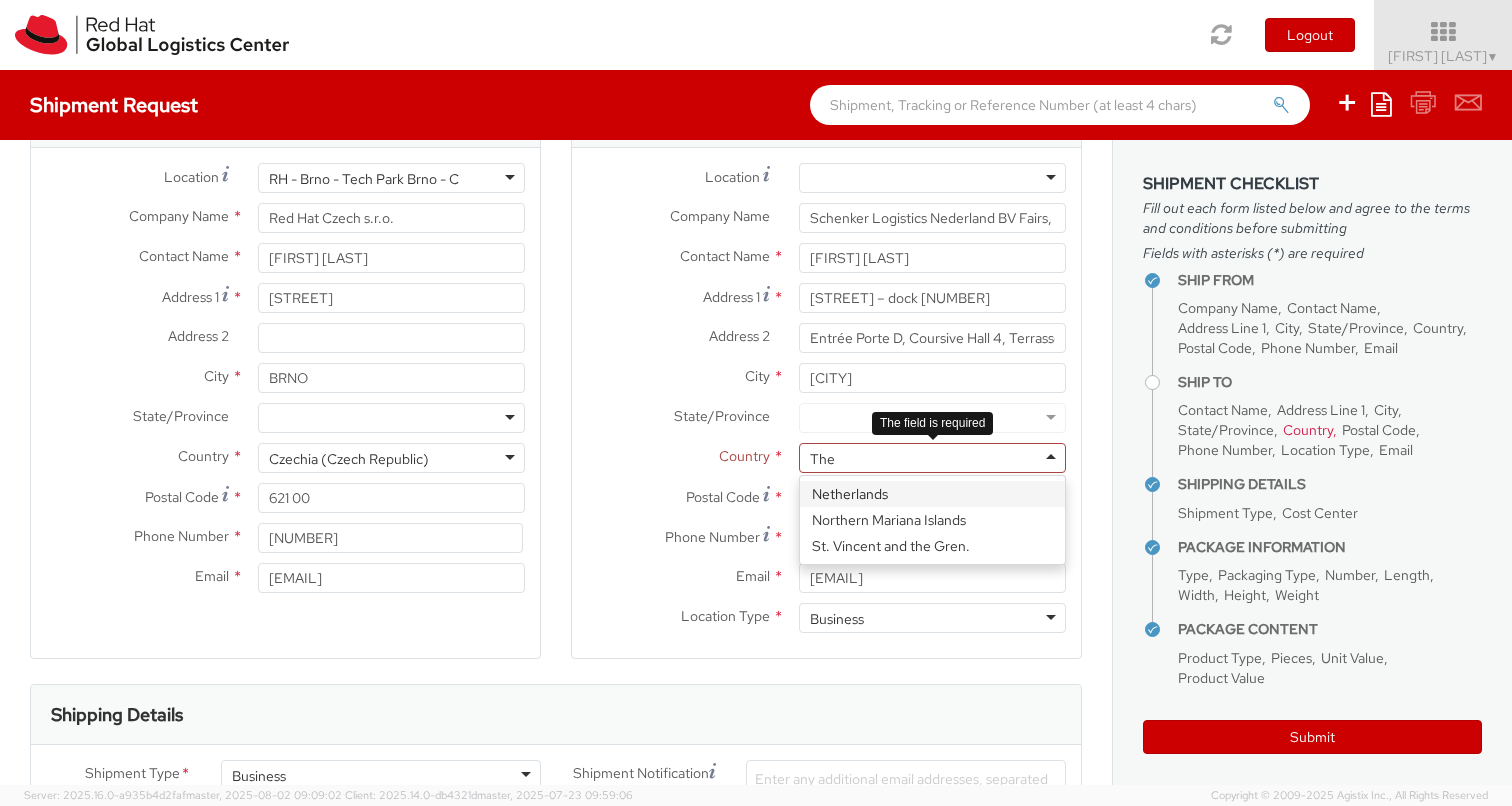 scroll, scrollTop: 0, scrollLeft: 0, axis: both 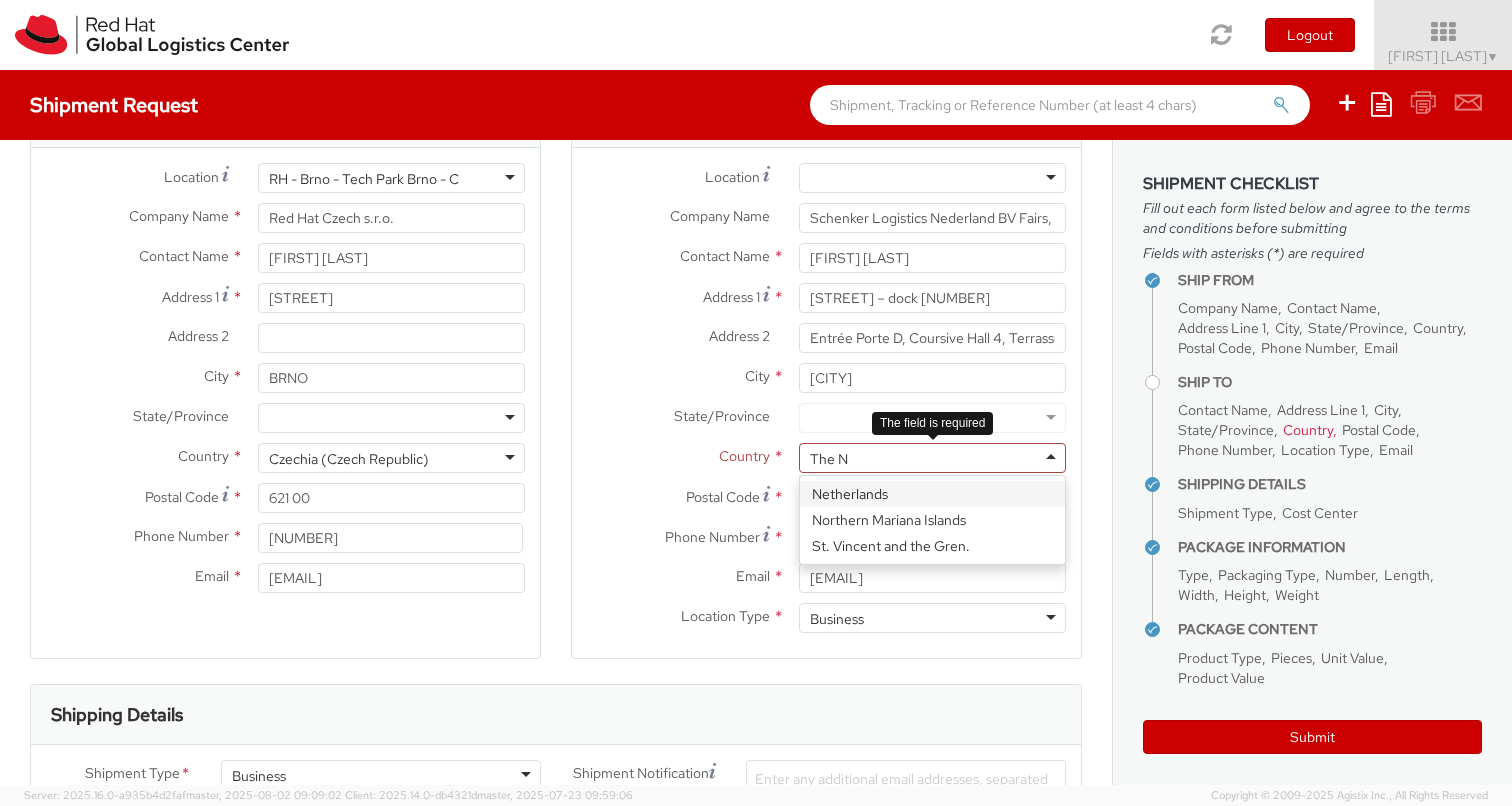 type 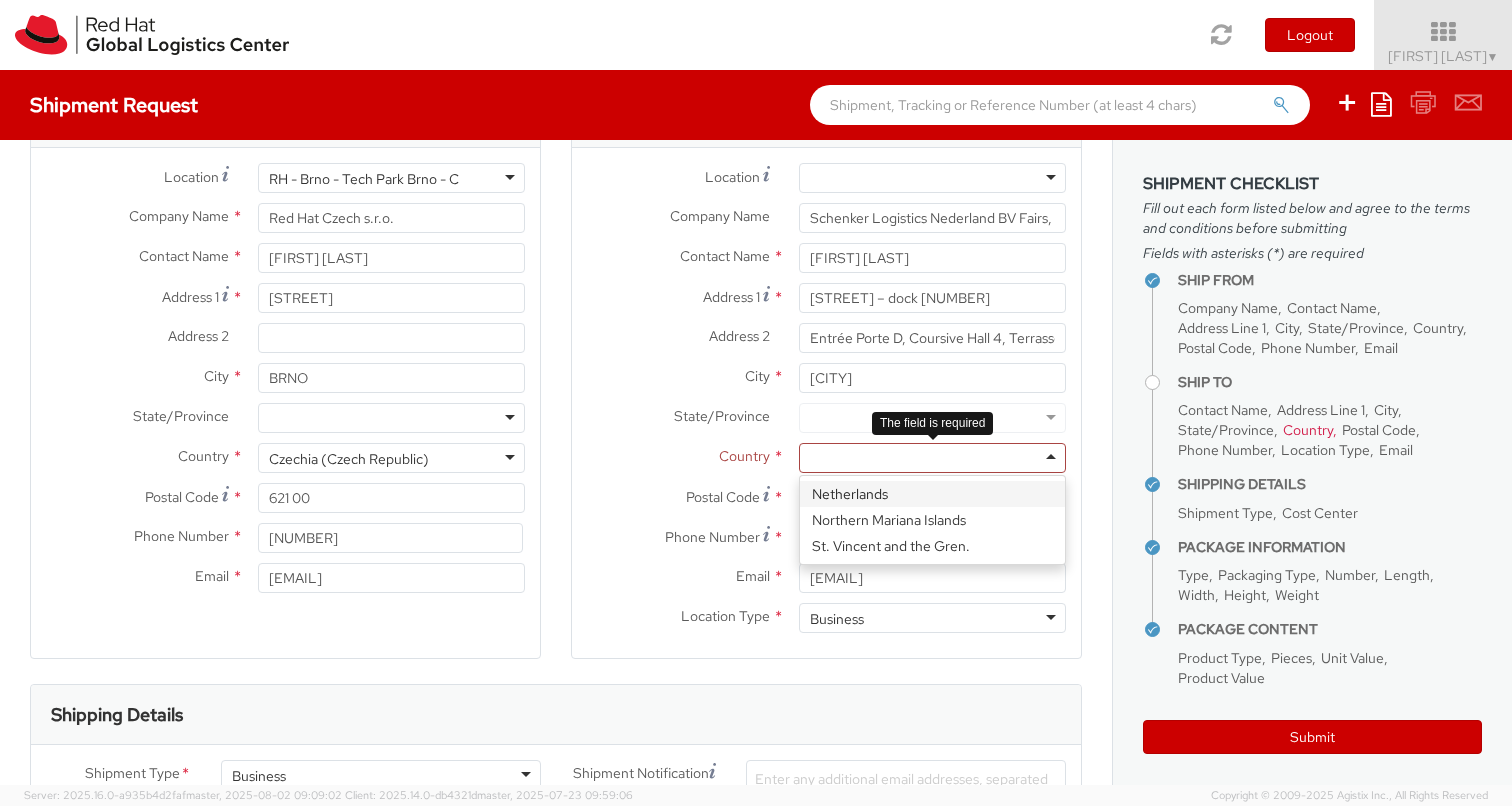 scroll, scrollTop: 0, scrollLeft: 0, axis: both 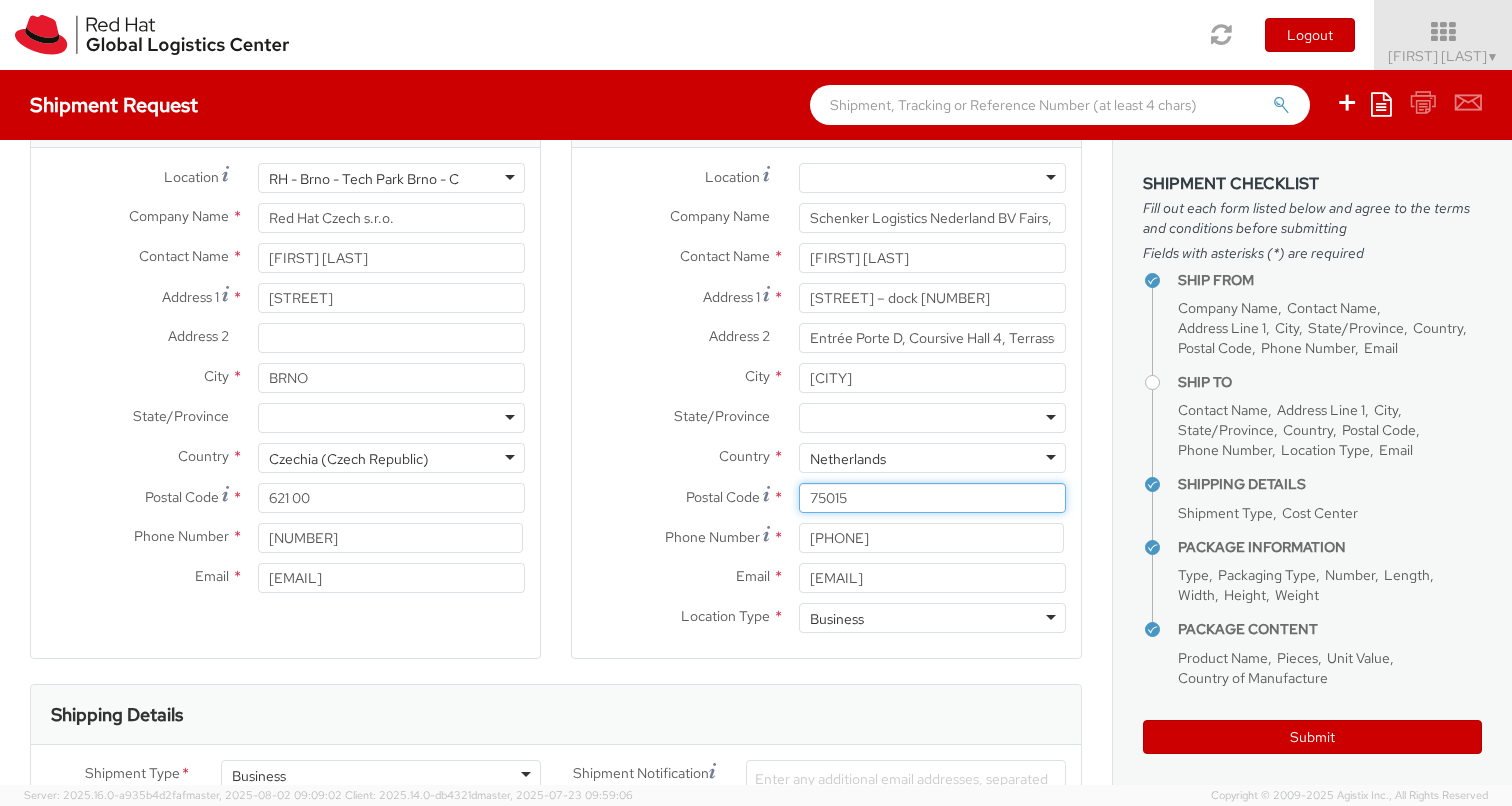 click on "75015" at bounding box center [932, 498] 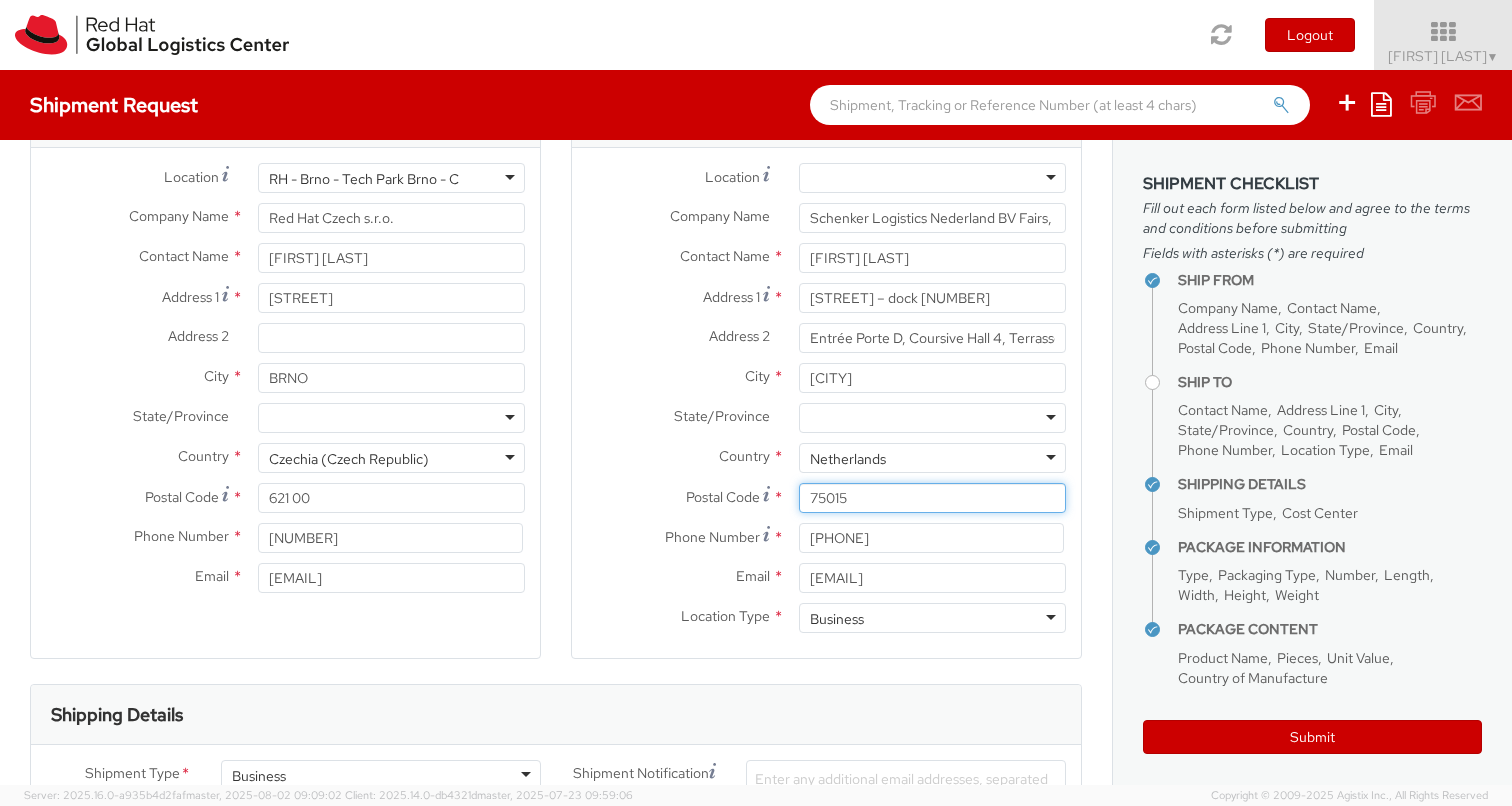 click on "75015" at bounding box center [932, 498] 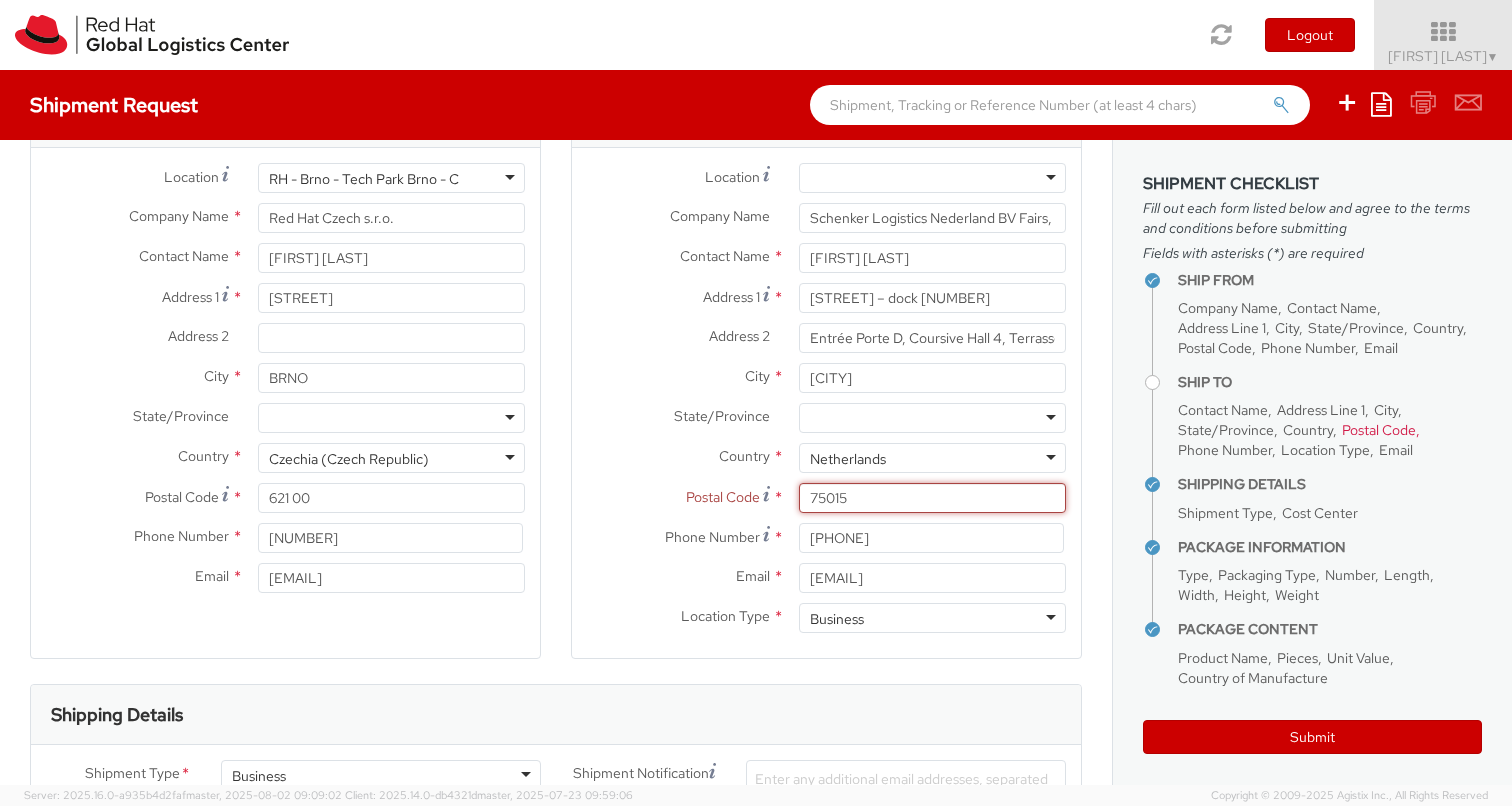 click on "75015" at bounding box center (932, 498) 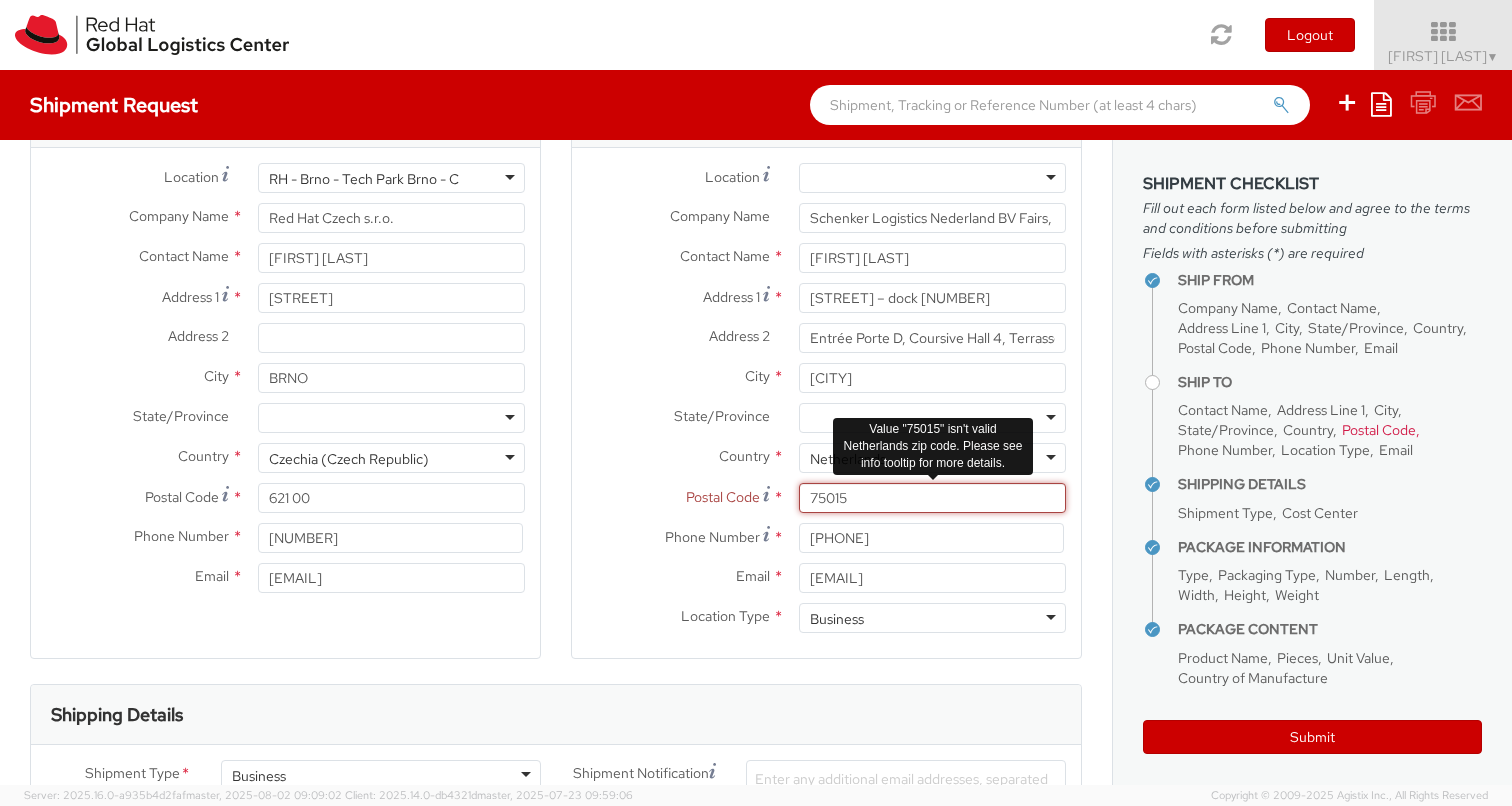 click on "75015" at bounding box center [932, 498] 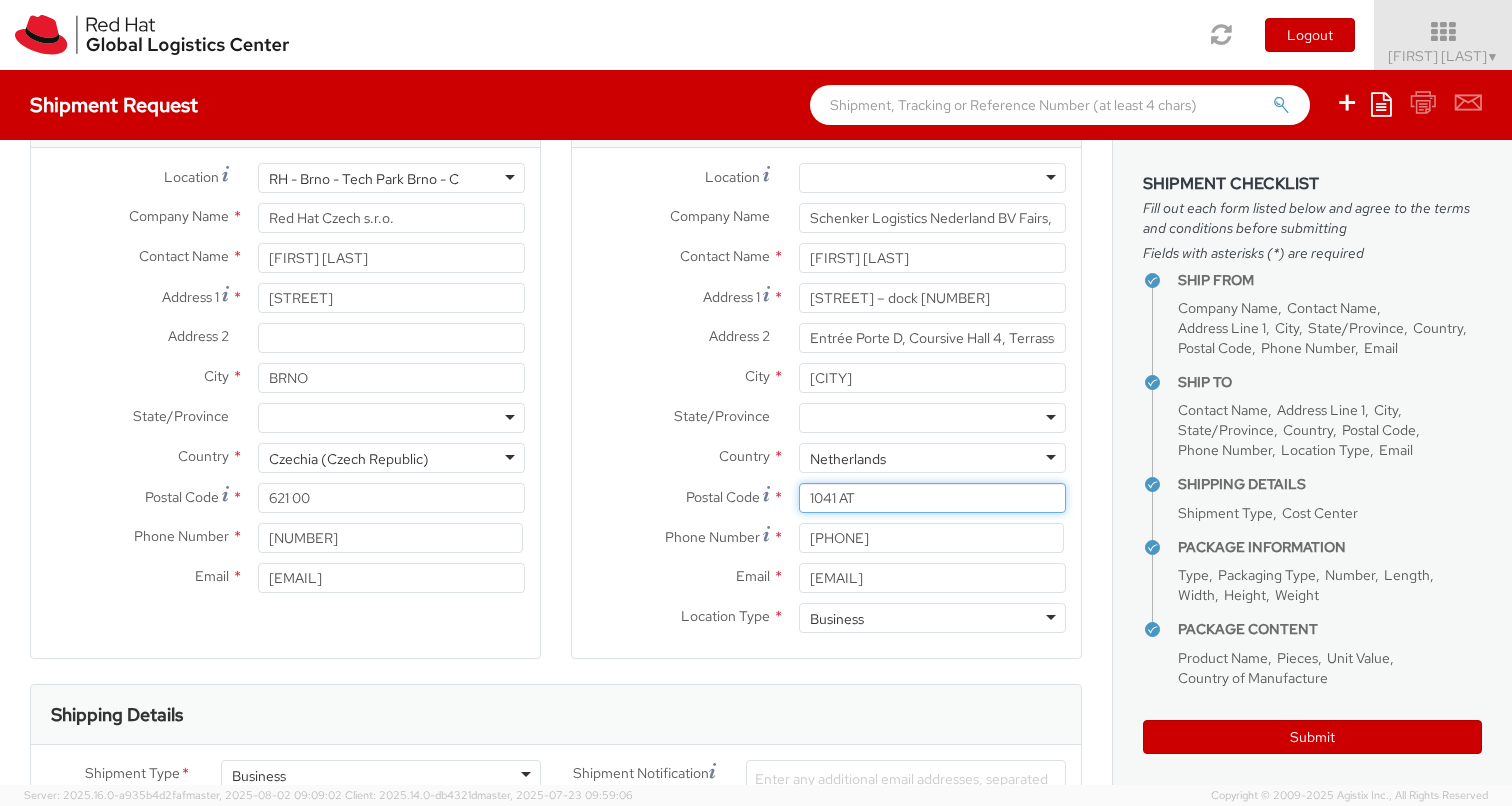 type on "1041 AT" 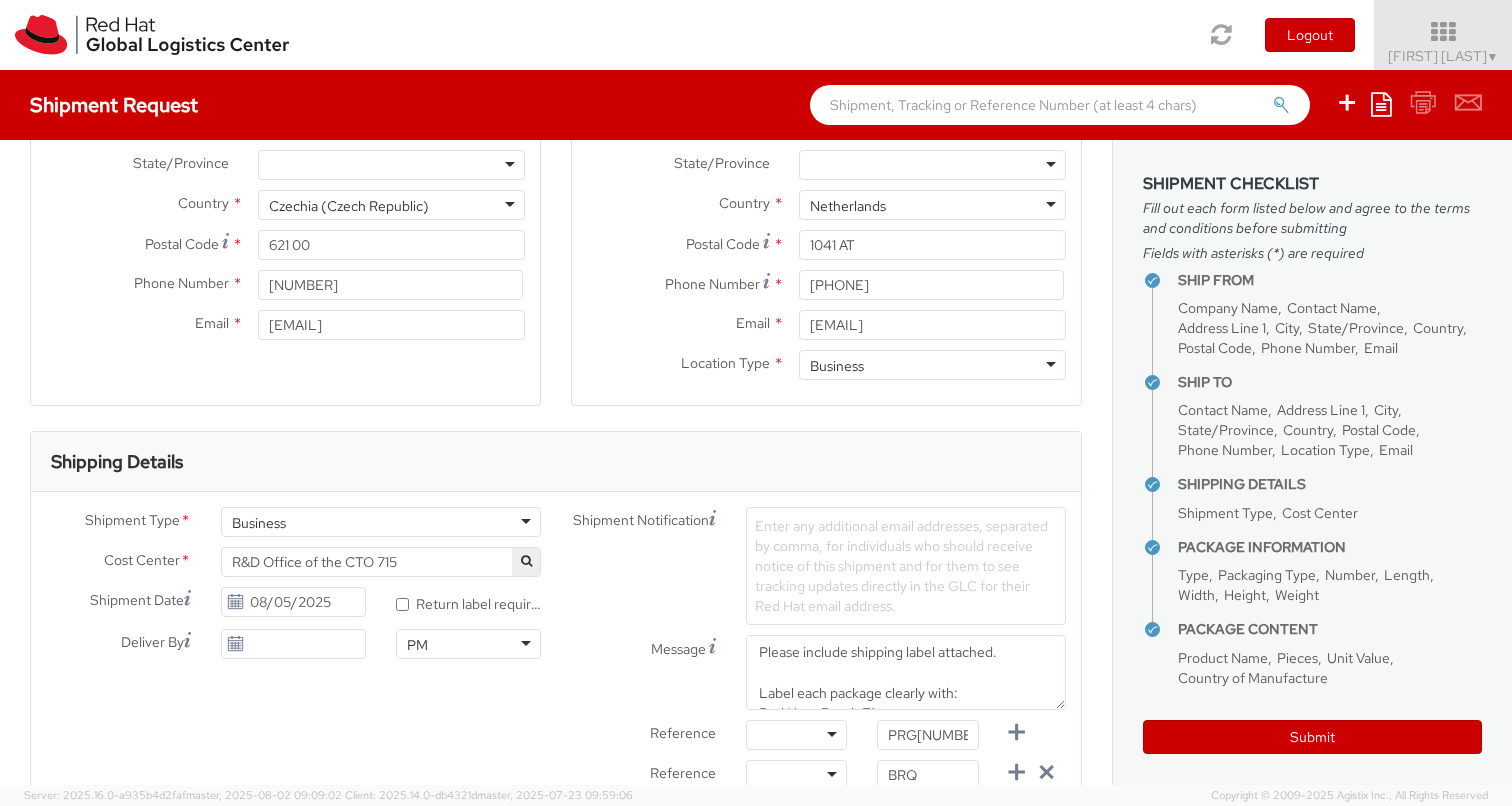 scroll, scrollTop: 337, scrollLeft: 0, axis: vertical 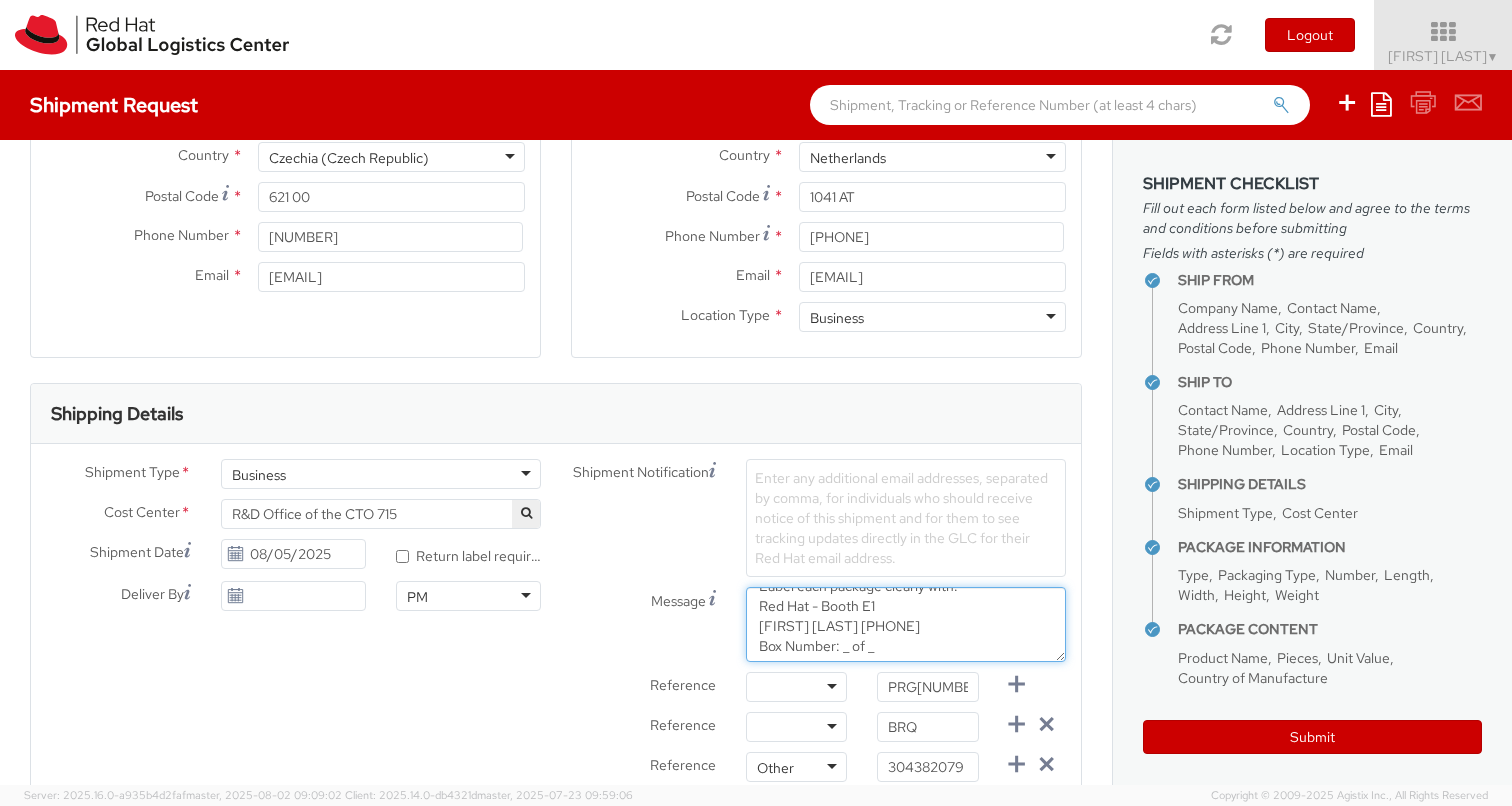 click on "Please include shipping label attached.
Label each package clearly with:
Red Hat - Booth E1
Natalie Pazmino +1 (814) 602 4079
Box Number: _ of _" at bounding box center [906, 624] 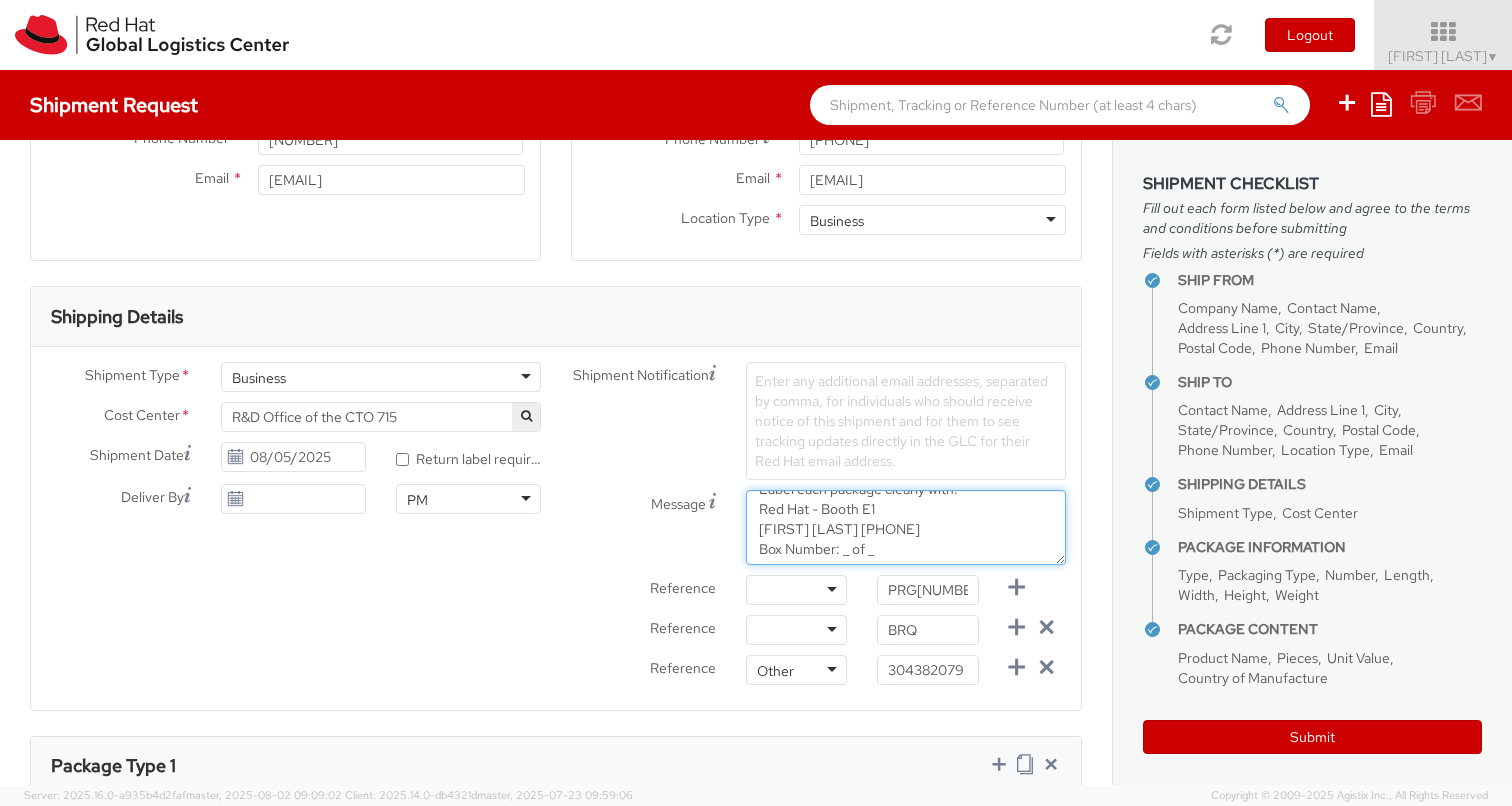scroll, scrollTop: 488, scrollLeft: 0, axis: vertical 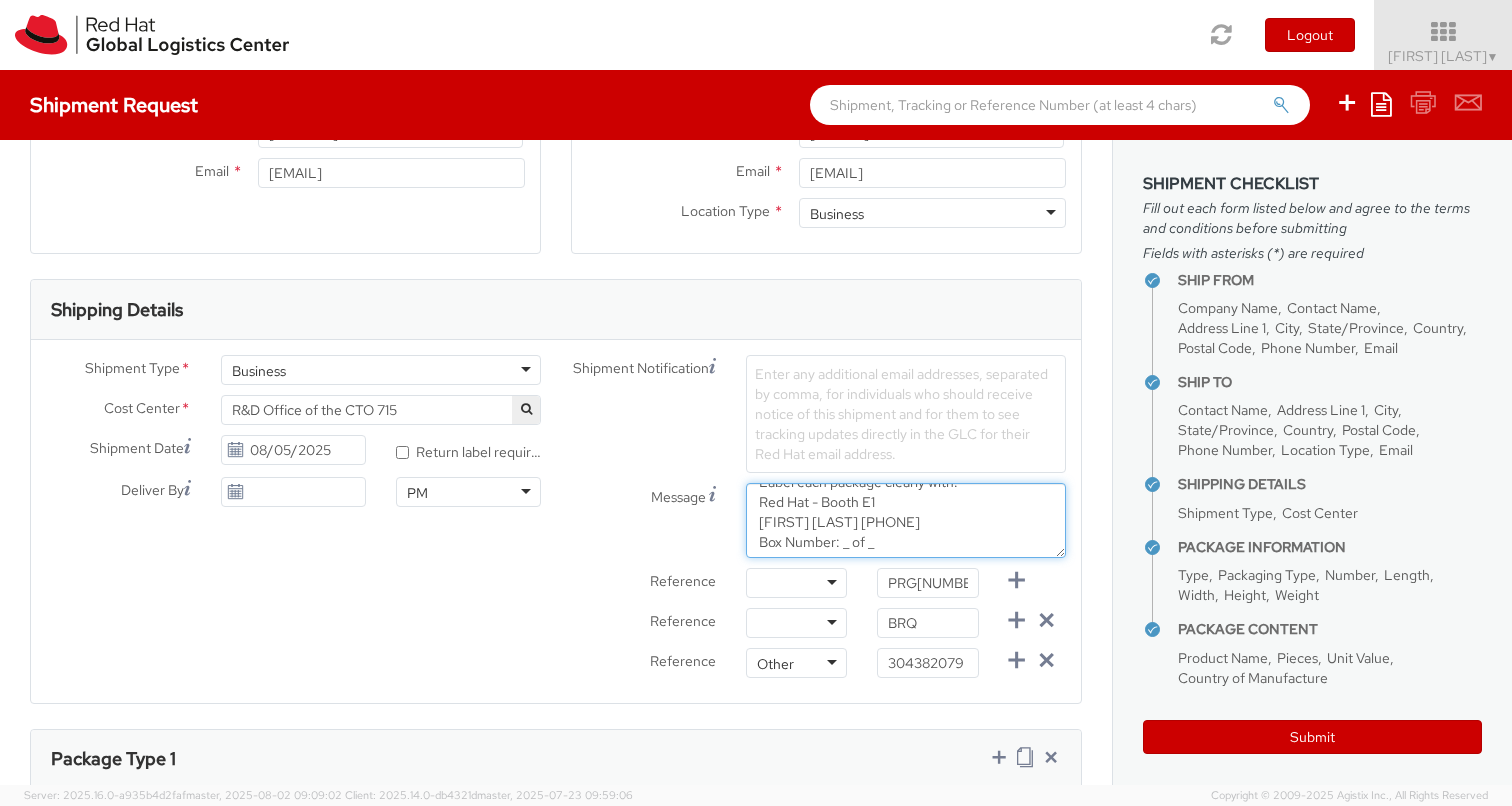 click on "Please include shipping label attached.
Label each package clearly with:
Red Hat - Booth E1
Natalie Pazmino +1 (814) 602 4079
Box Number: _ of _" at bounding box center [906, 520] 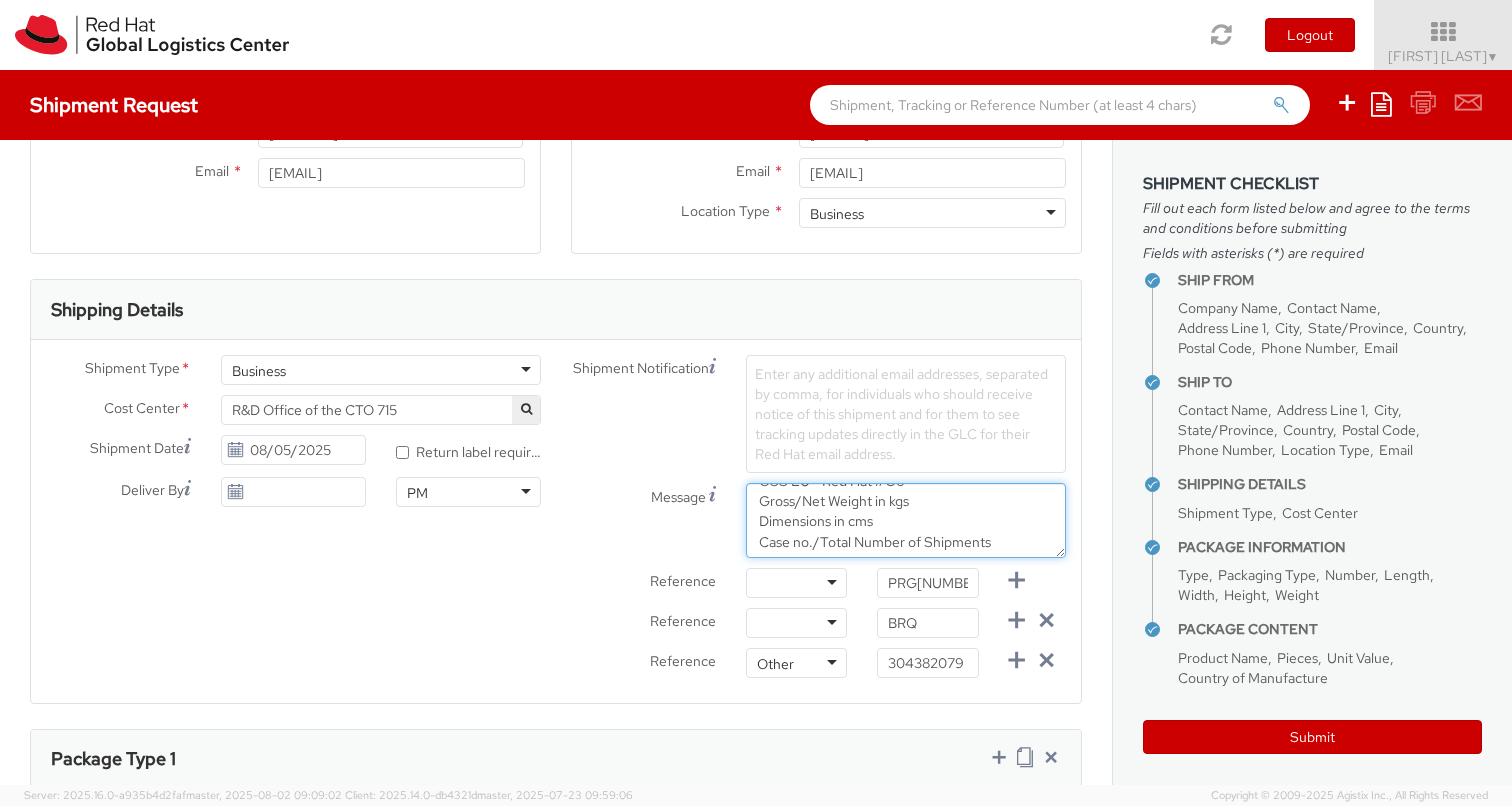 scroll, scrollTop: 79, scrollLeft: 0, axis: vertical 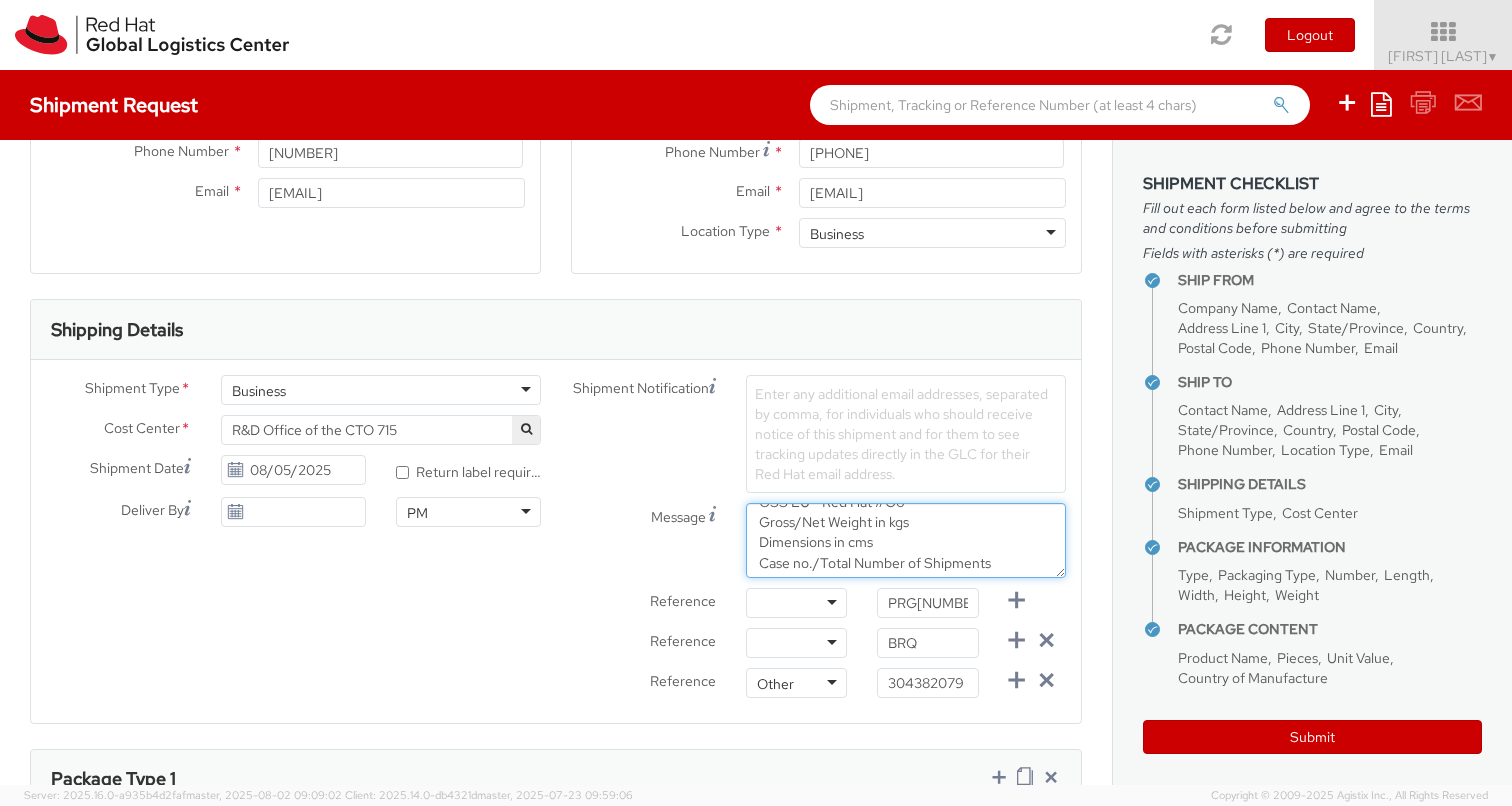 type on "Please include shipping label attached.
Label each package clearly with:
OSS EU - Red Hat #G6
Gross/Net Weight in kgs
Dimensions in cms
Case no./Total Number of Shipments" 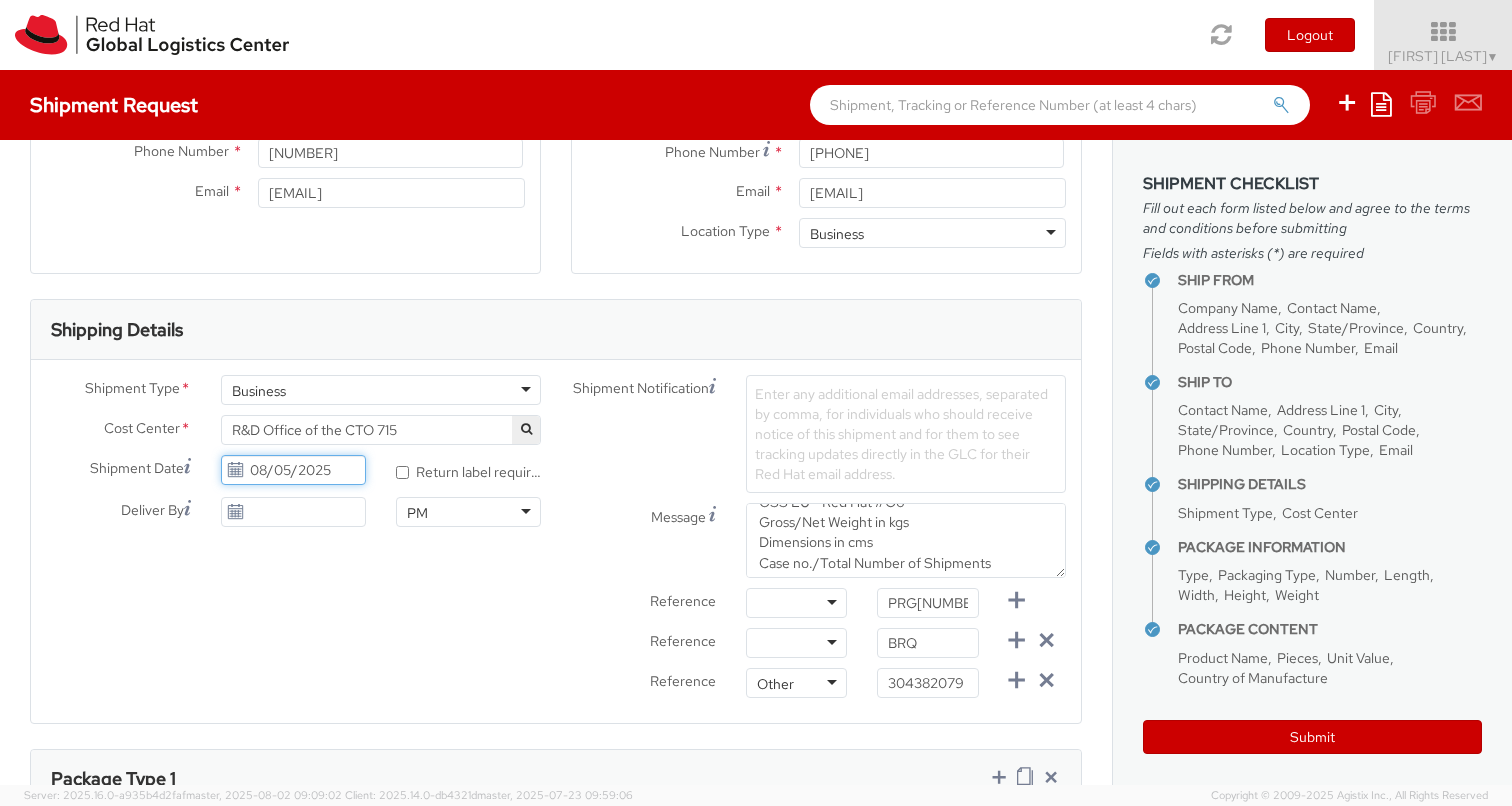 click on "08/05/2025" at bounding box center [293, 470] 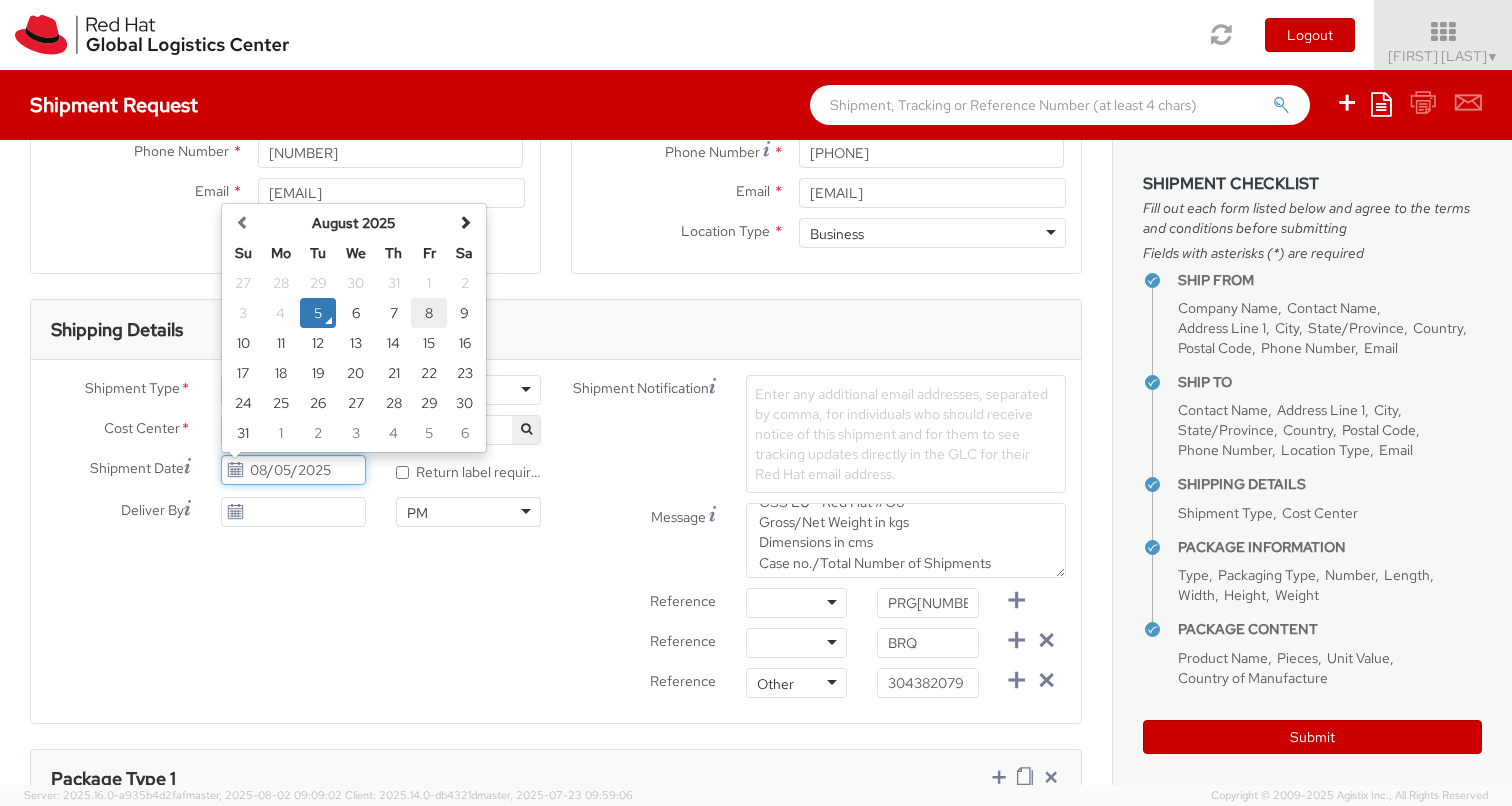 click on "8" 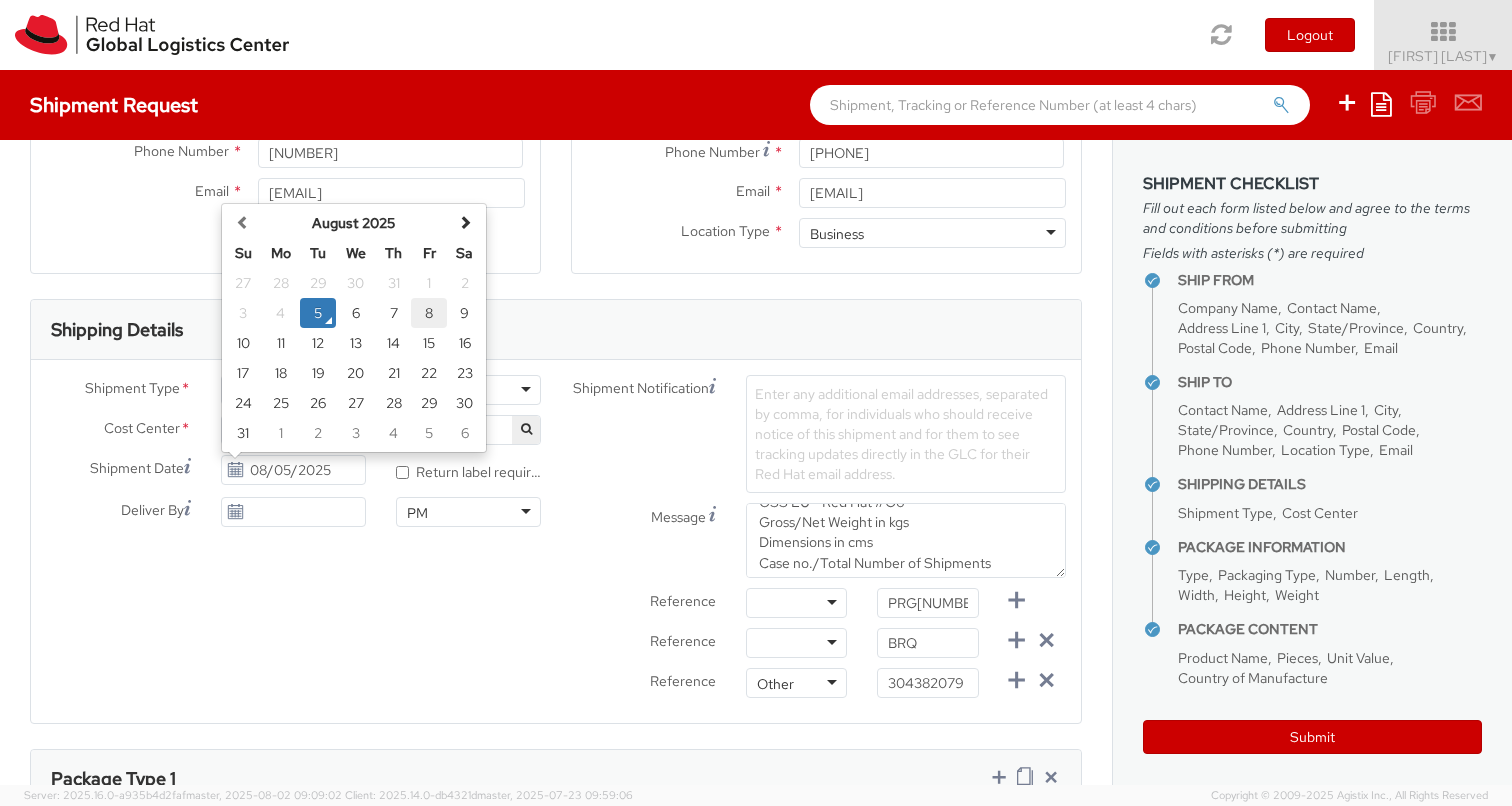 type on "08/08/2025" 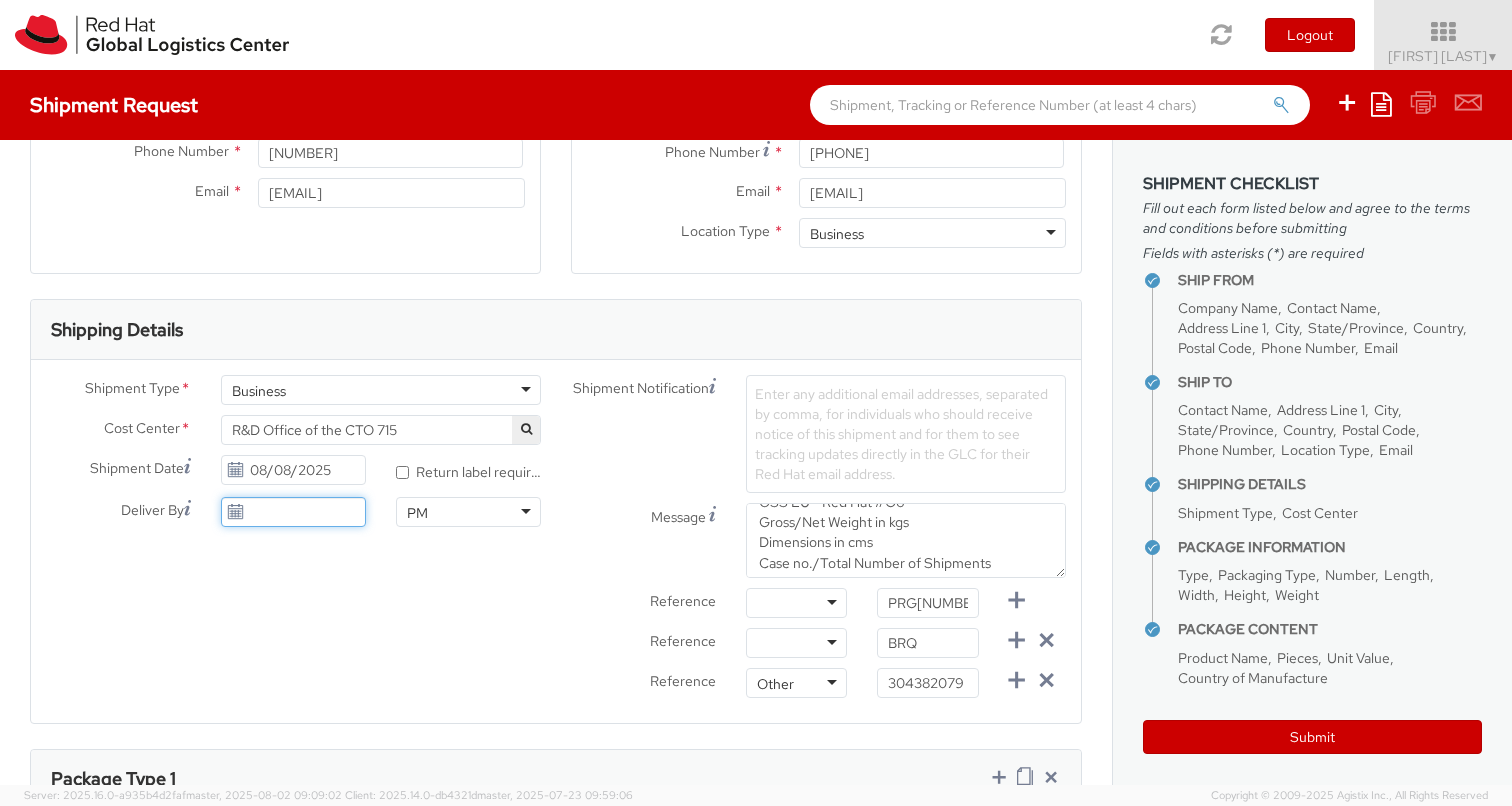 type on "08/05/2025" 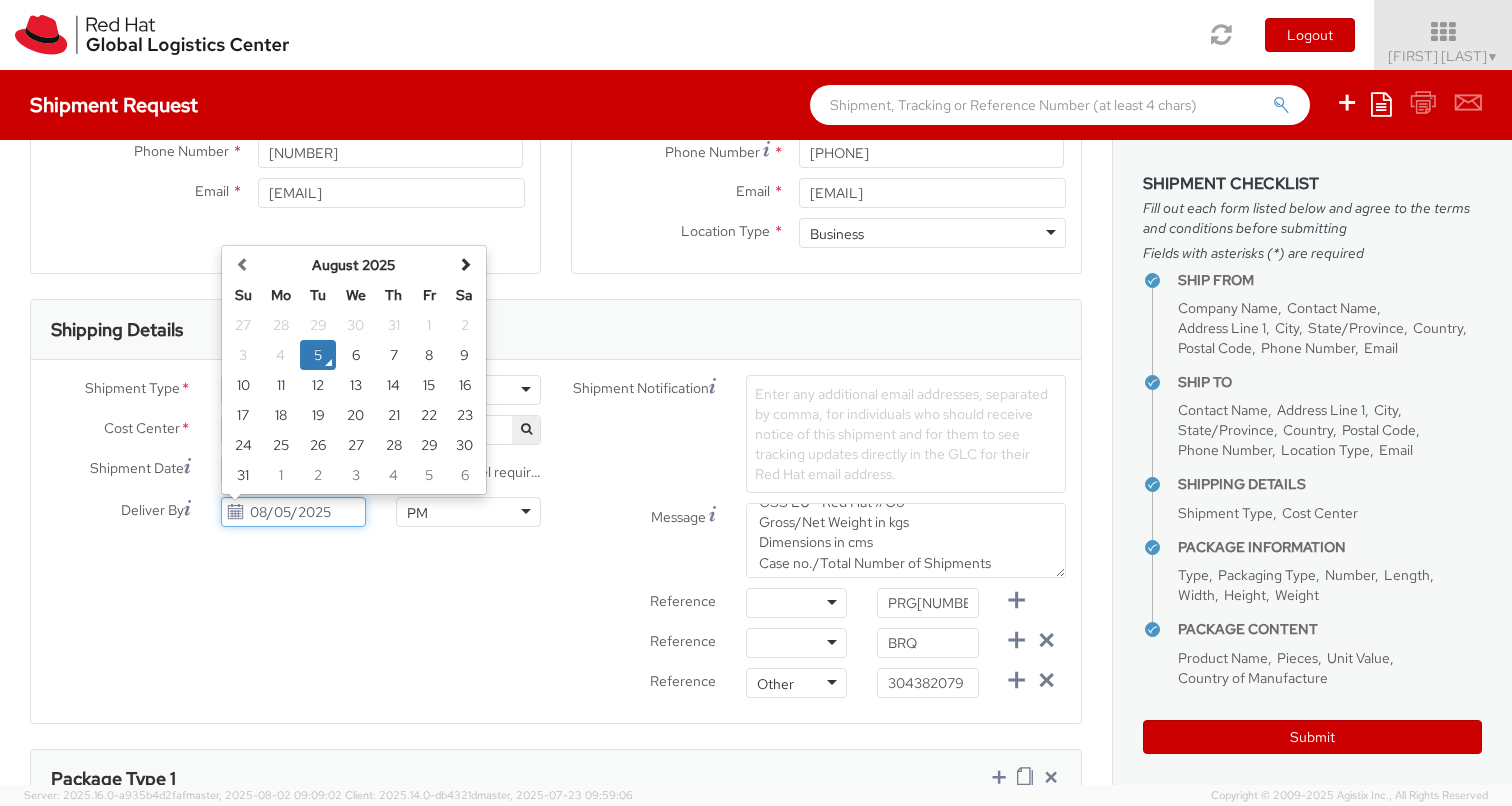 click on "08/05/2025" at bounding box center (293, 512) 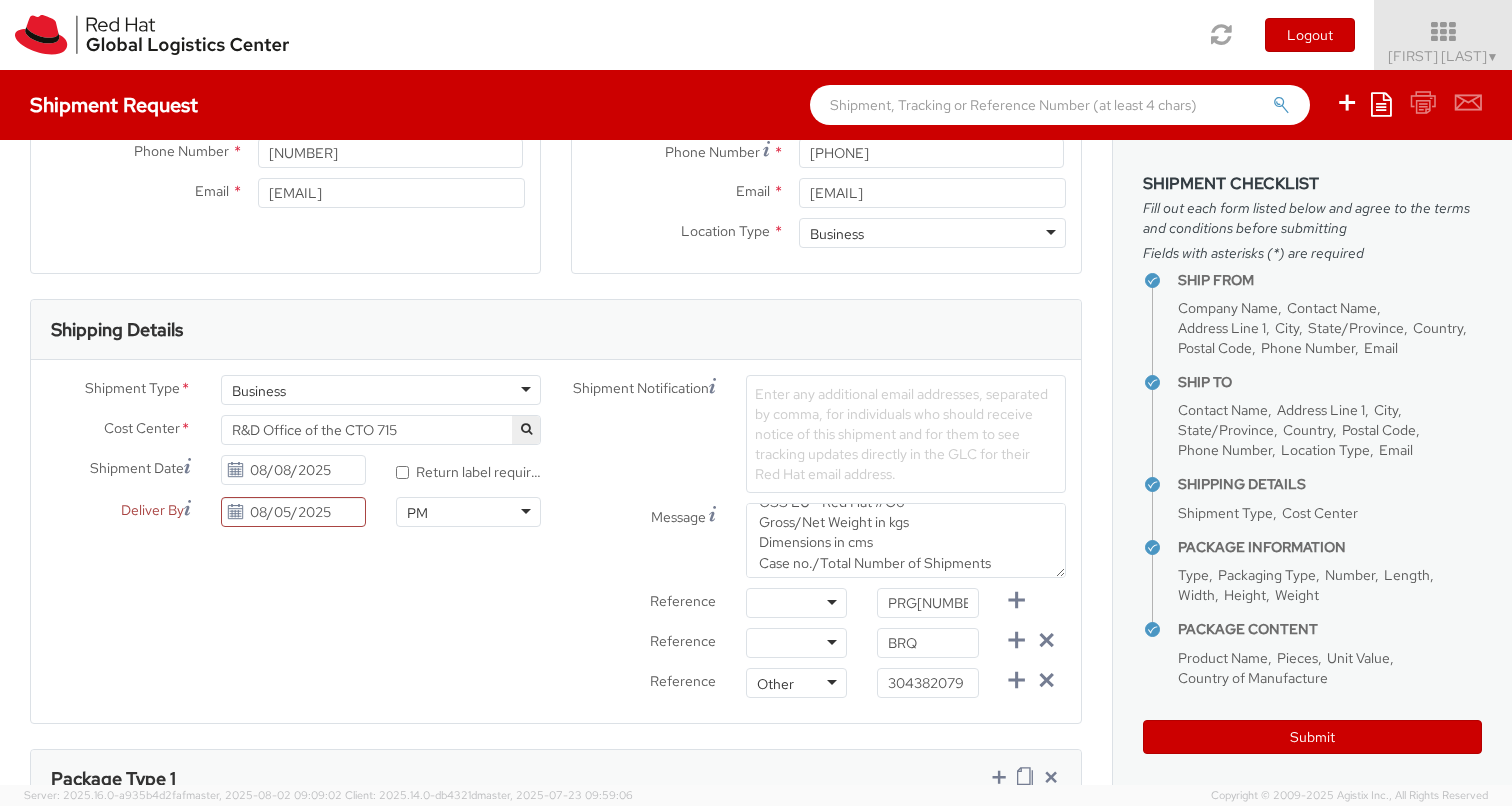 click on "Shipment Type        *             Business Business Business                                                         Cost Center        *               R&D Office of the CTO 715 R&D Office of the CTO 715                                                         Shipment Date                            08/08/2025                                                                     * Return label required                                   Deliver By                            08/05/2025                                                   PM PM AM PM                                                           Shipment Notification                                              Enter any additional email addresses, separated by comma, for individuals who should receive notice of this shipment and for them to see tracking updates directly in the GLC for their Red Hat email address.                         Message                                                                      Reference" 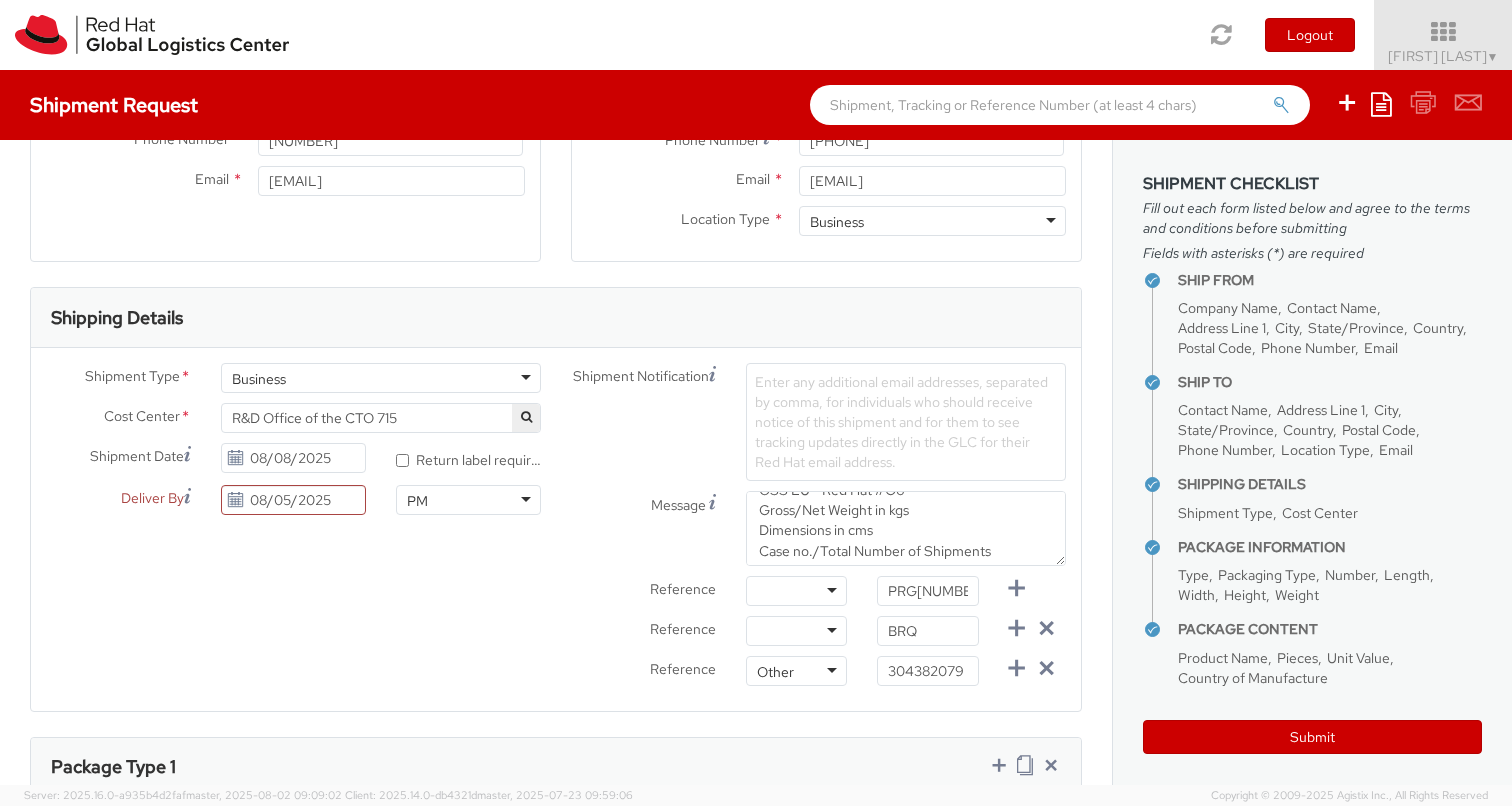 scroll, scrollTop: 579, scrollLeft: 0, axis: vertical 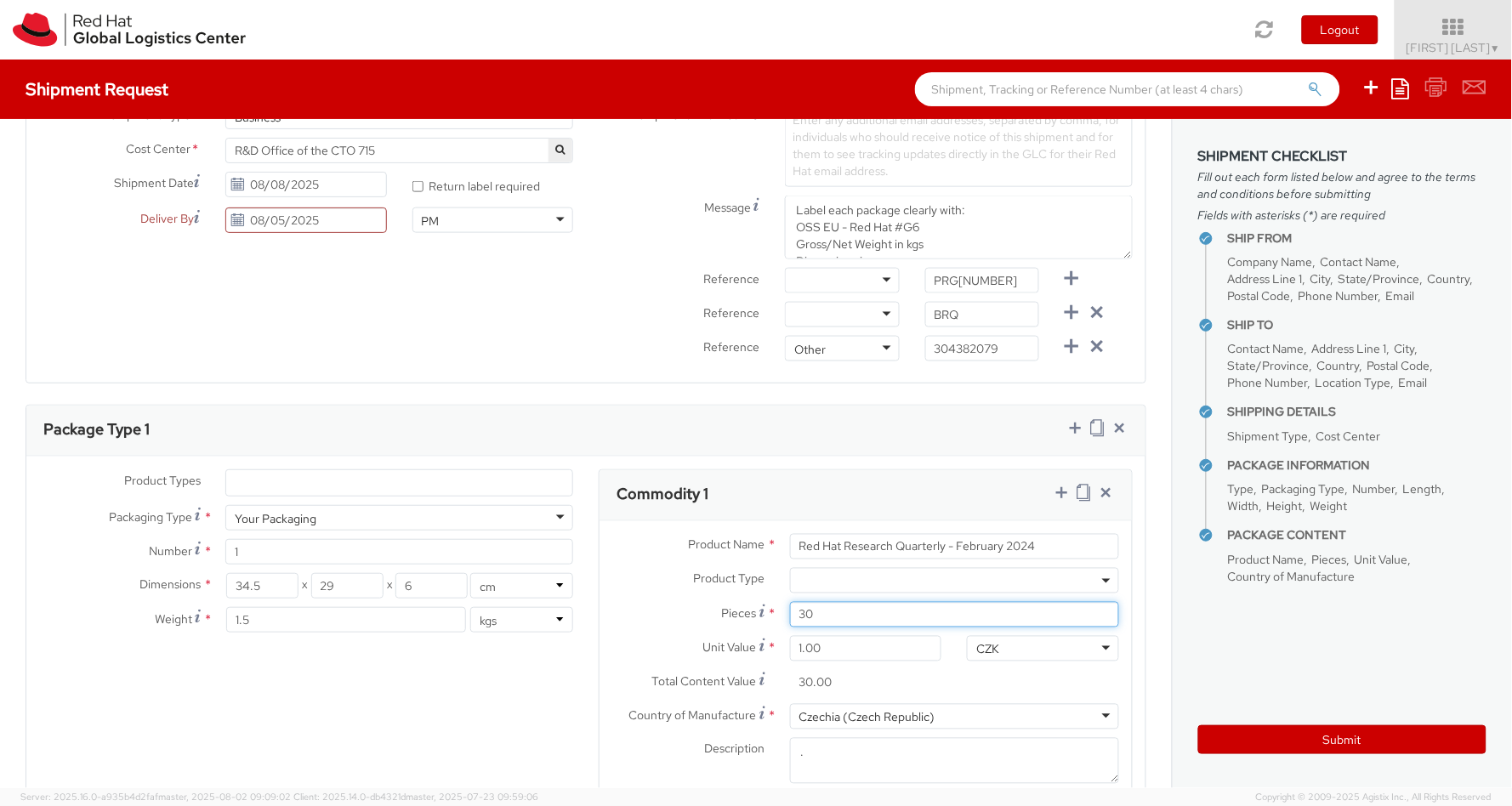 click on "30" at bounding box center (954, 615) 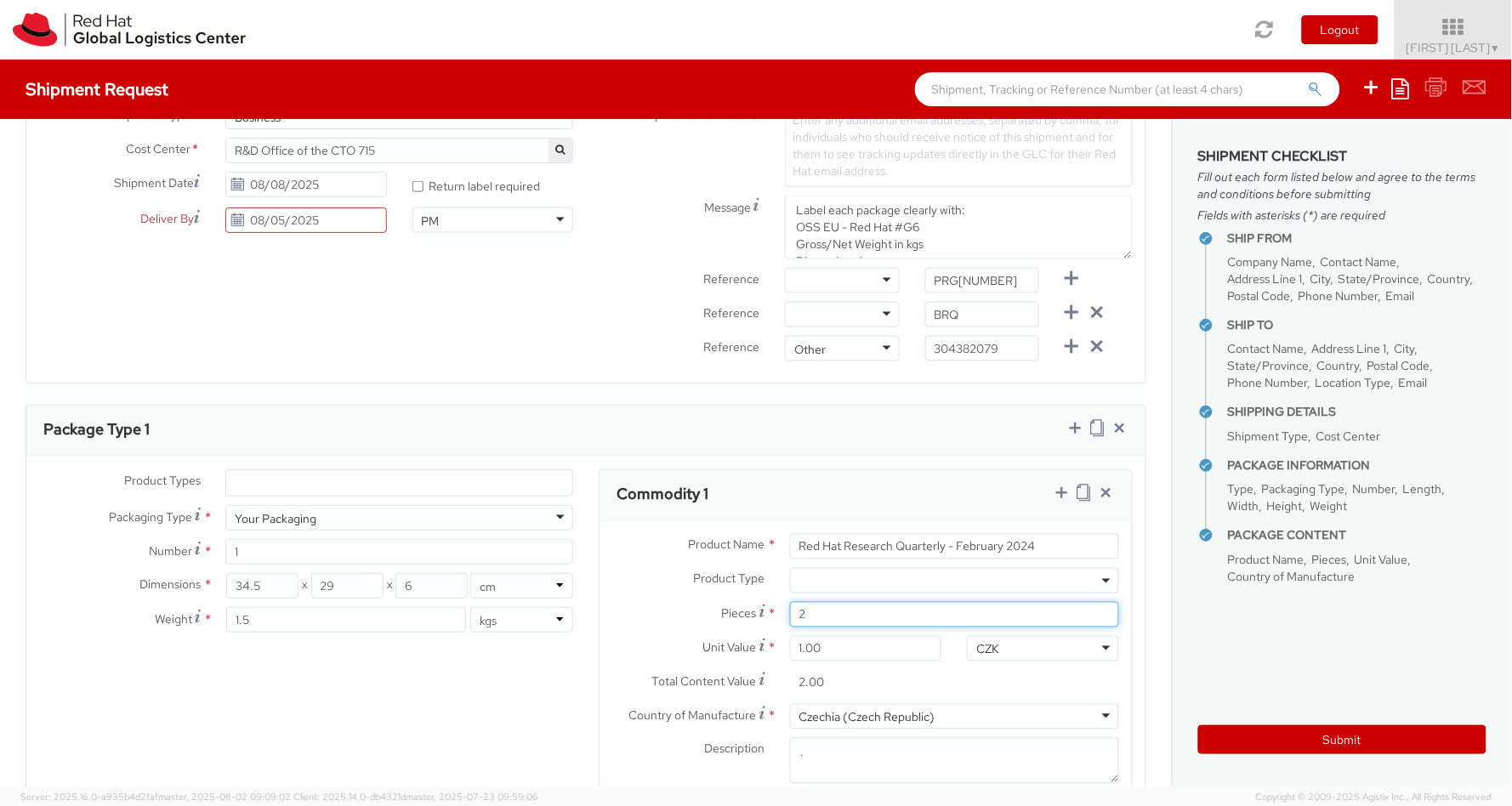 type on "25" 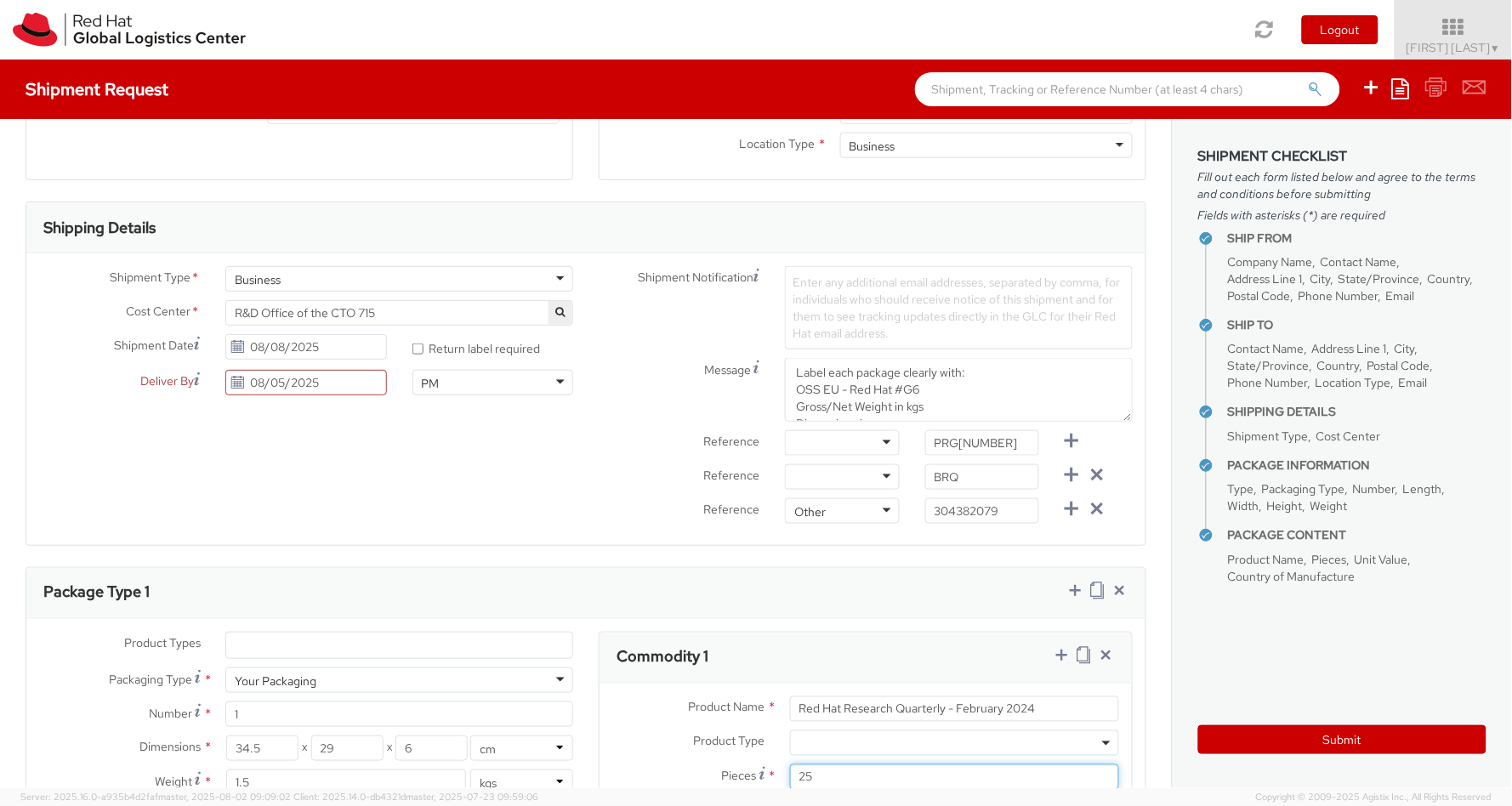 scroll, scrollTop: 438, scrollLeft: 0, axis: vertical 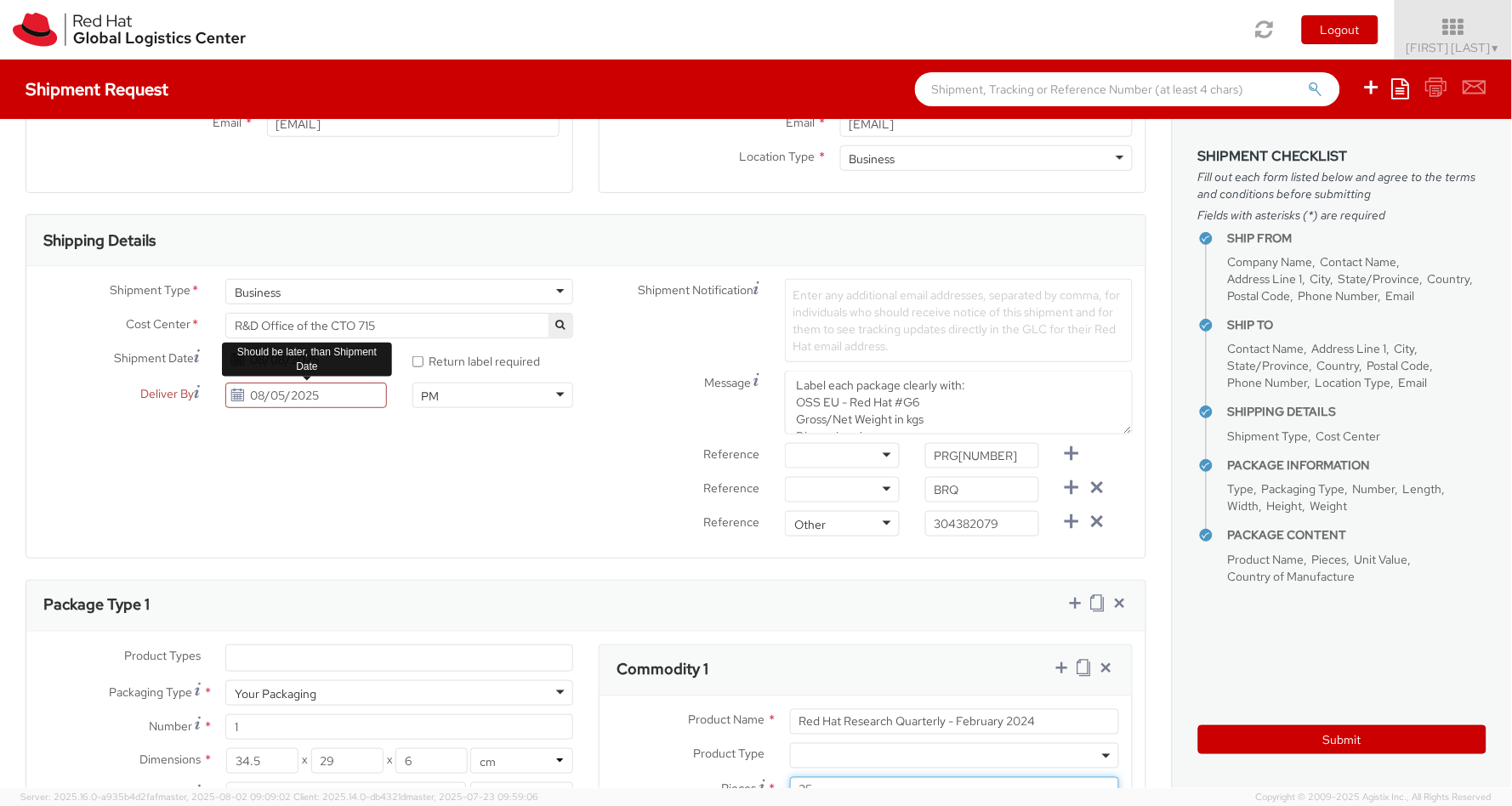 type on "25" 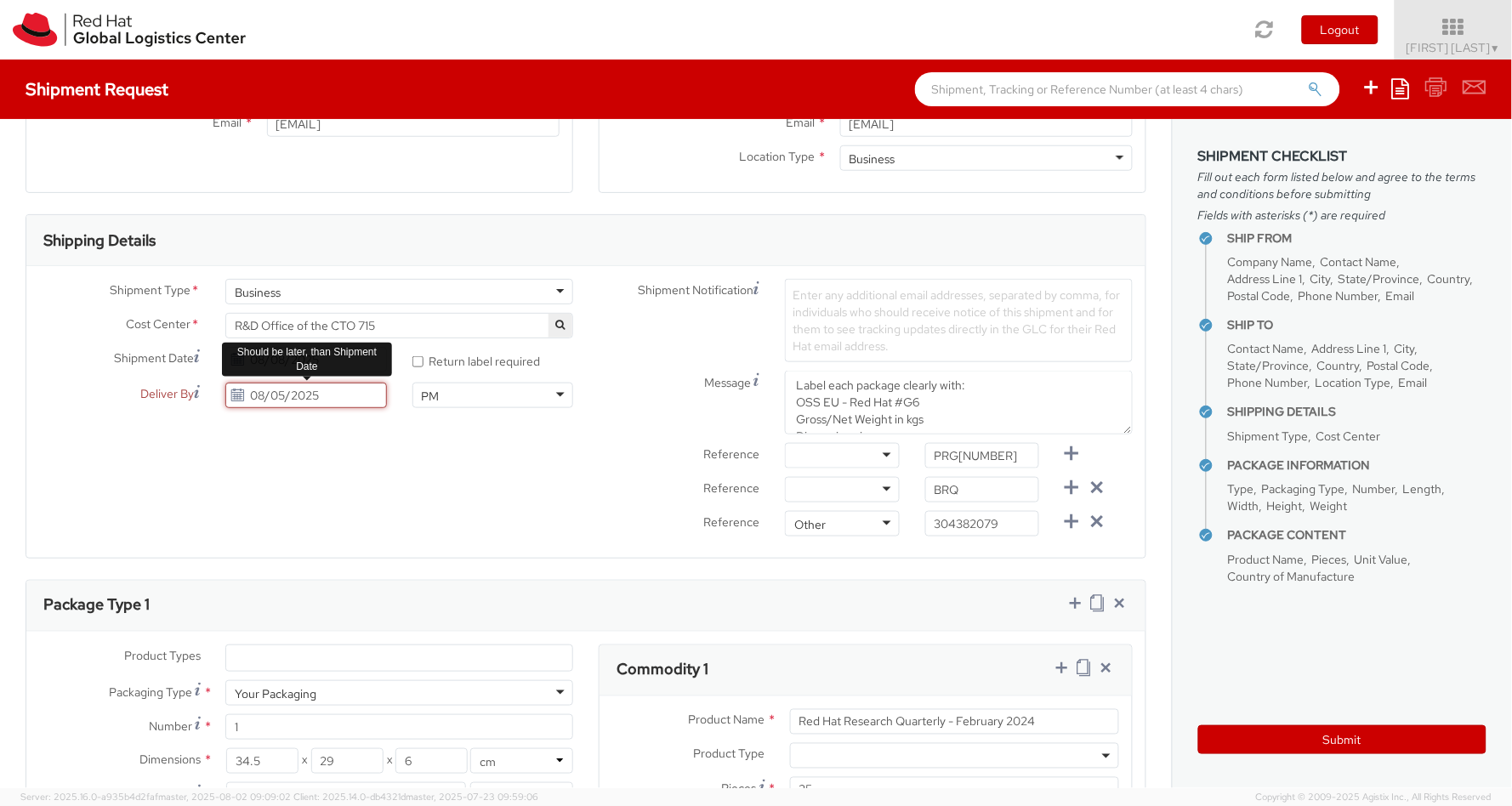 click on "08/05/2025" at bounding box center [305, 395] 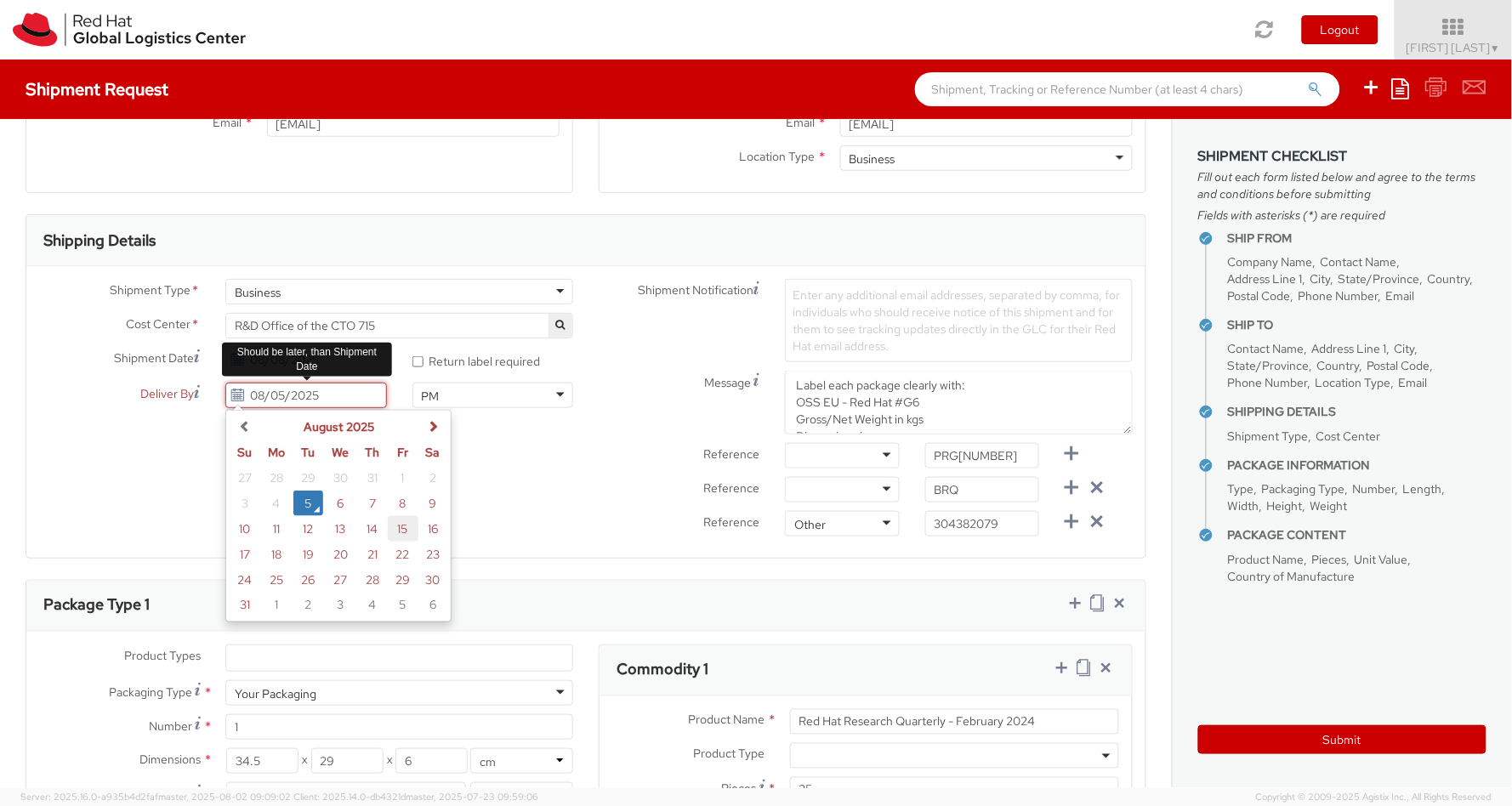 click on "15" 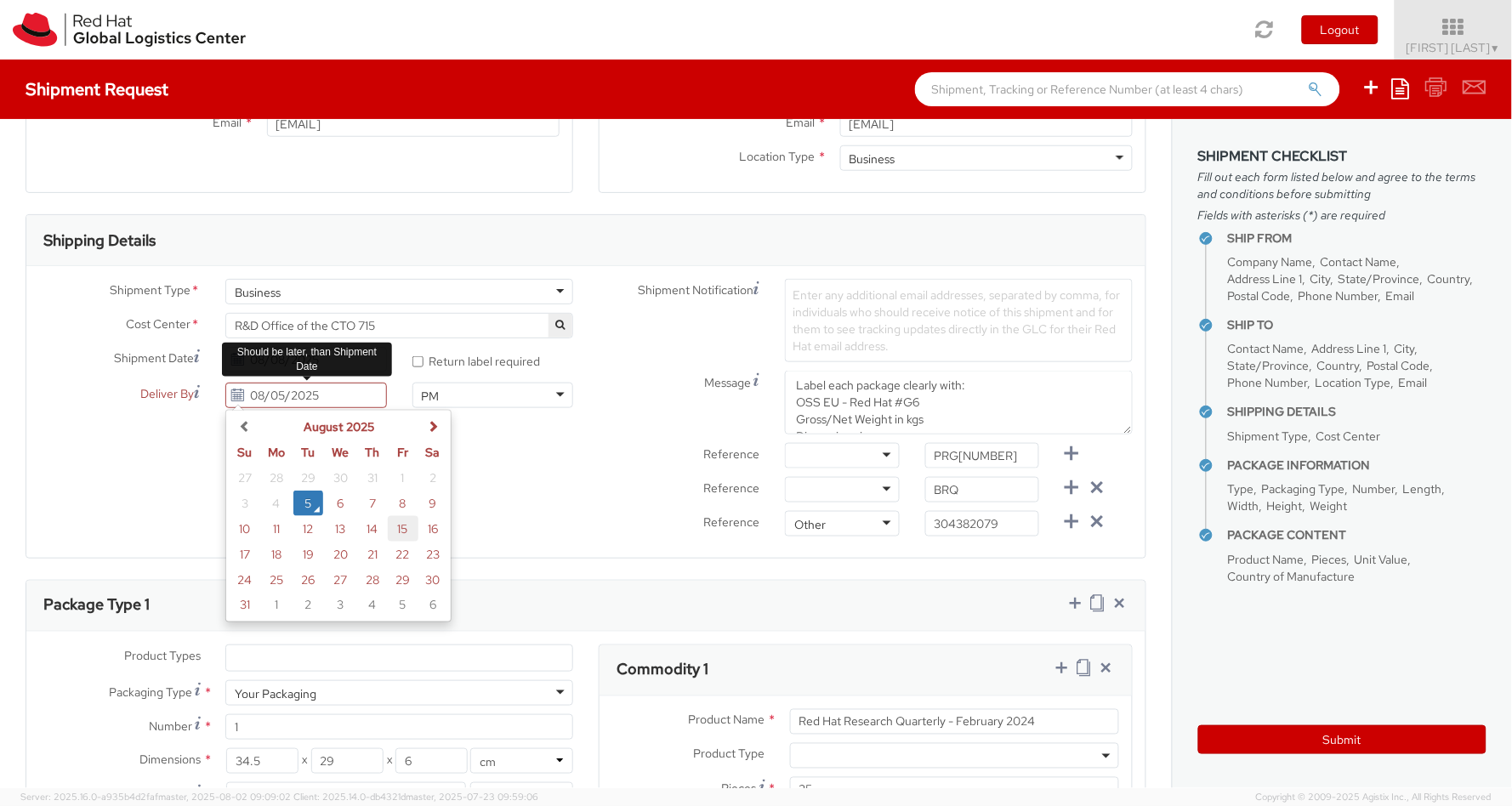 type on "08/15/2025" 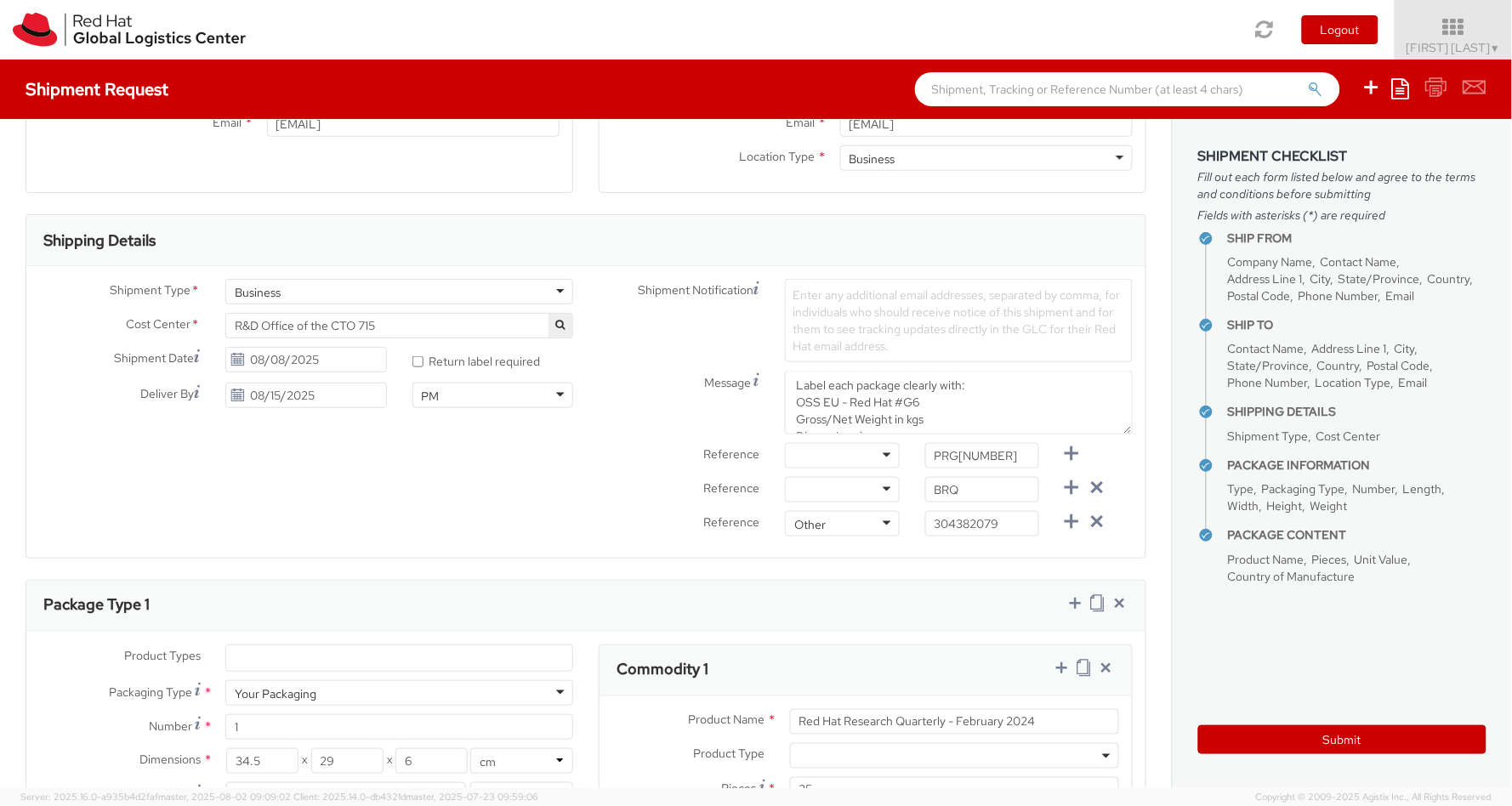 click on "Shipment Type        *             Business Business Business                                                         Cost Center        *               R&D Office of the CTO 715 R&D Office of the CTO 715                                                         Shipment Date                            08/08/2025                                                                     * Return label required                                   Deliver By                            08/15/2025                                                   PM PM AM PM                                                           Shipment Notification                                              Enter any additional email addresses, separated by comma, for individuals who should receive notice of this shipment and for them to see tracking updates directly in the GLC for their Red Hat email address.                         Message                                                                      Reference" 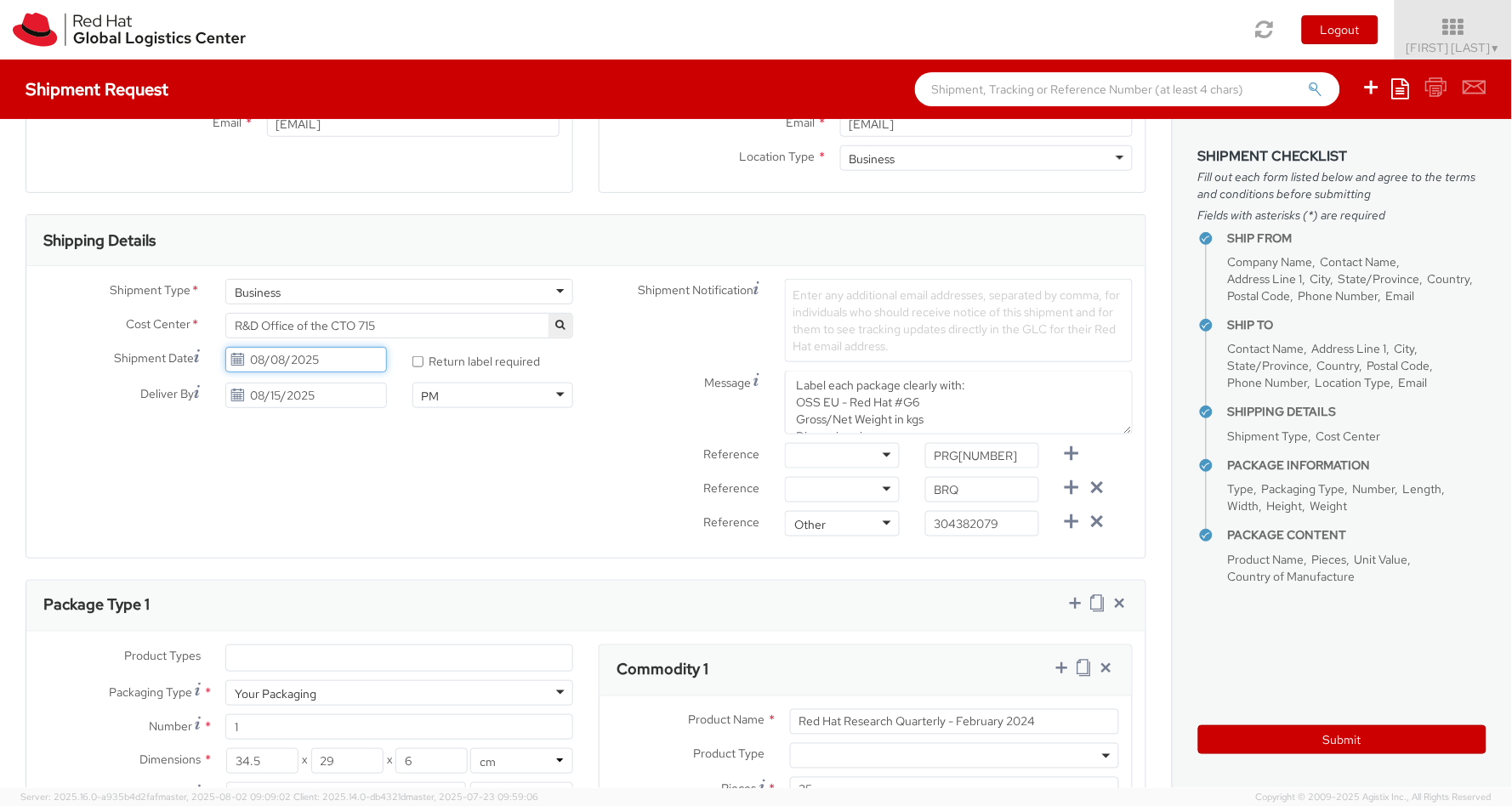 click on "08/08/2025" at bounding box center [305, 360] 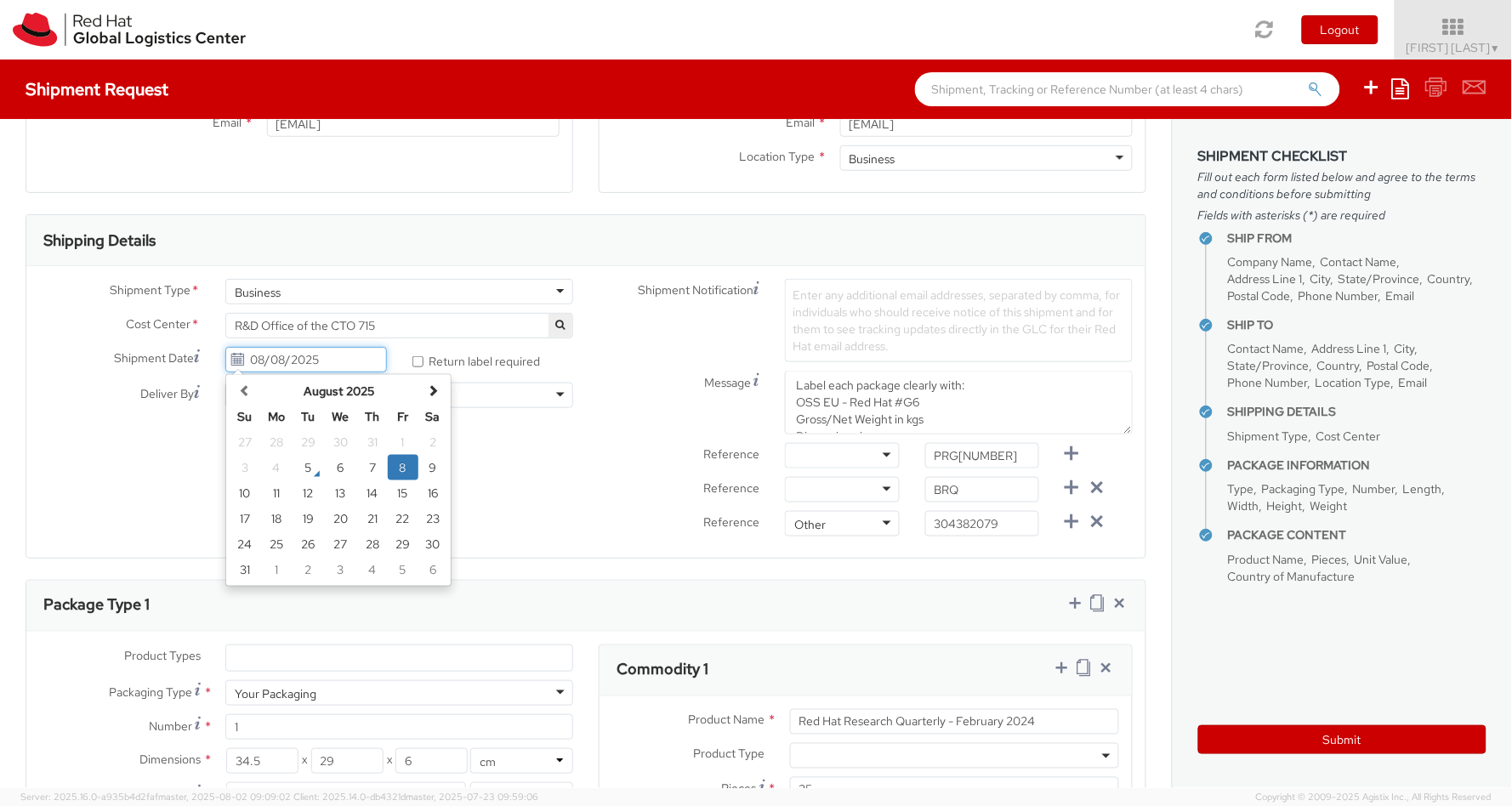 click on "08/08/2025" at bounding box center (305, 360) 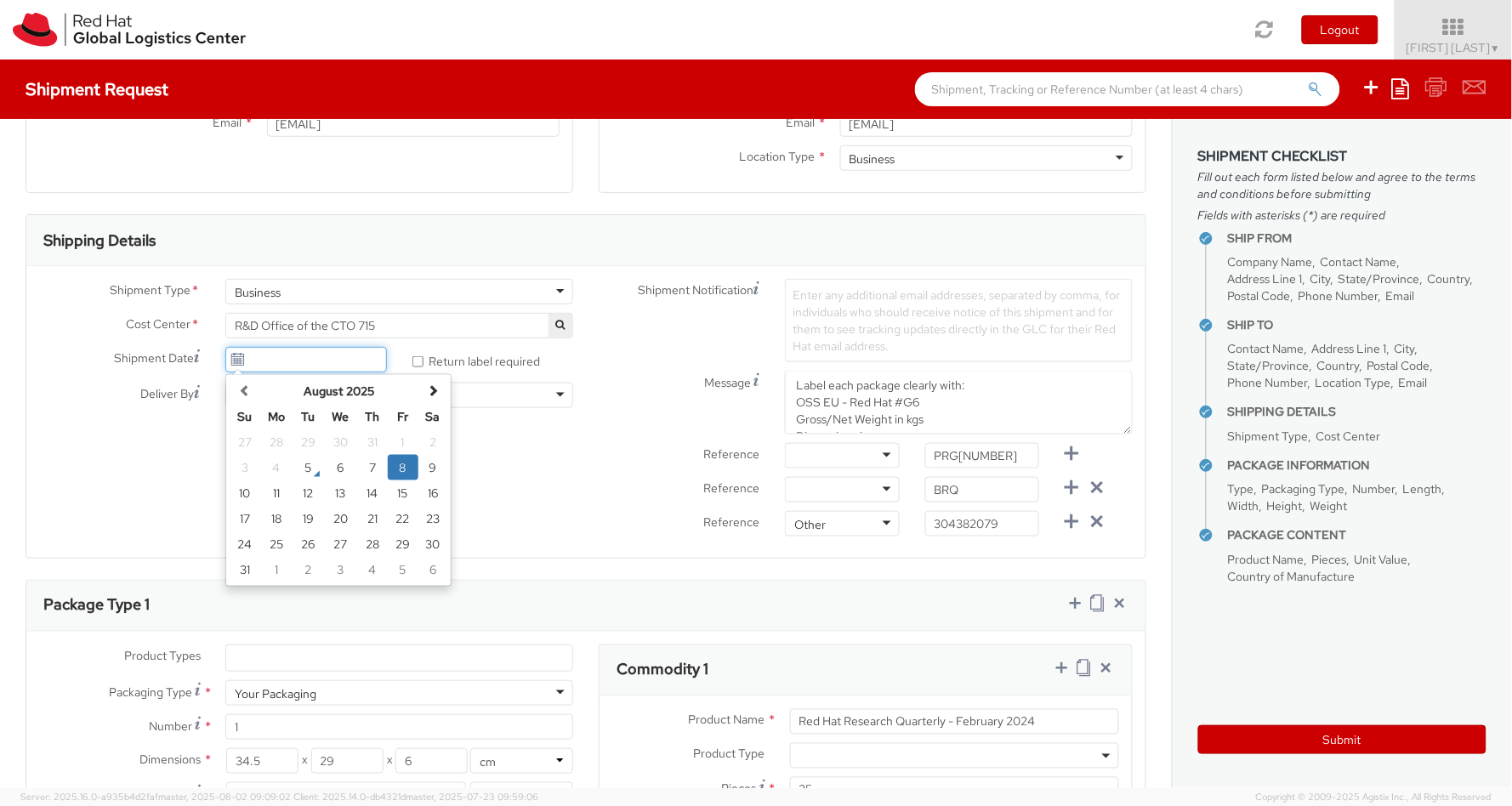 type 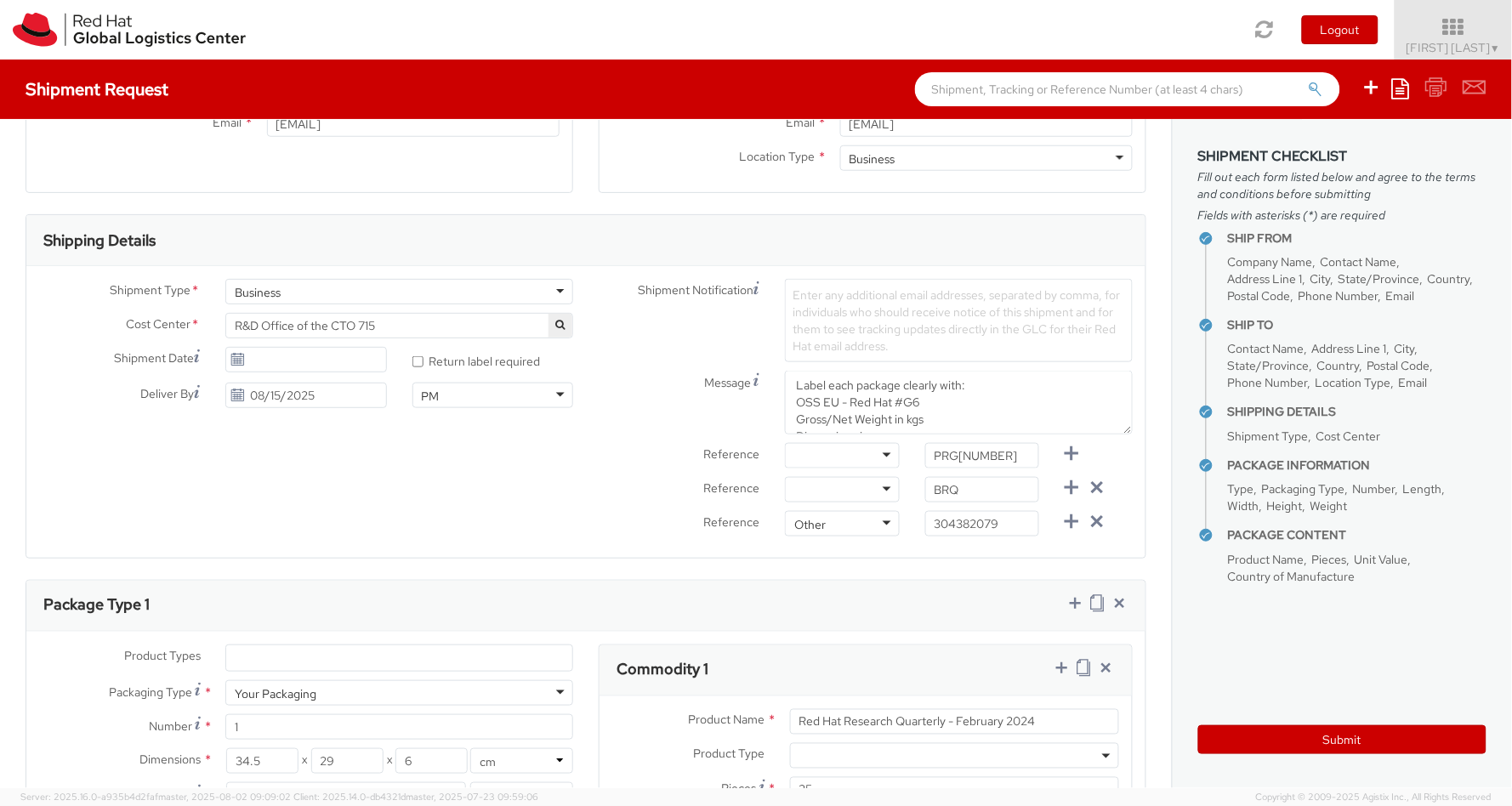 click on "Reference" 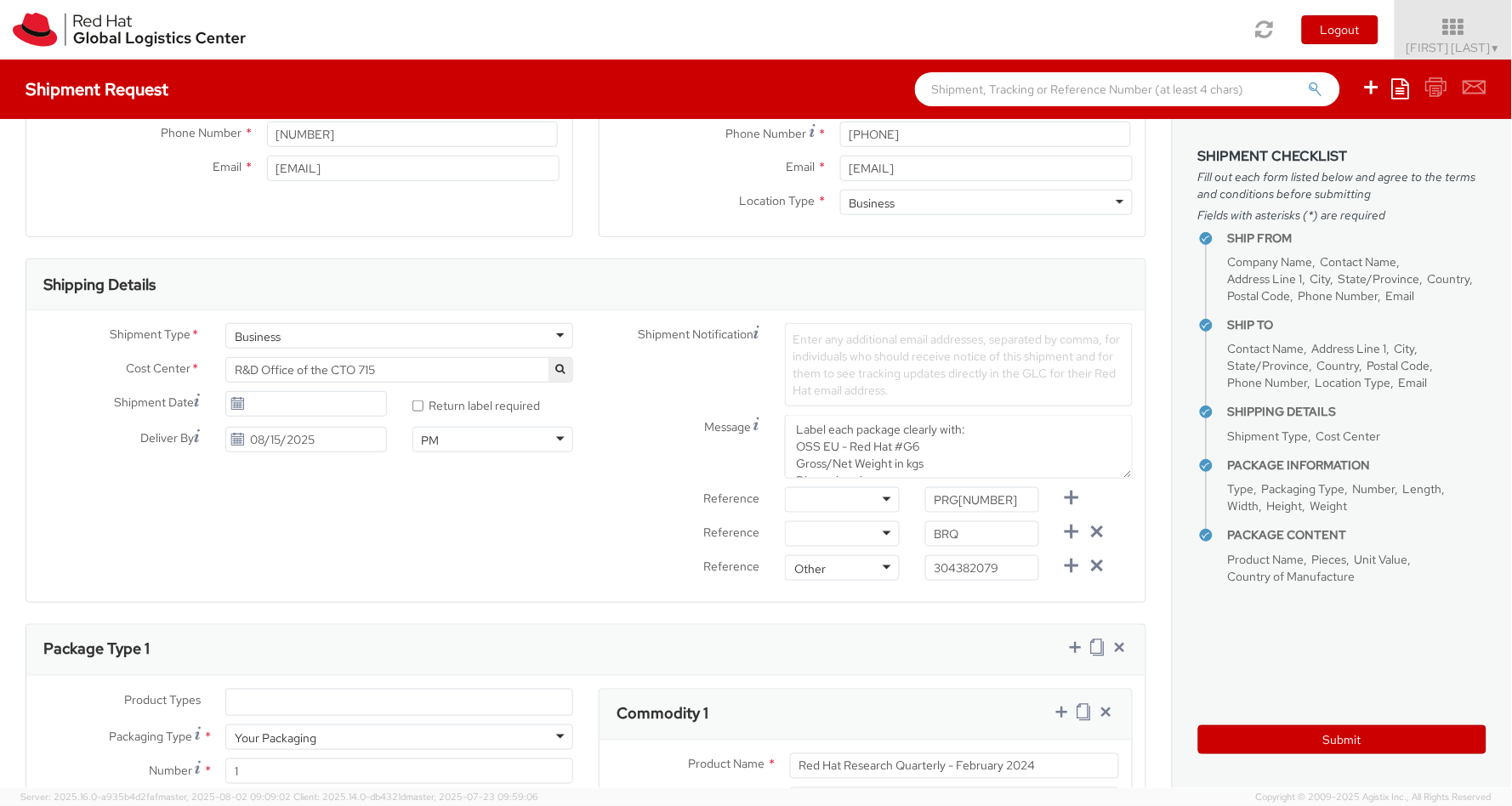 scroll, scrollTop: 392, scrollLeft: 0, axis: vertical 